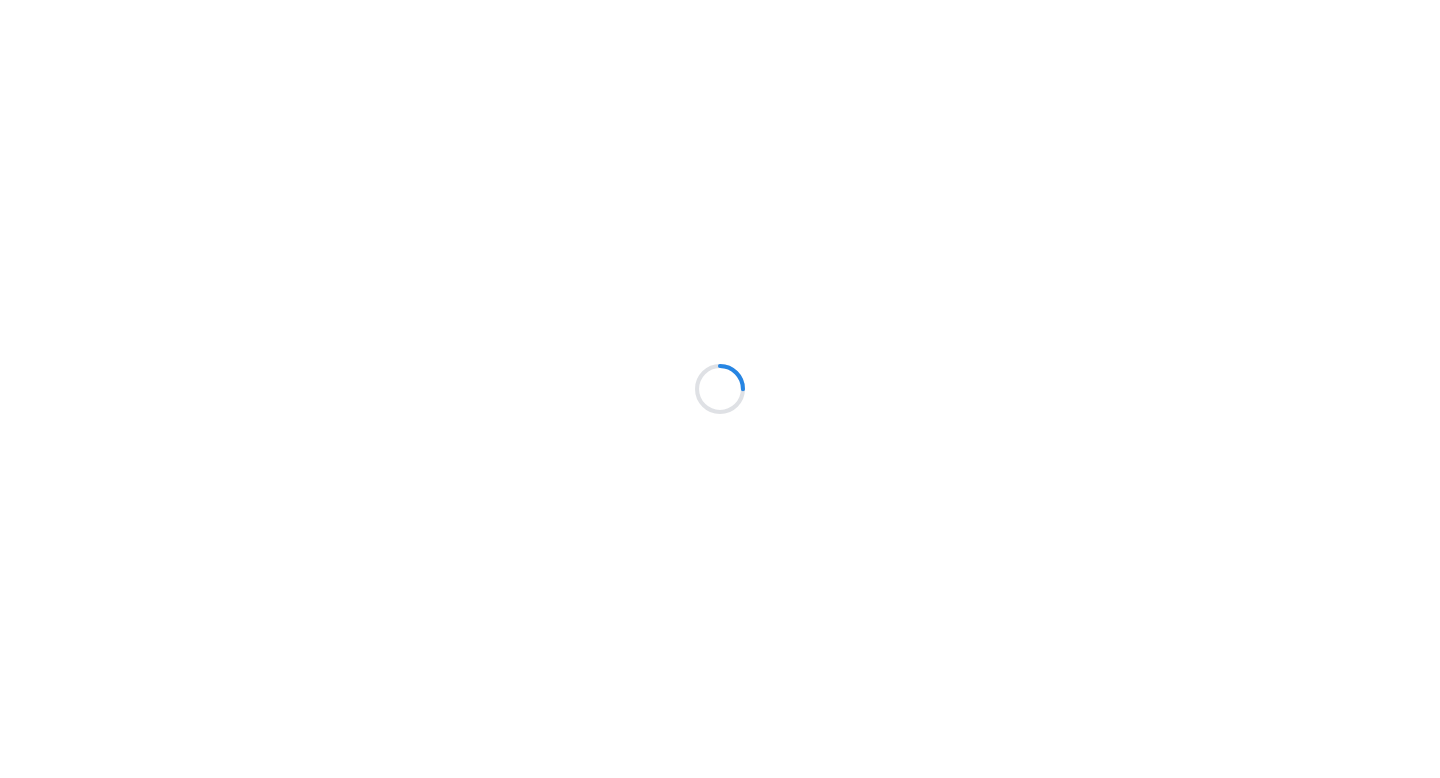 scroll, scrollTop: 0, scrollLeft: 0, axis: both 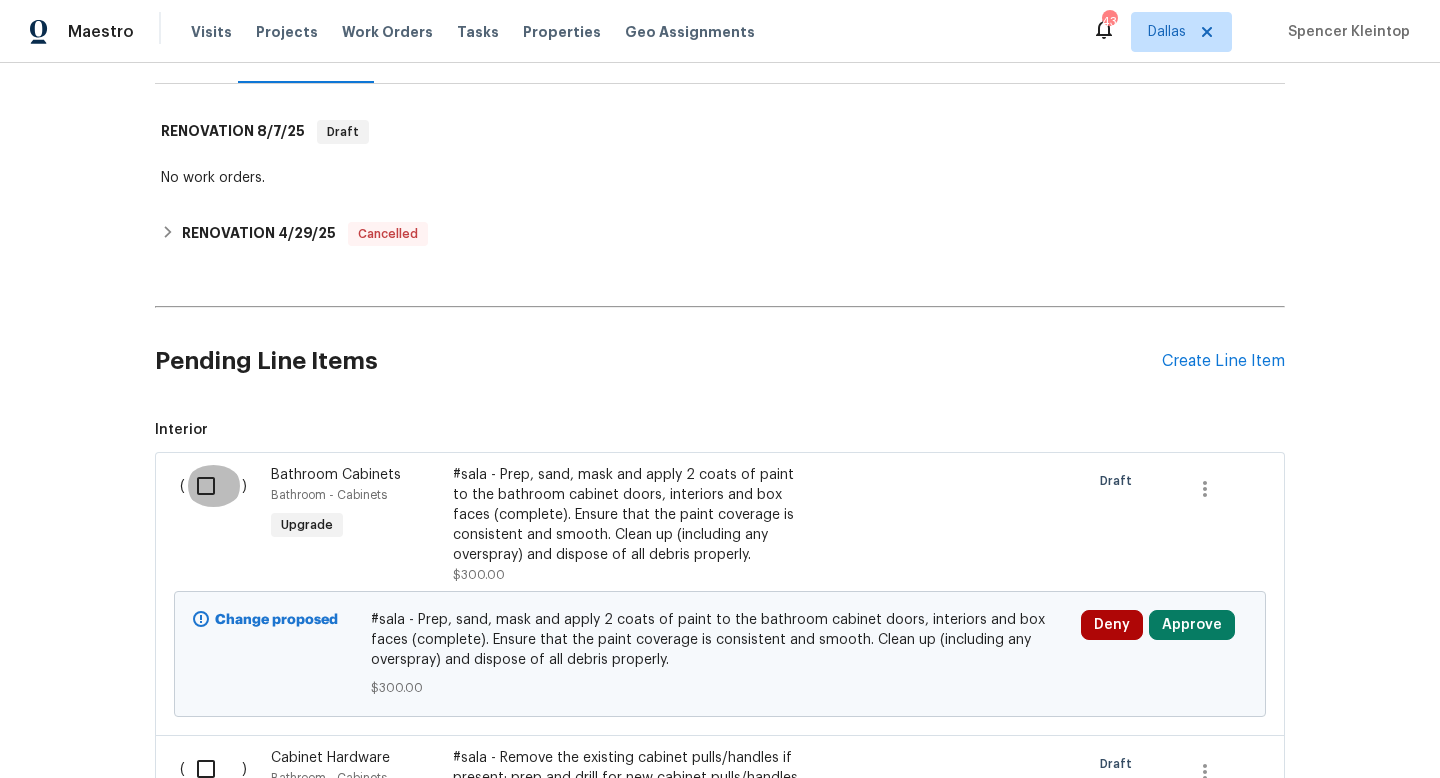 click at bounding box center (213, 486) 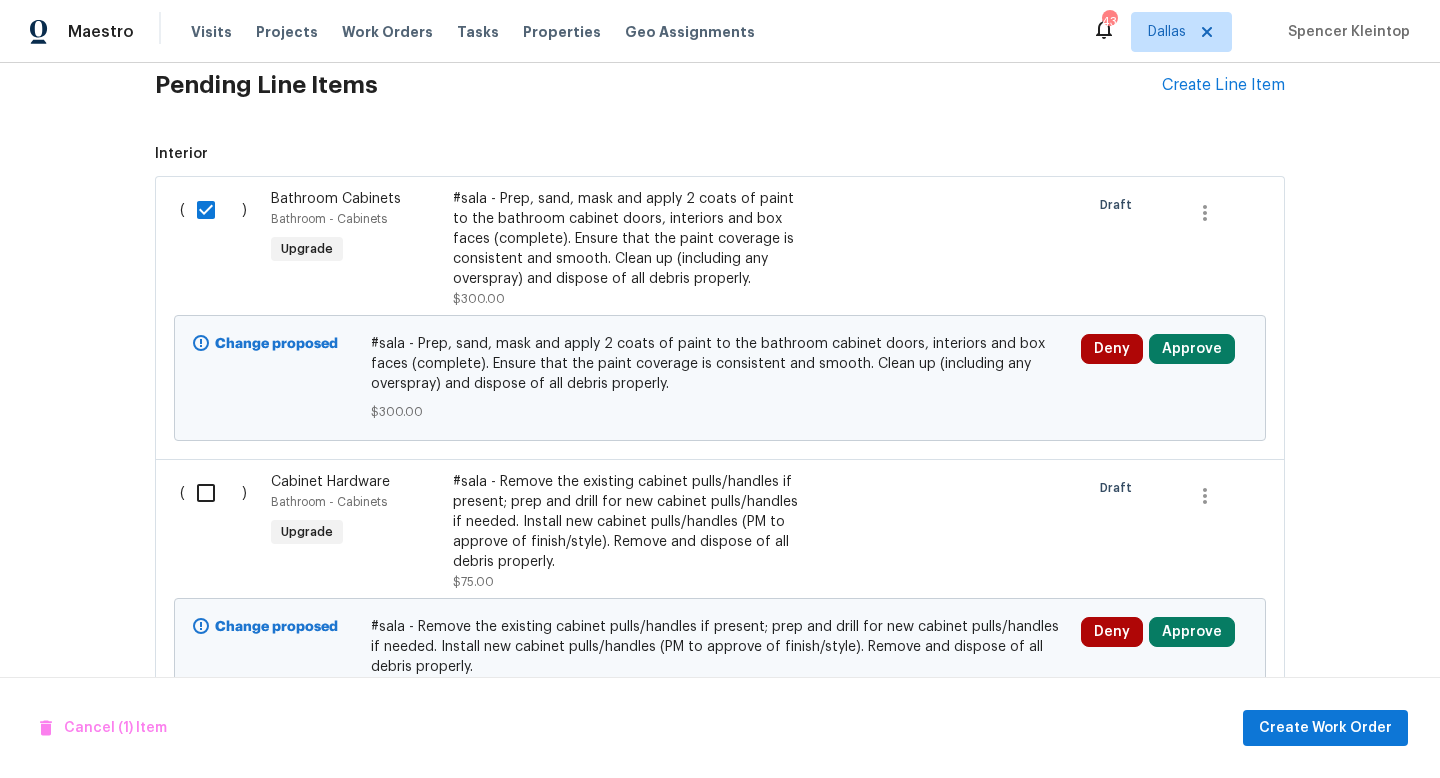 click at bounding box center (213, 493) 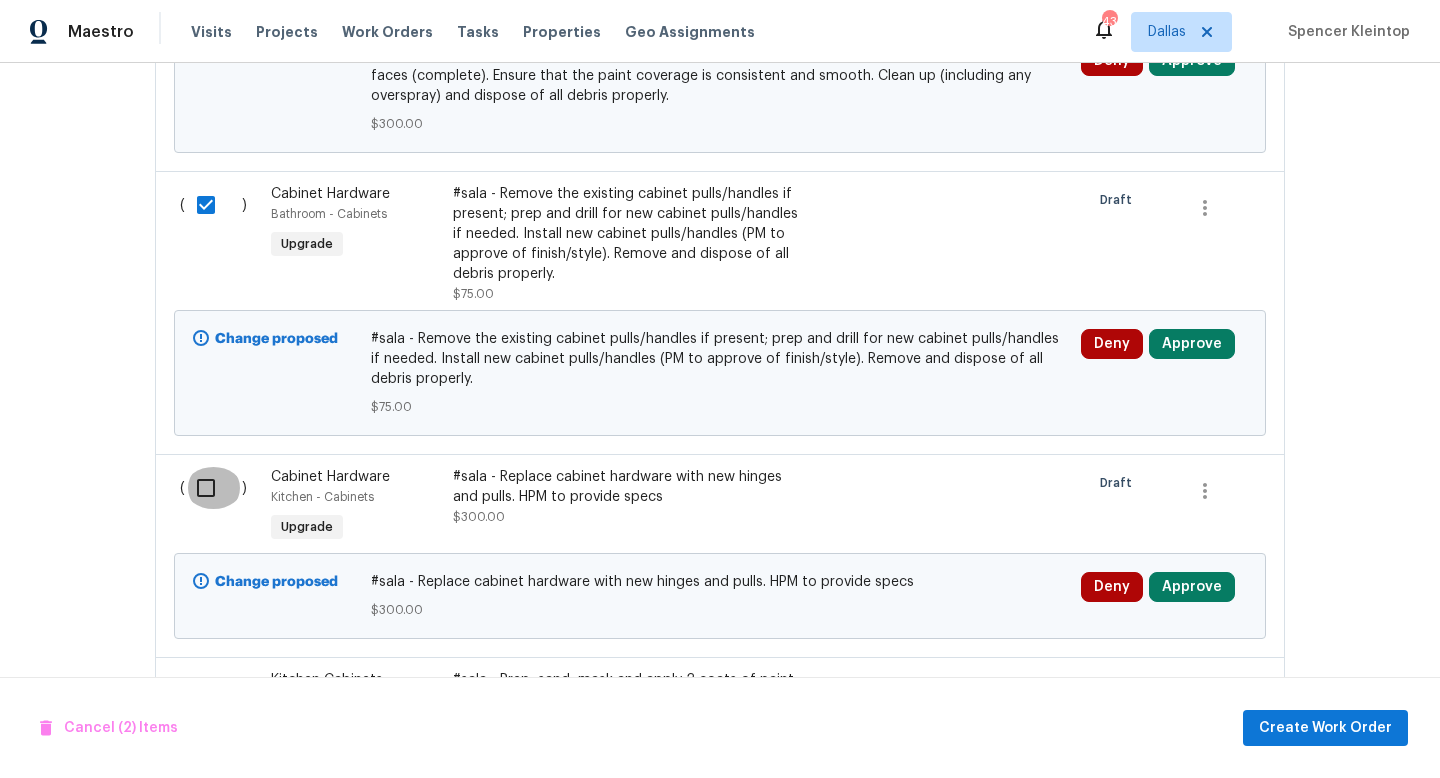 click at bounding box center (213, 488) 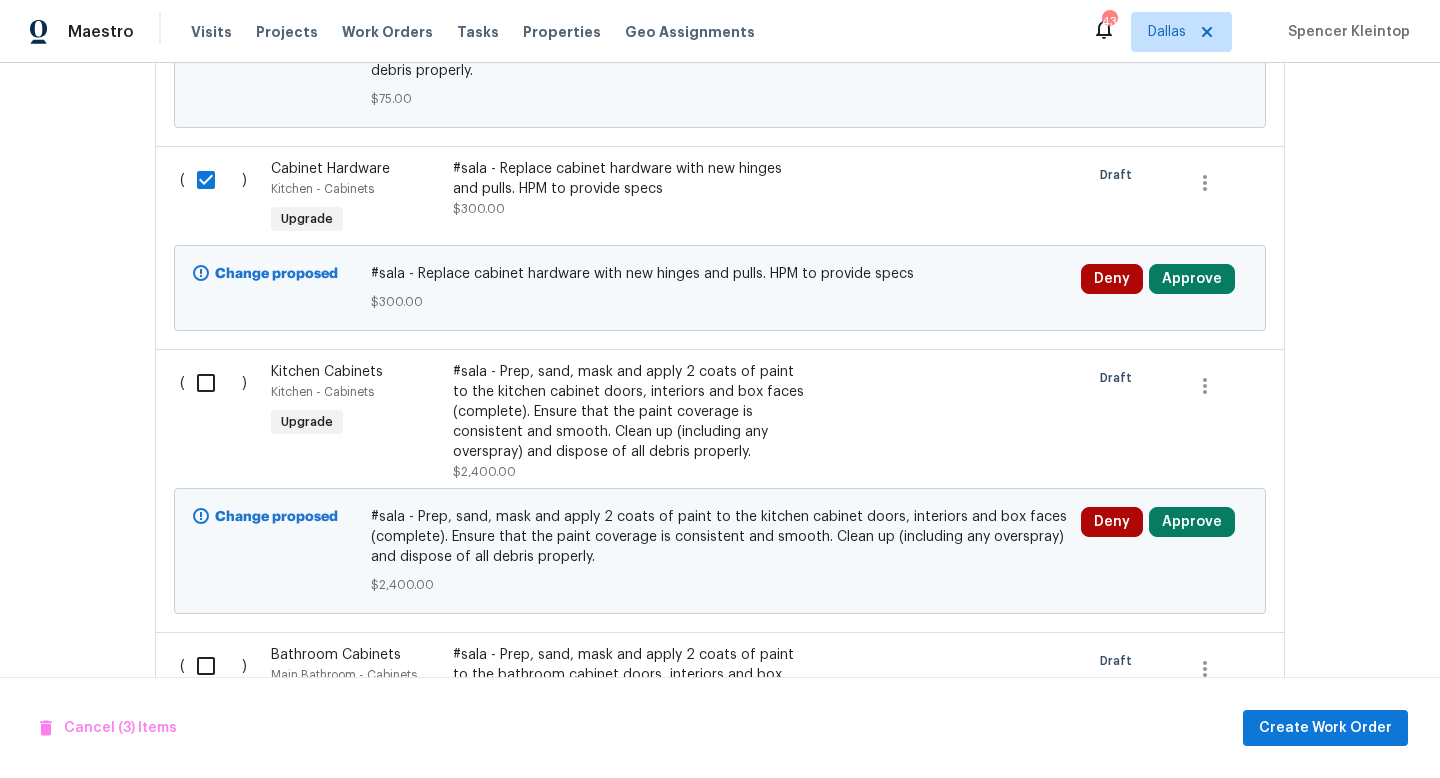 click at bounding box center [213, 383] 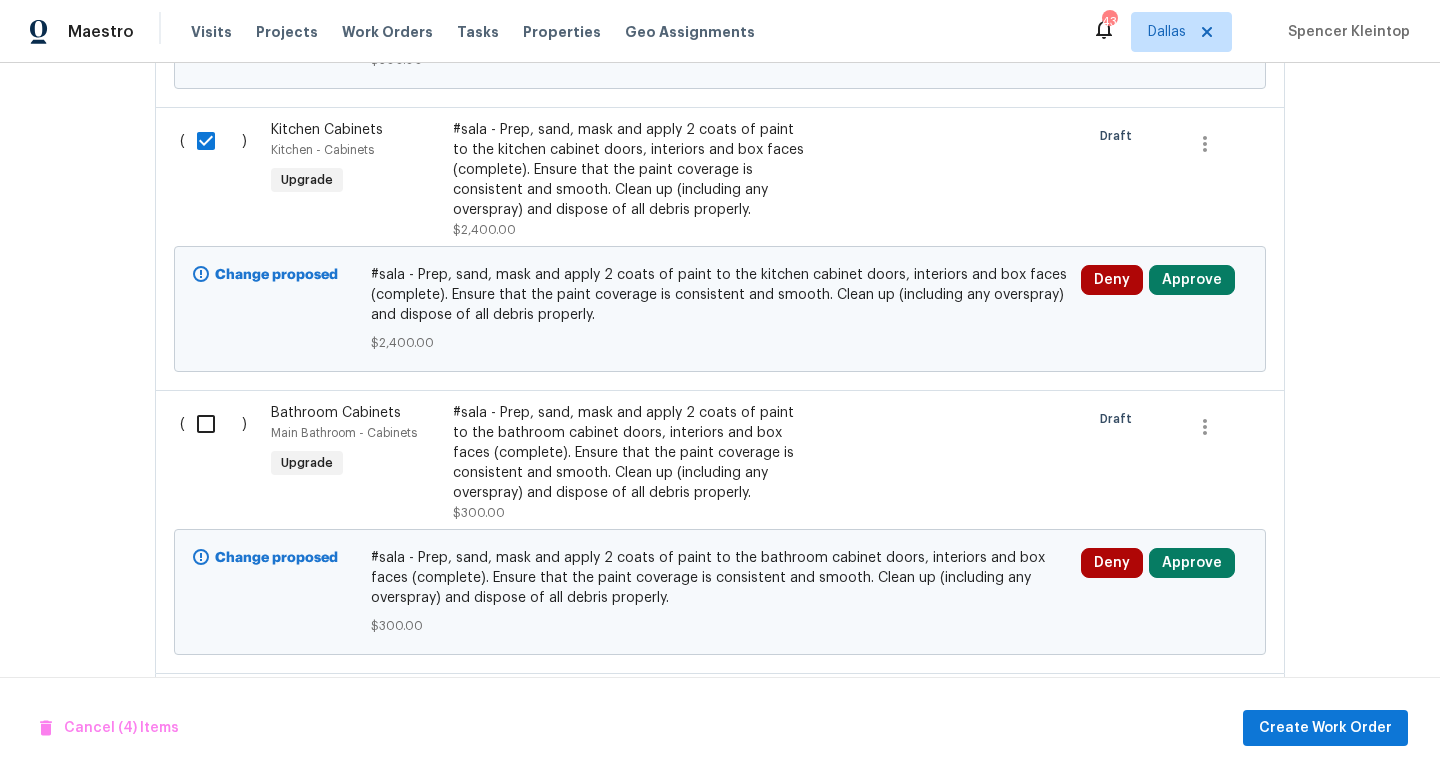 scroll, scrollTop: 1469, scrollLeft: 0, axis: vertical 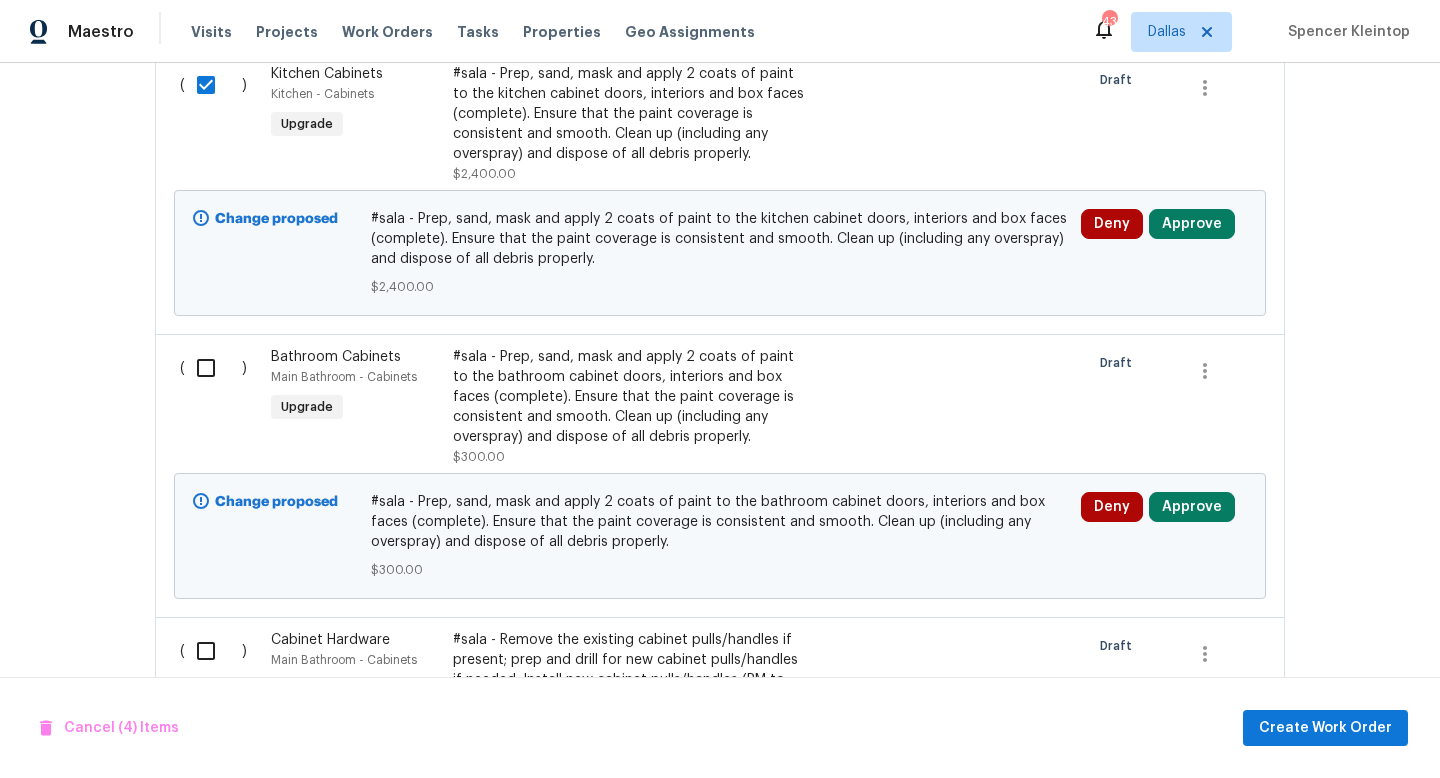 click at bounding box center (213, 368) 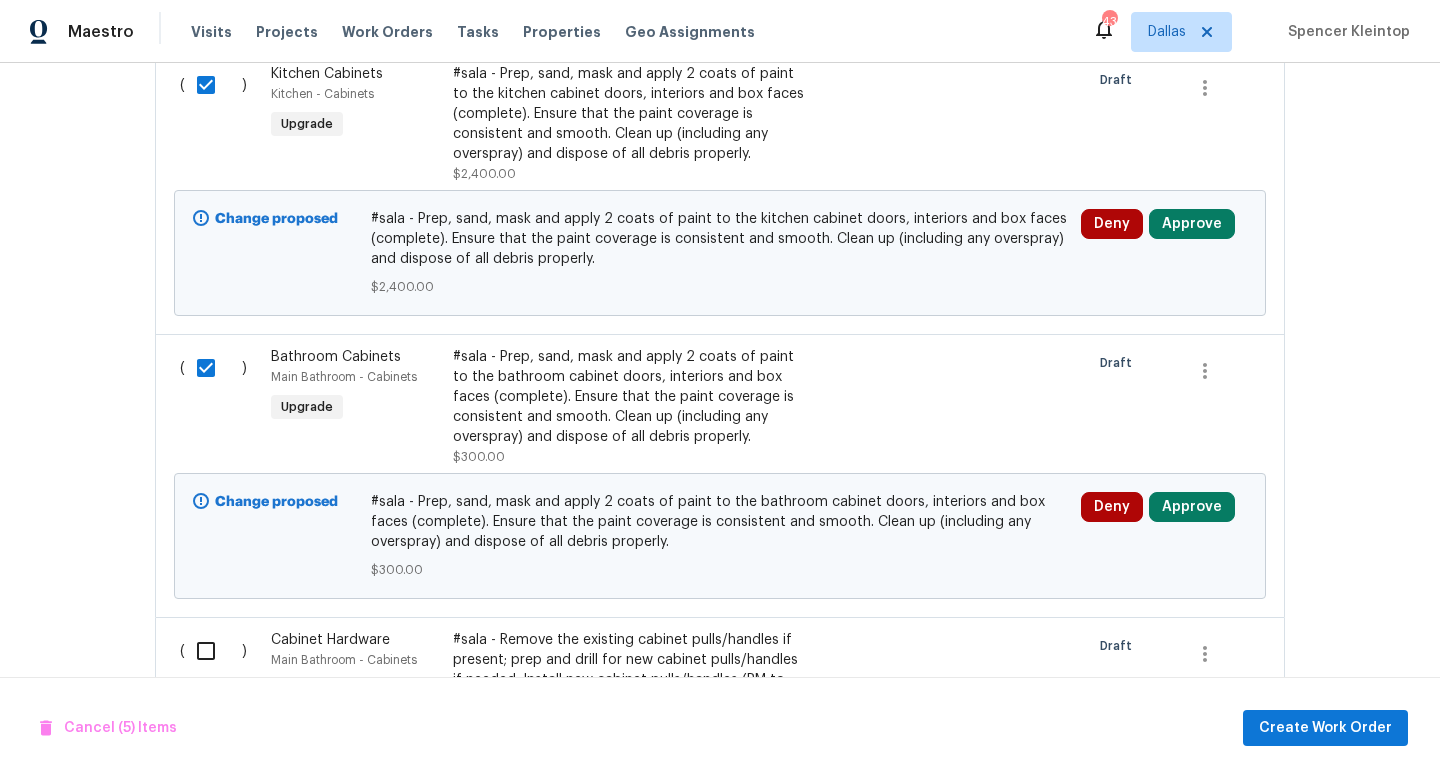 scroll, scrollTop: 1711, scrollLeft: 0, axis: vertical 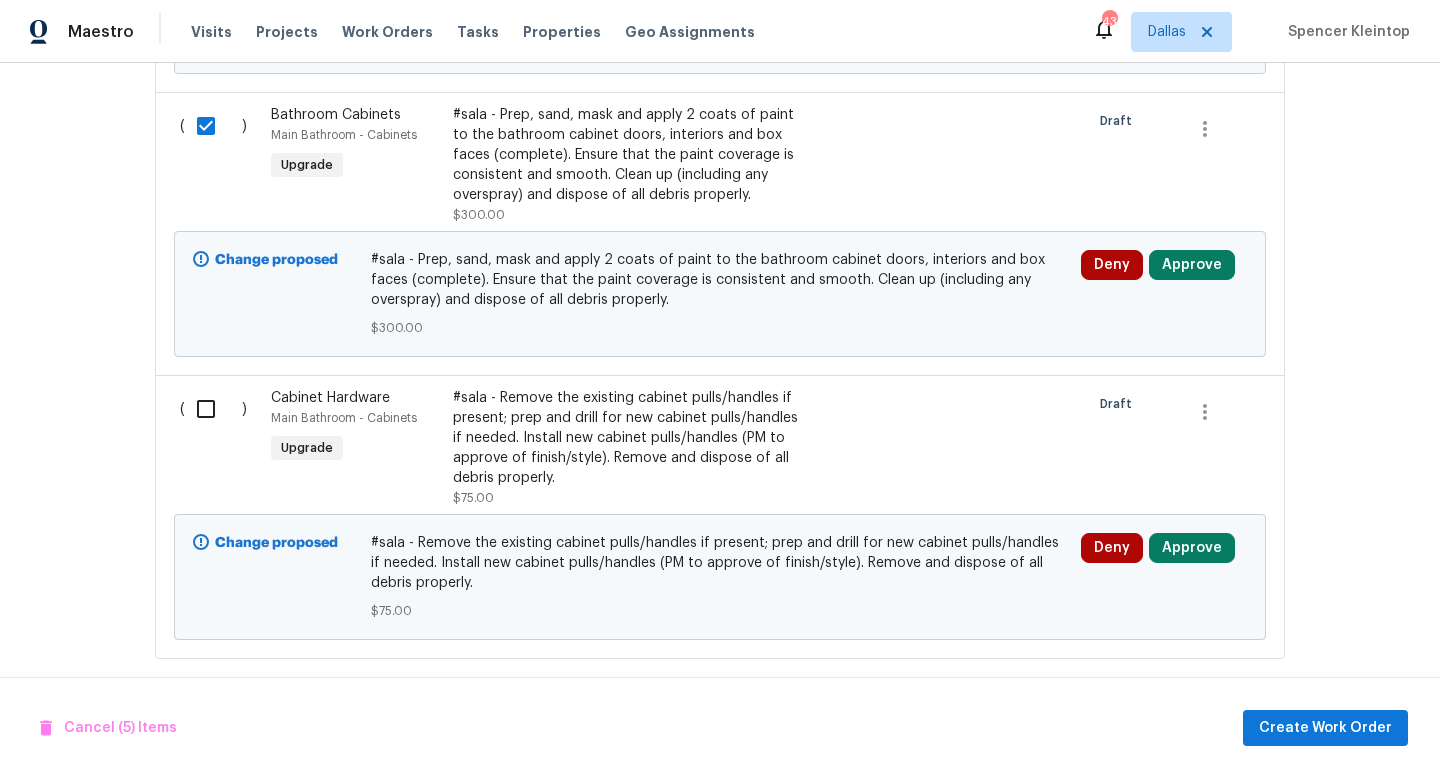 click at bounding box center [213, 409] 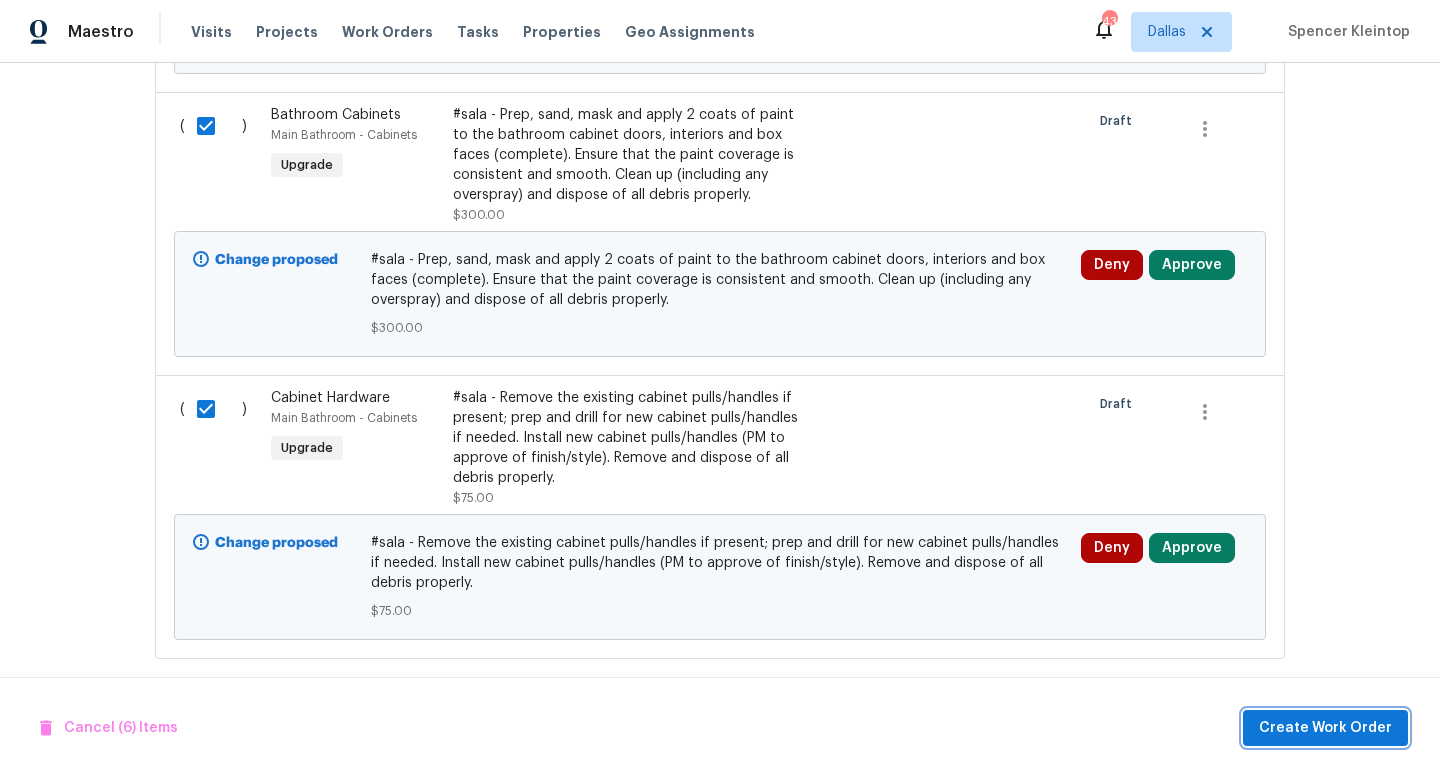 click on "Create Work Order" at bounding box center (1325, 728) 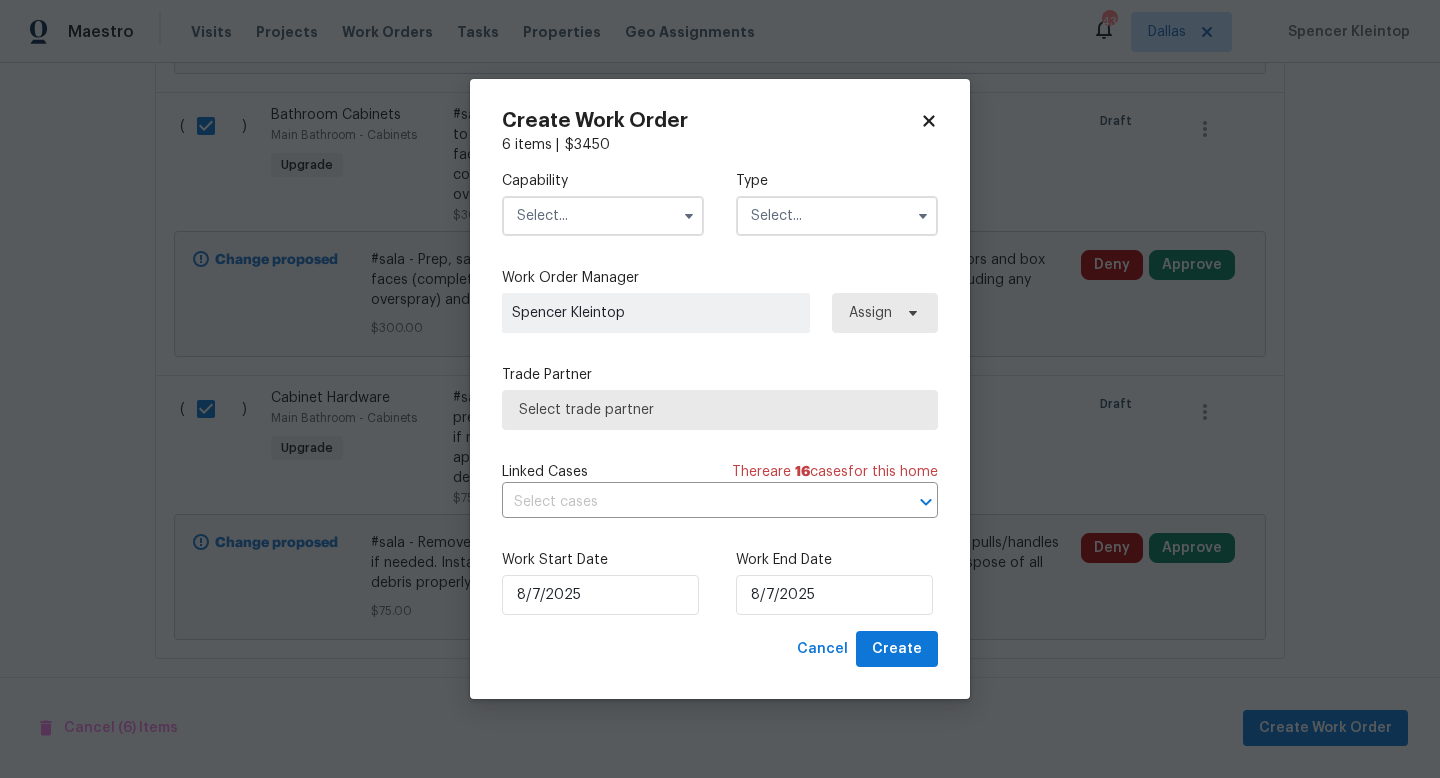 click at bounding box center (603, 216) 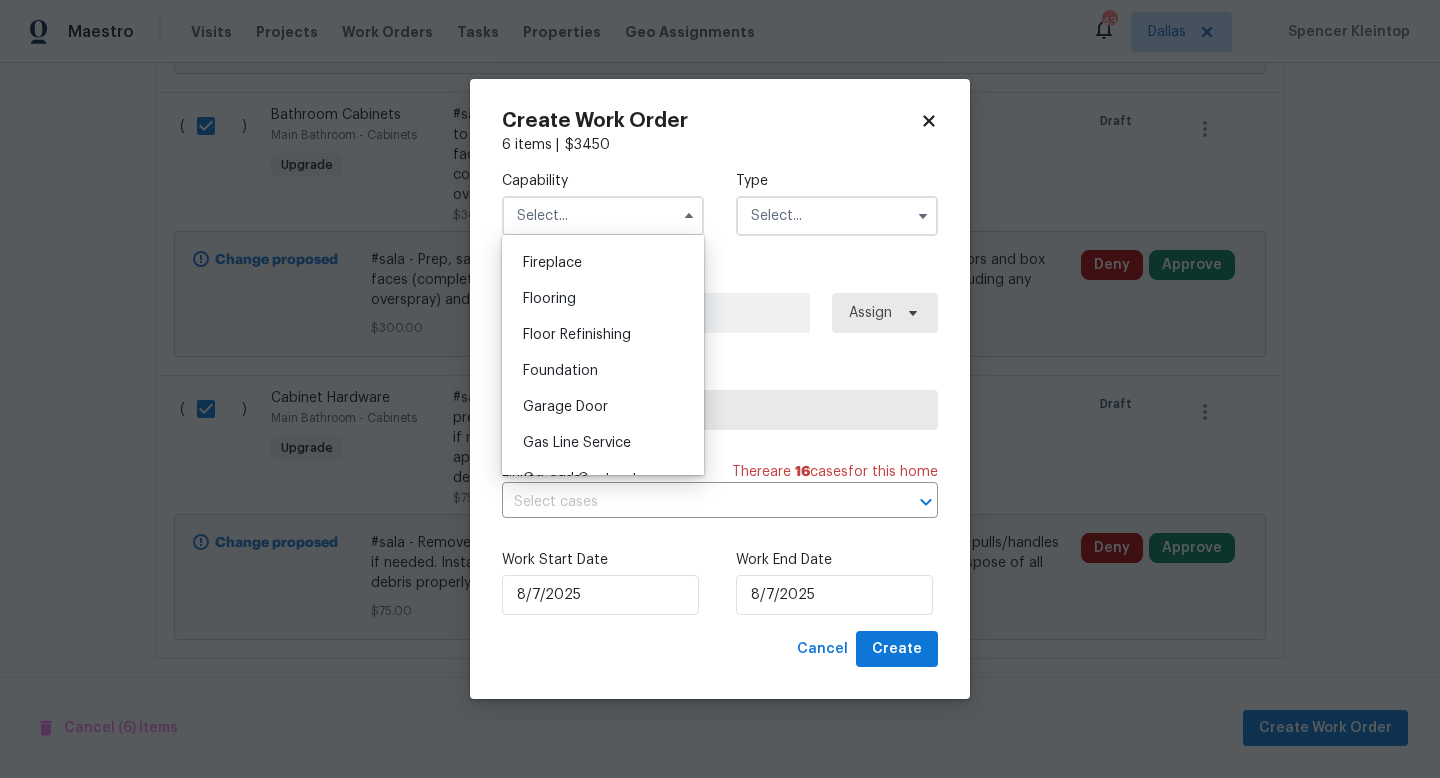 scroll, scrollTop: 747, scrollLeft: 0, axis: vertical 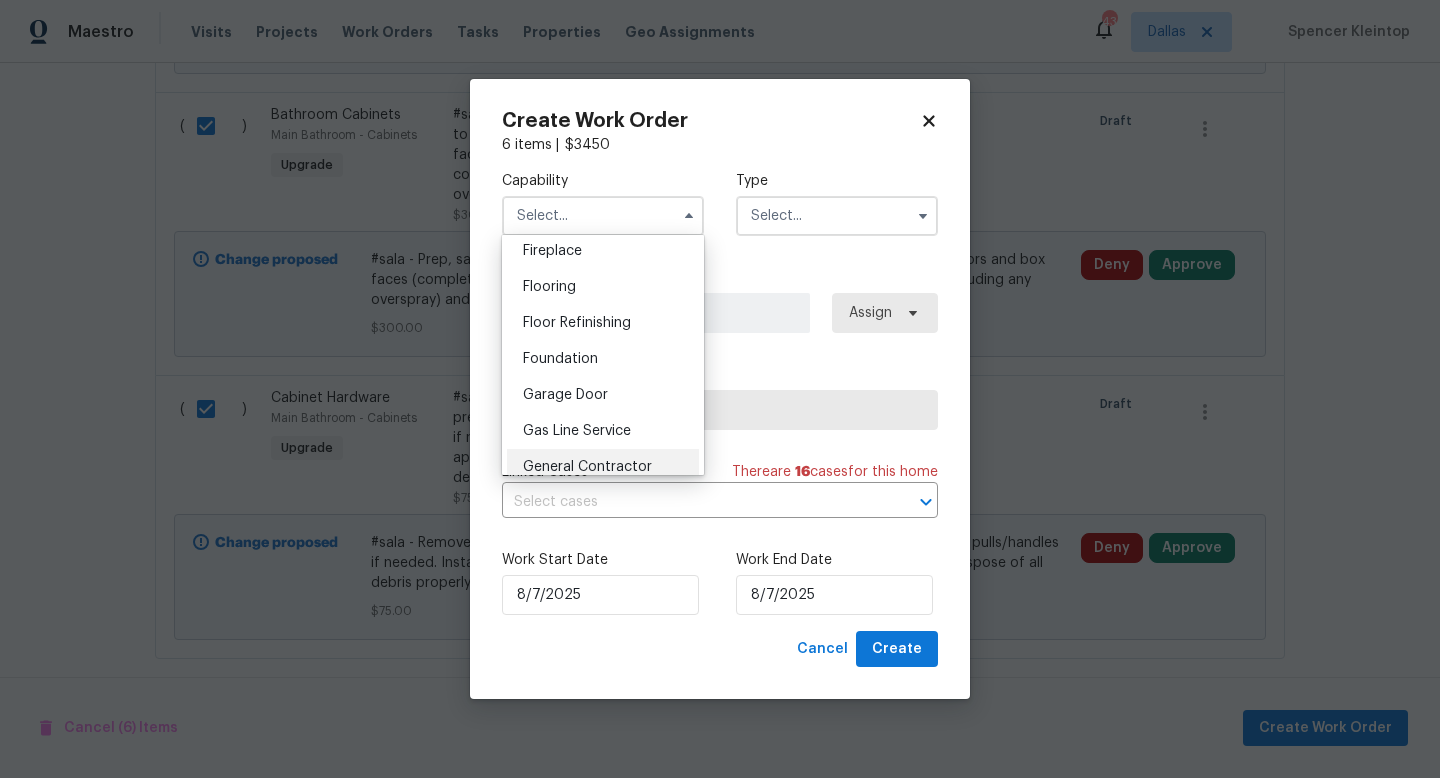click on "General Contractor" at bounding box center [587, 467] 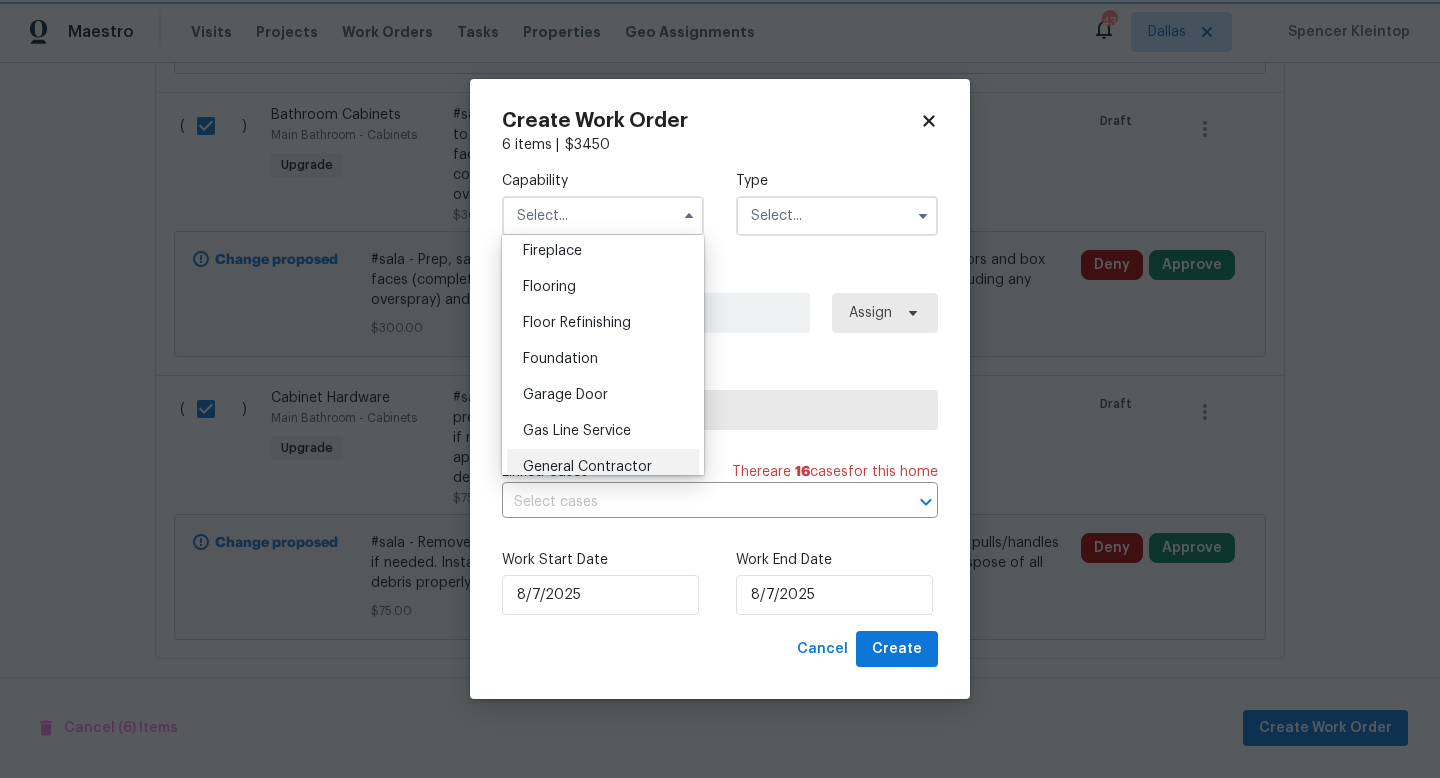type on "General Contractor" 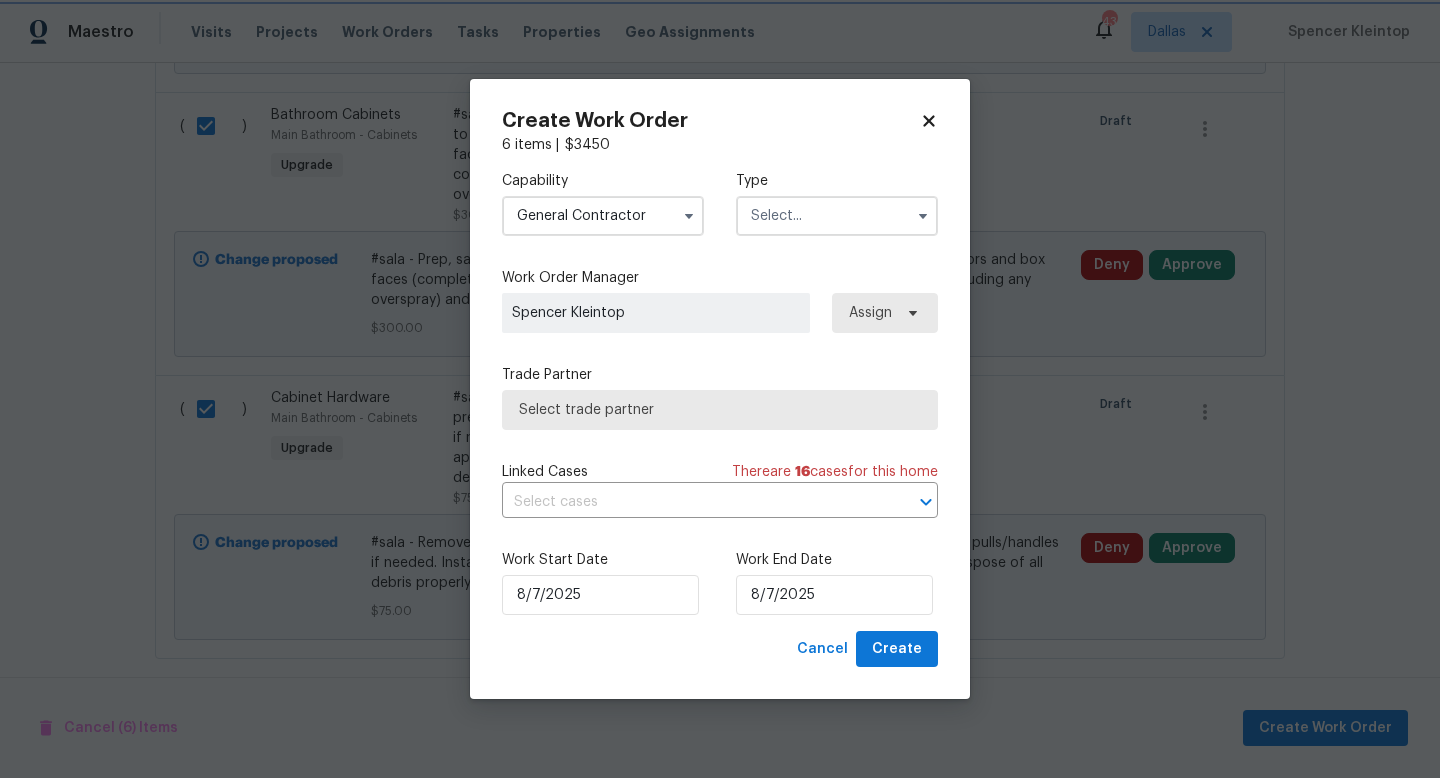 scroll, scrollTop: 798, scrollLeft: 0, axis: vertical 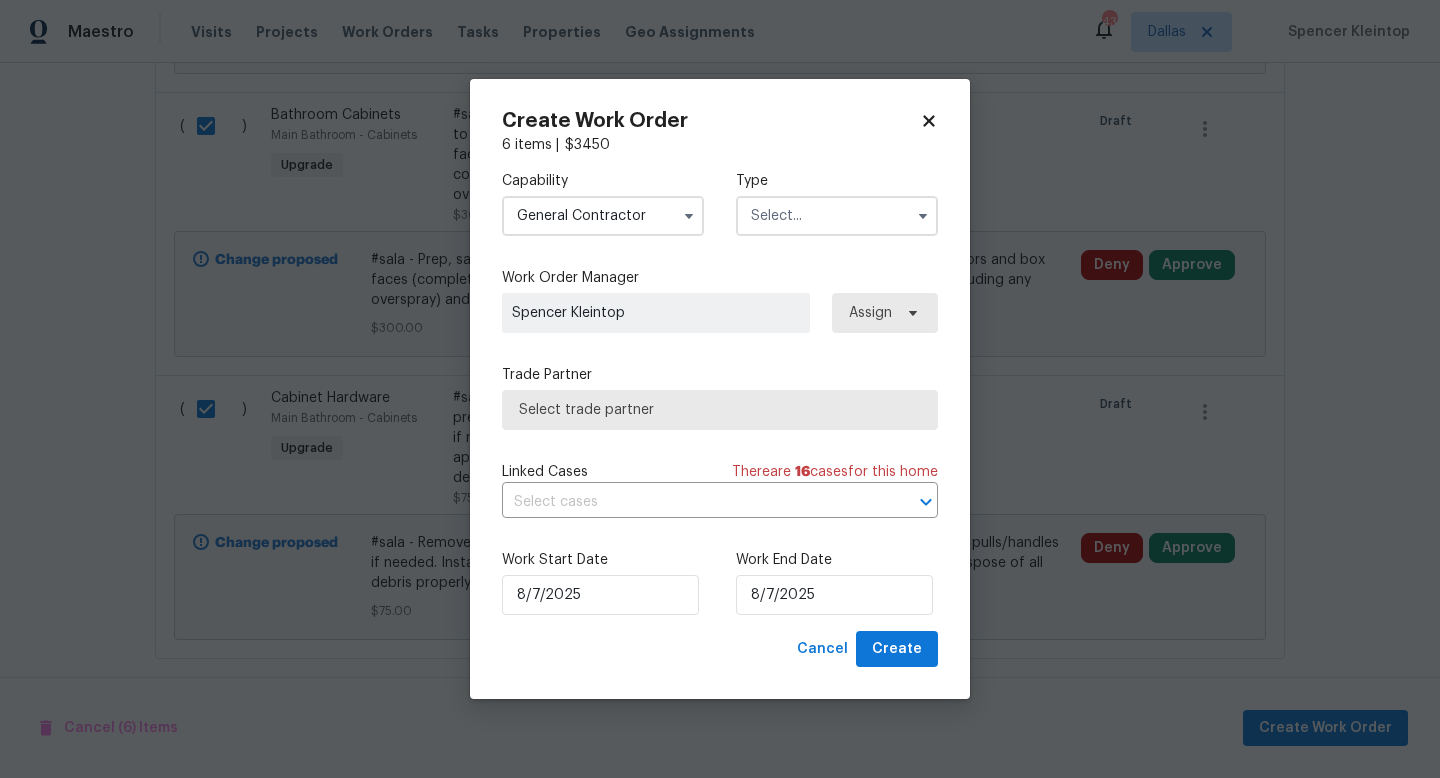 click at bounding box center (837, 216) 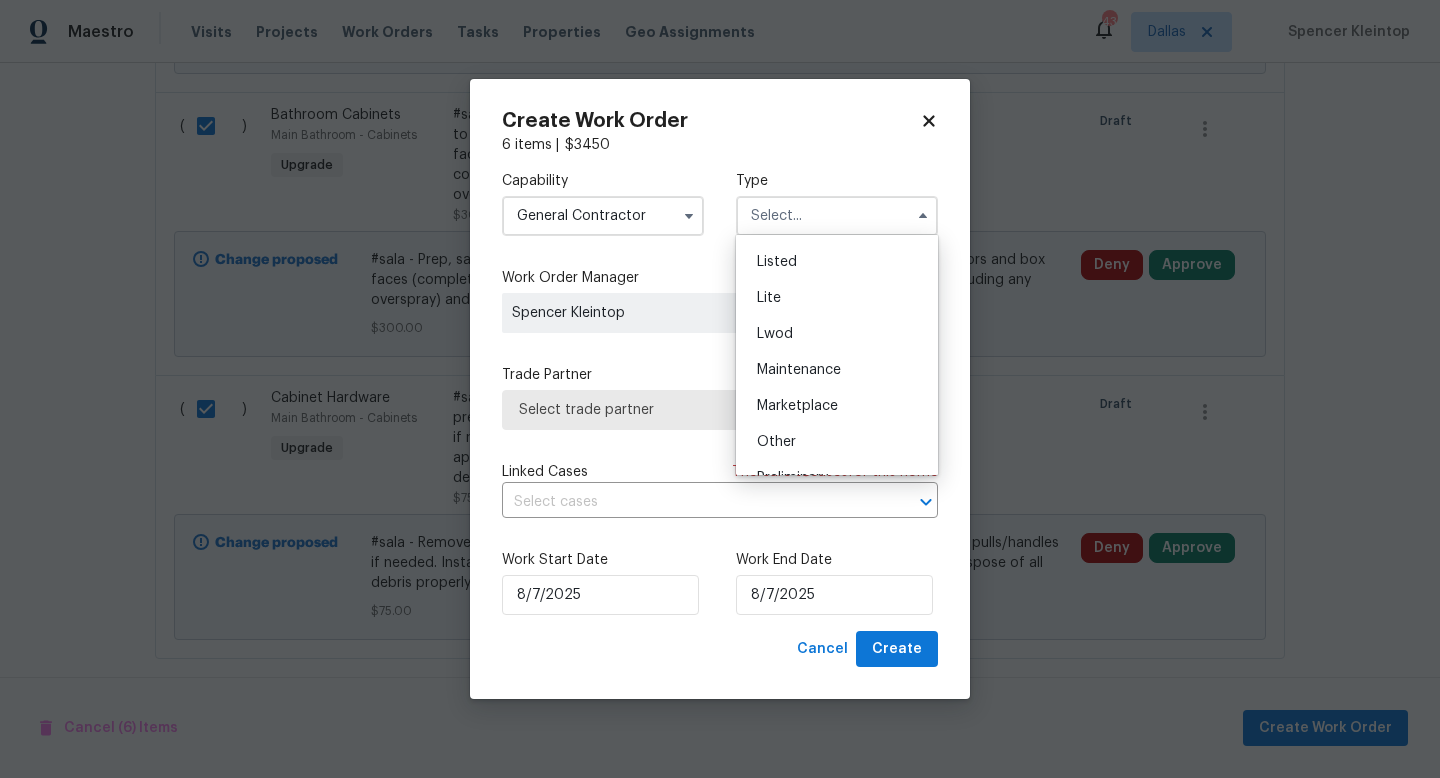 scroll, scrollTop: 370, scrollLeft: 0, axis: vertical 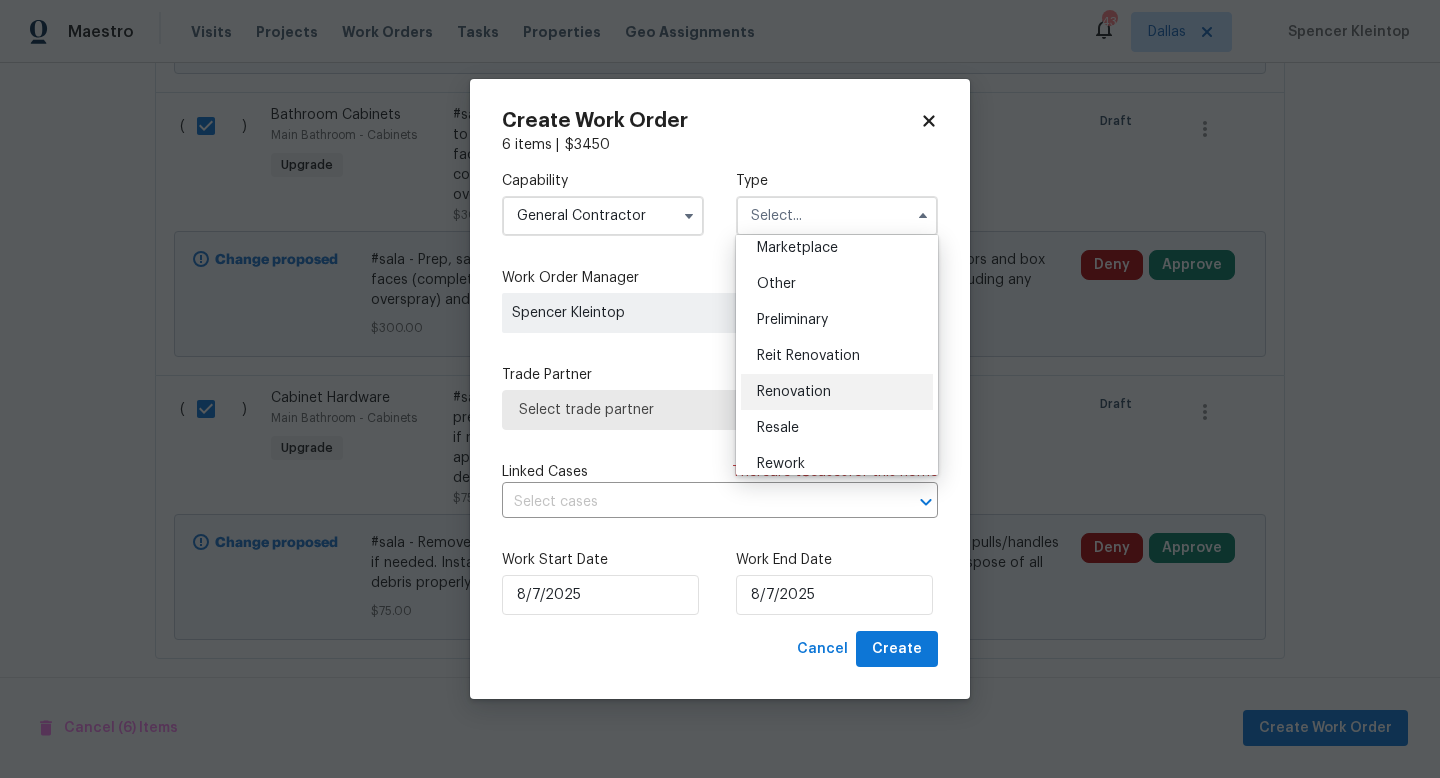 click on "Renovation" at bounding box center (794, 392) 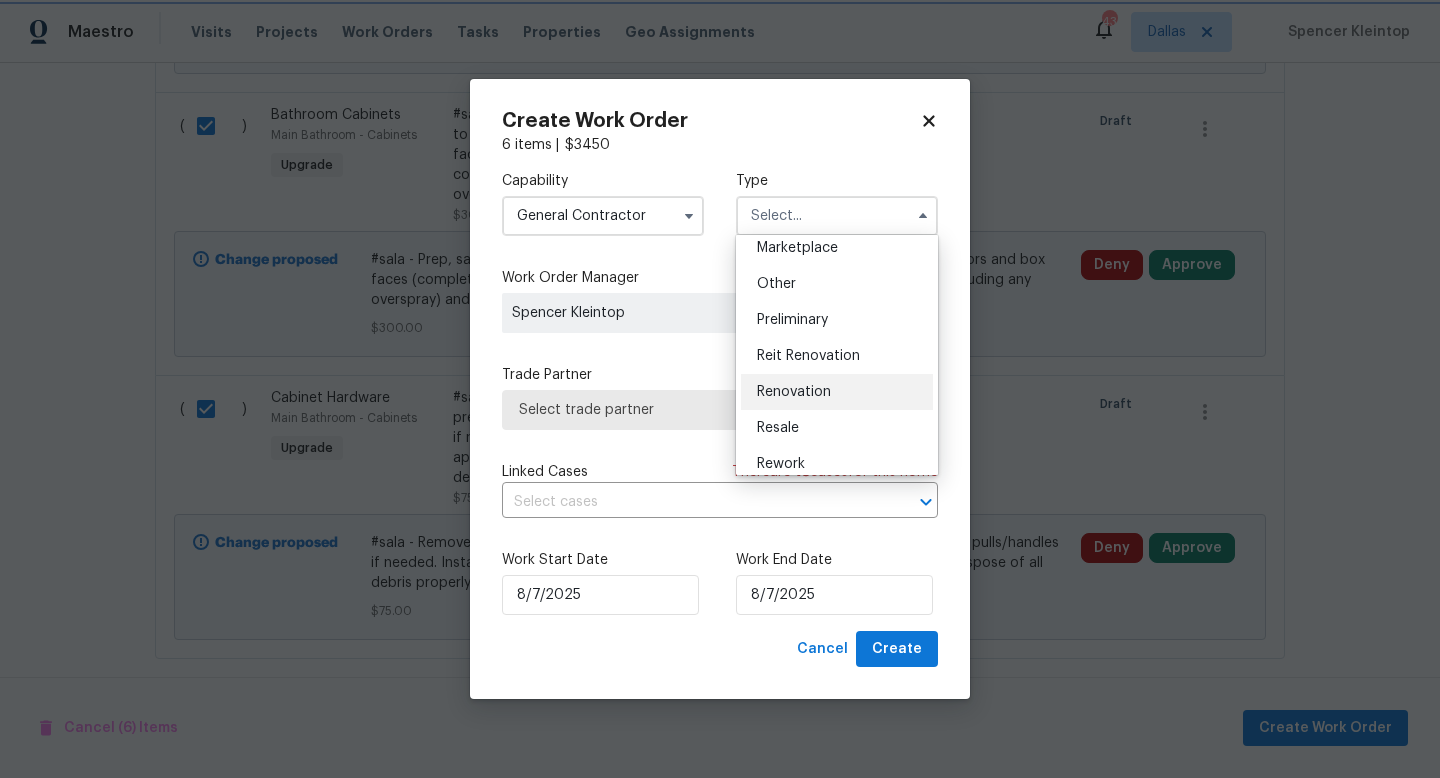 type on "Renovation" 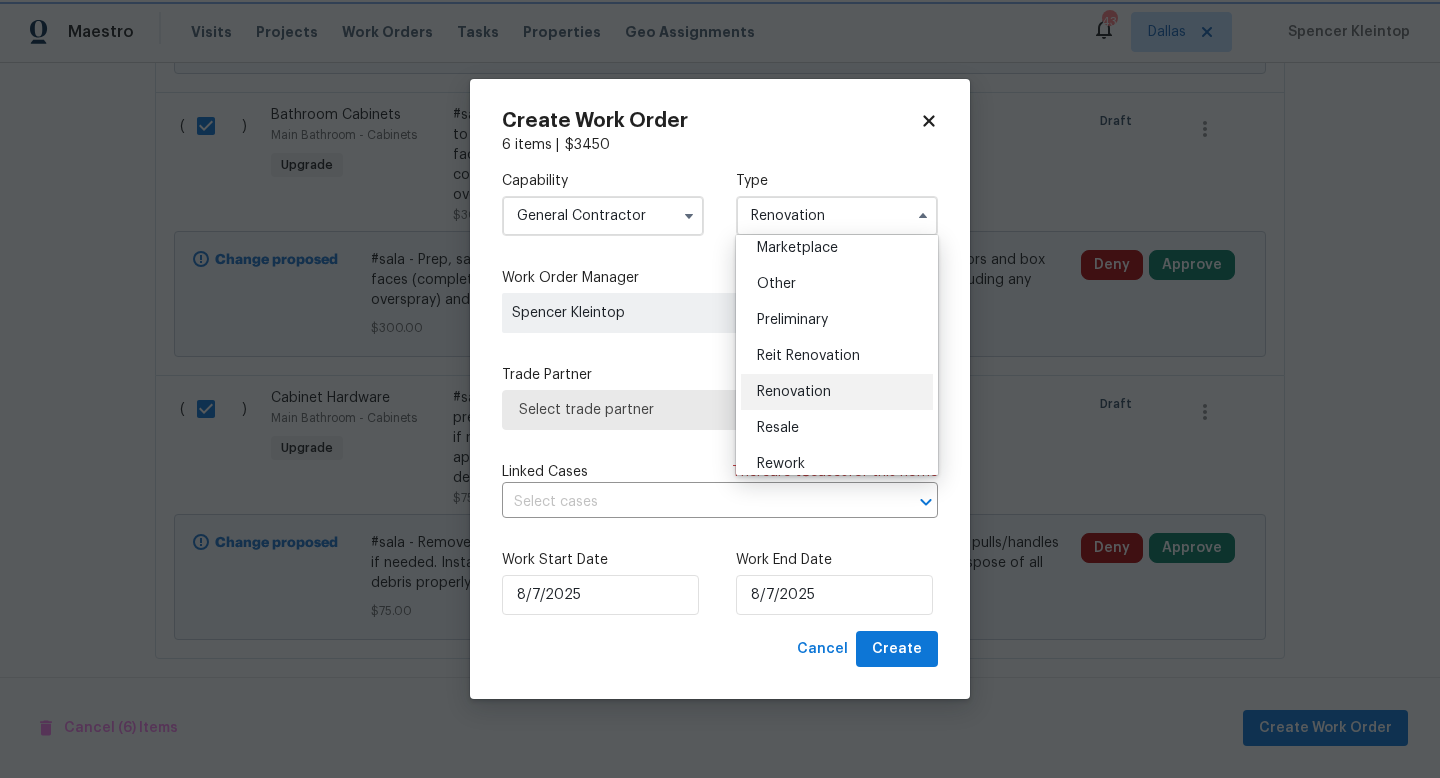 scroll, scrollTop: 0, scrollLeft: 0, axis: both 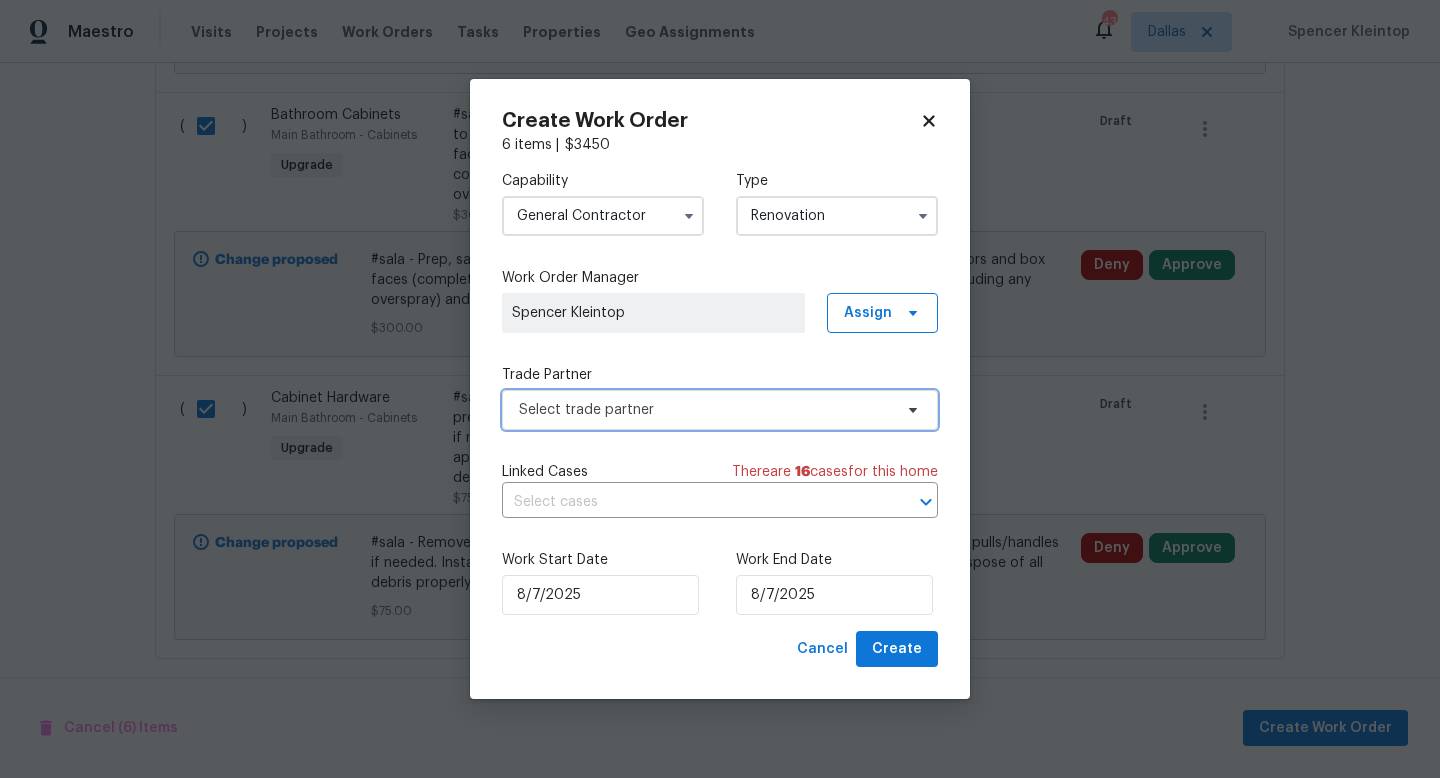 click on "Select trade partner" at bounding box center (705, 410) 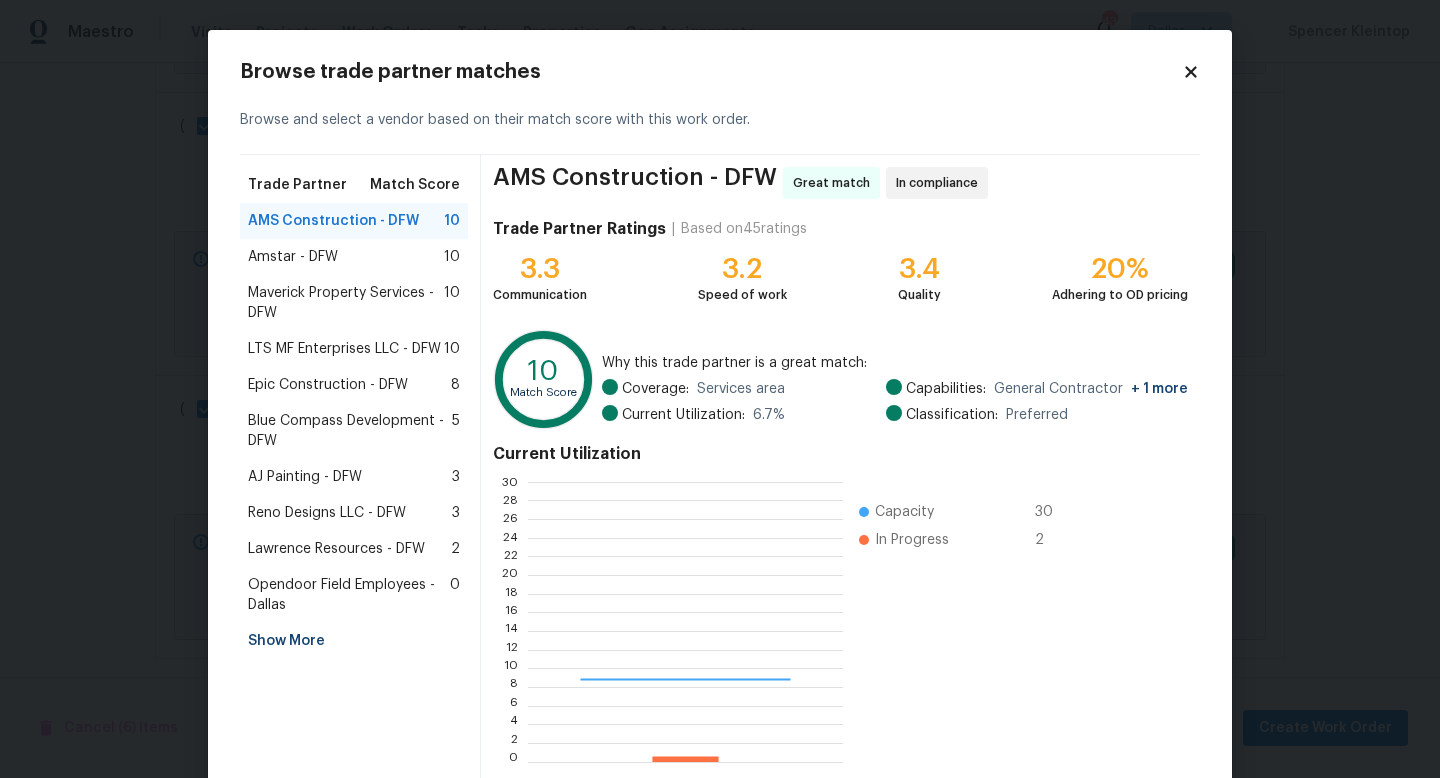 scroll, scrollTop: 2, scrollLeft: 2, axis: both 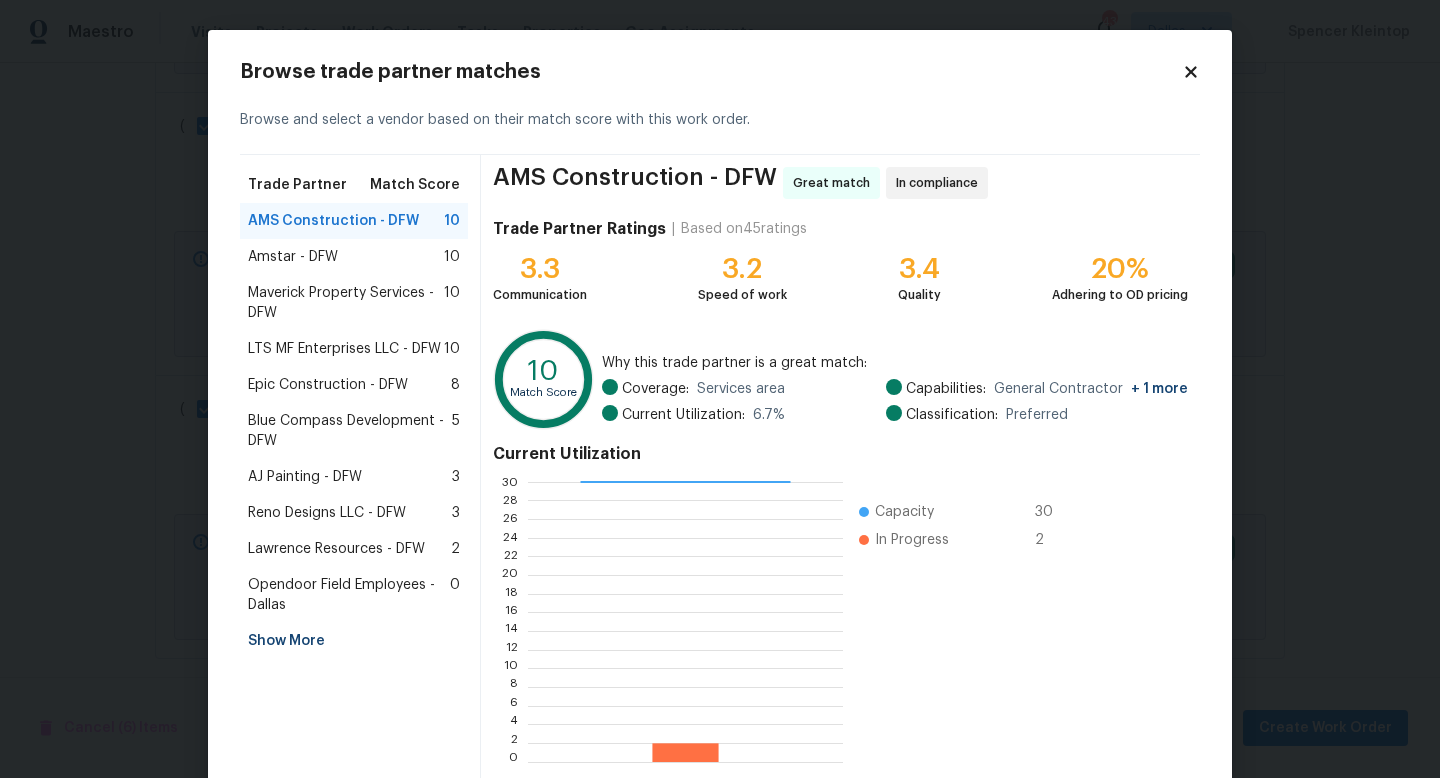 click on "Maverick Property Services - DFW" at bounding box center [346, 303] 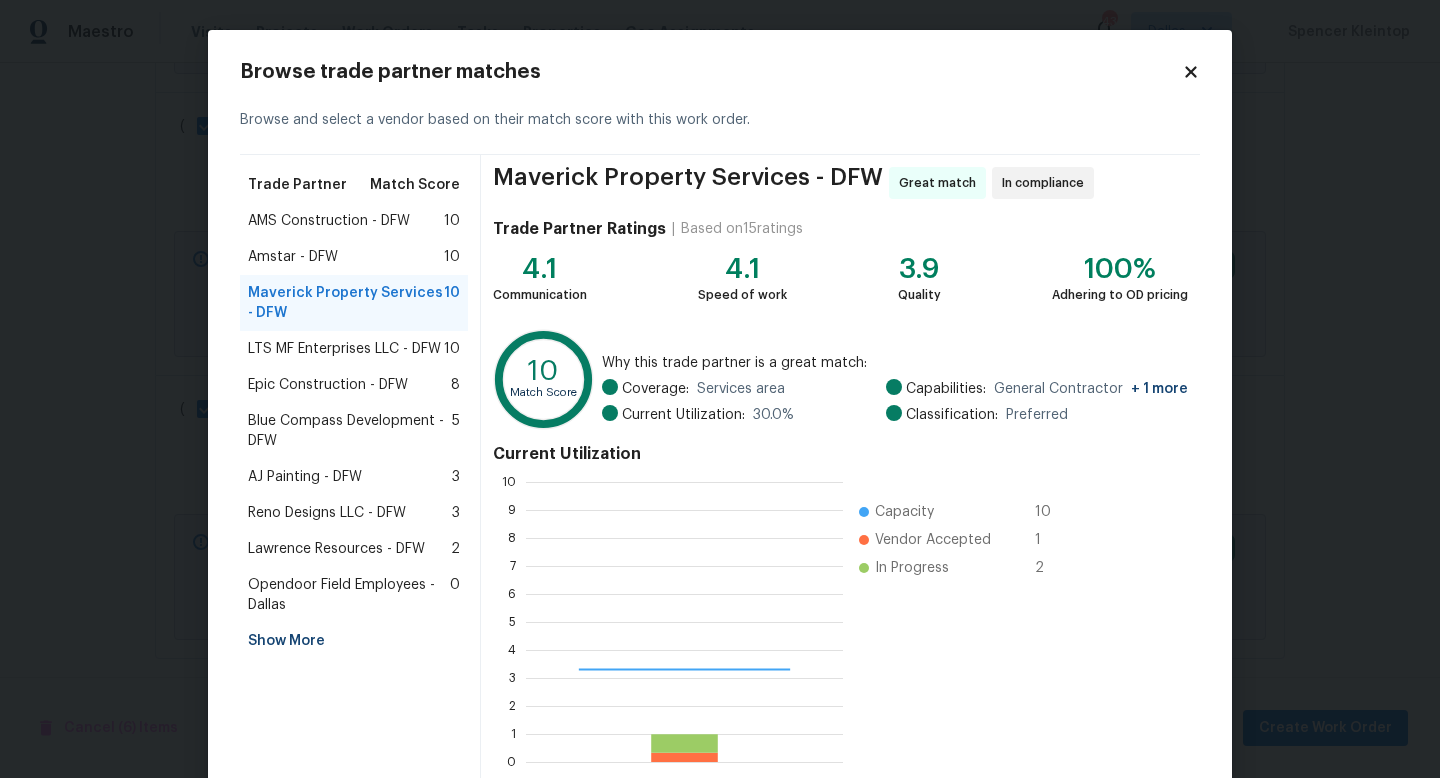 scroll, scrollTop: 2, scrollLeft: 2, axis: both 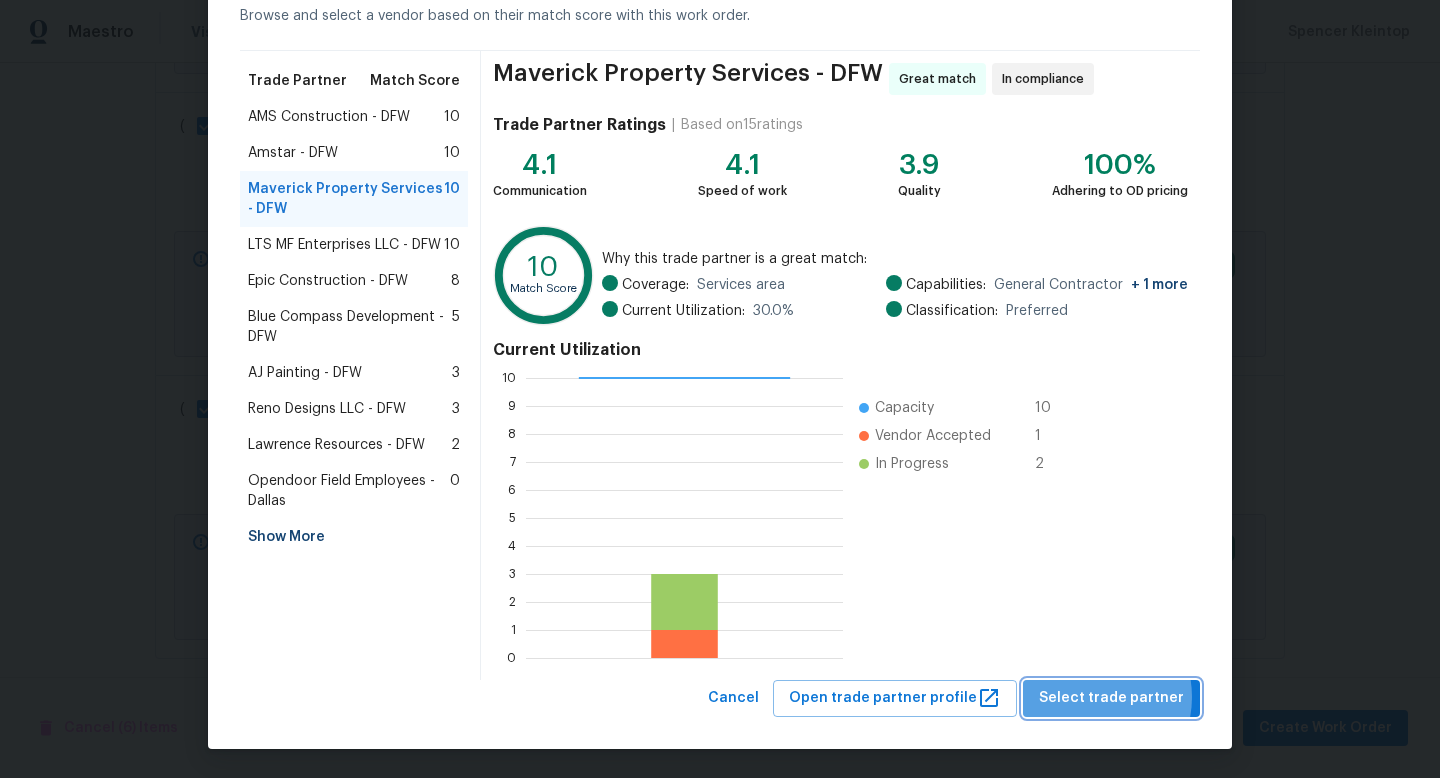 click on "Select trade partner" at bounding box center (1111, 698) 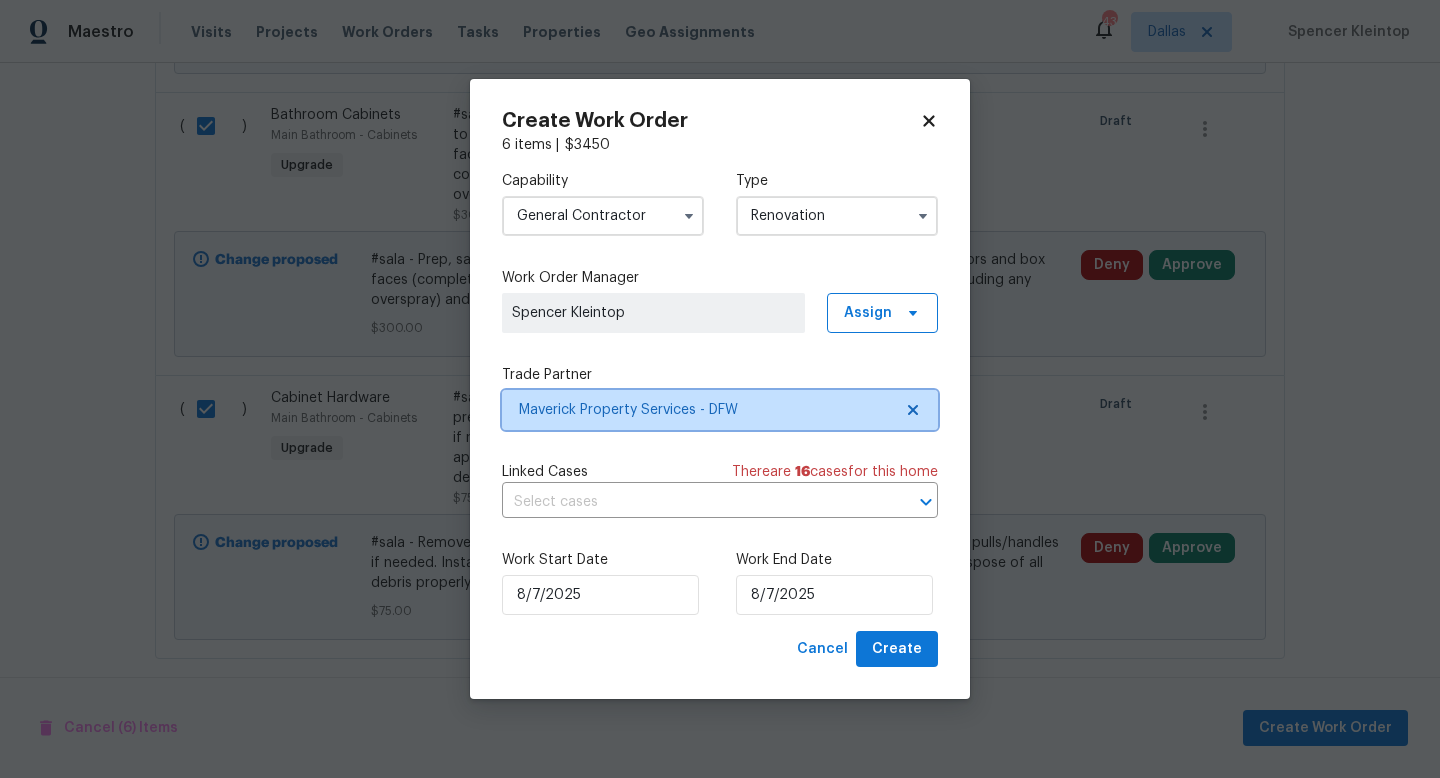 scroll, scrollTop: 0, scrollLeft: 0, axis: both 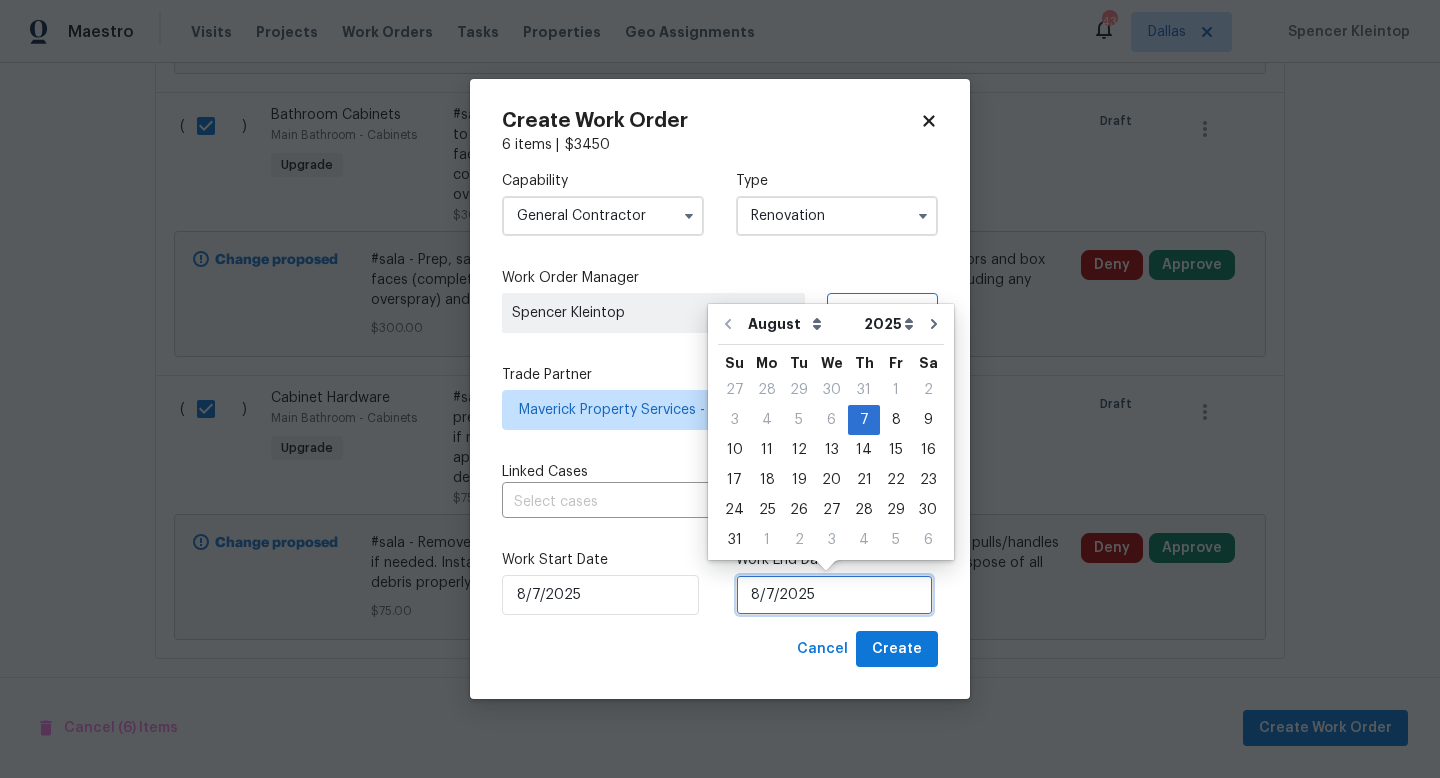 click on "8/7/2025" at bounding box center (834, 595) 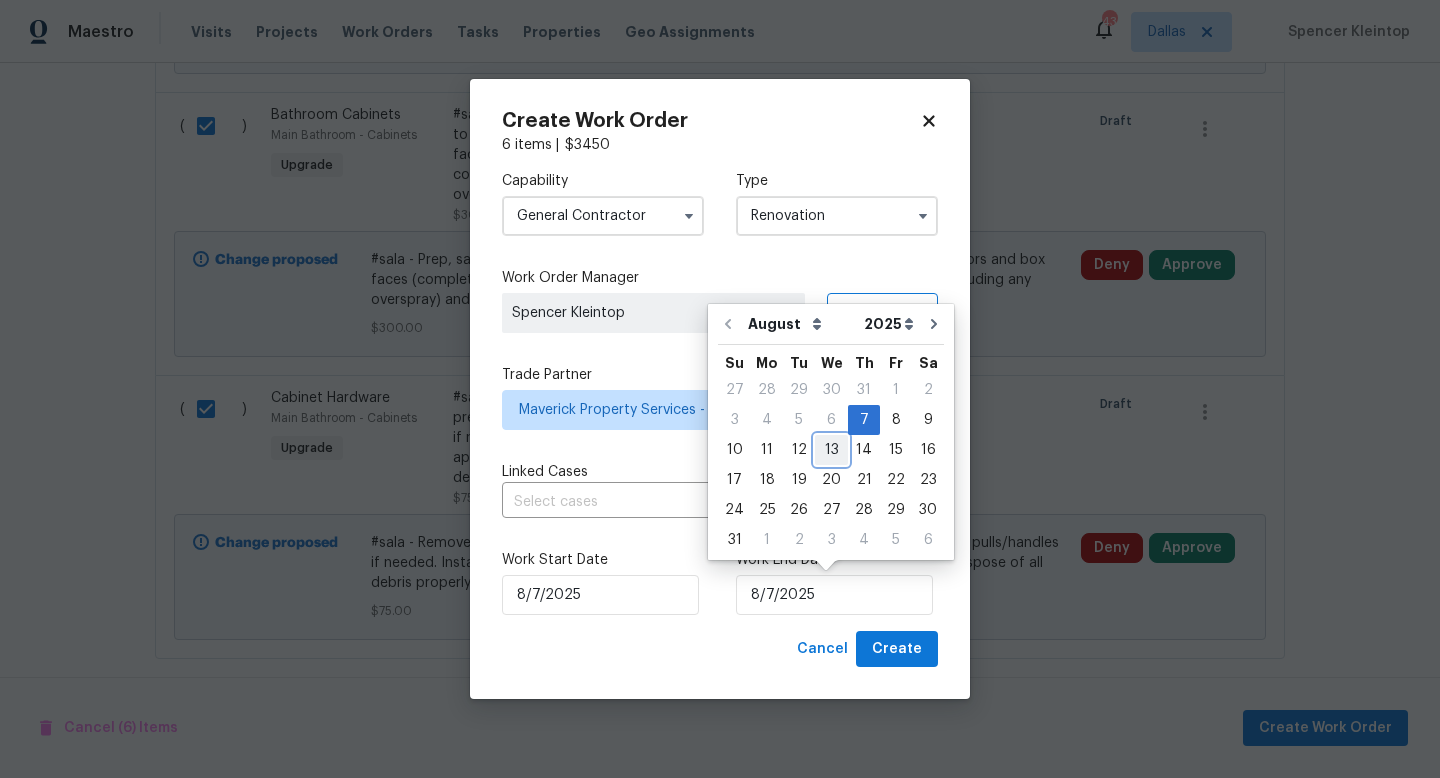 click on "13" at bounding box center (831, 450) 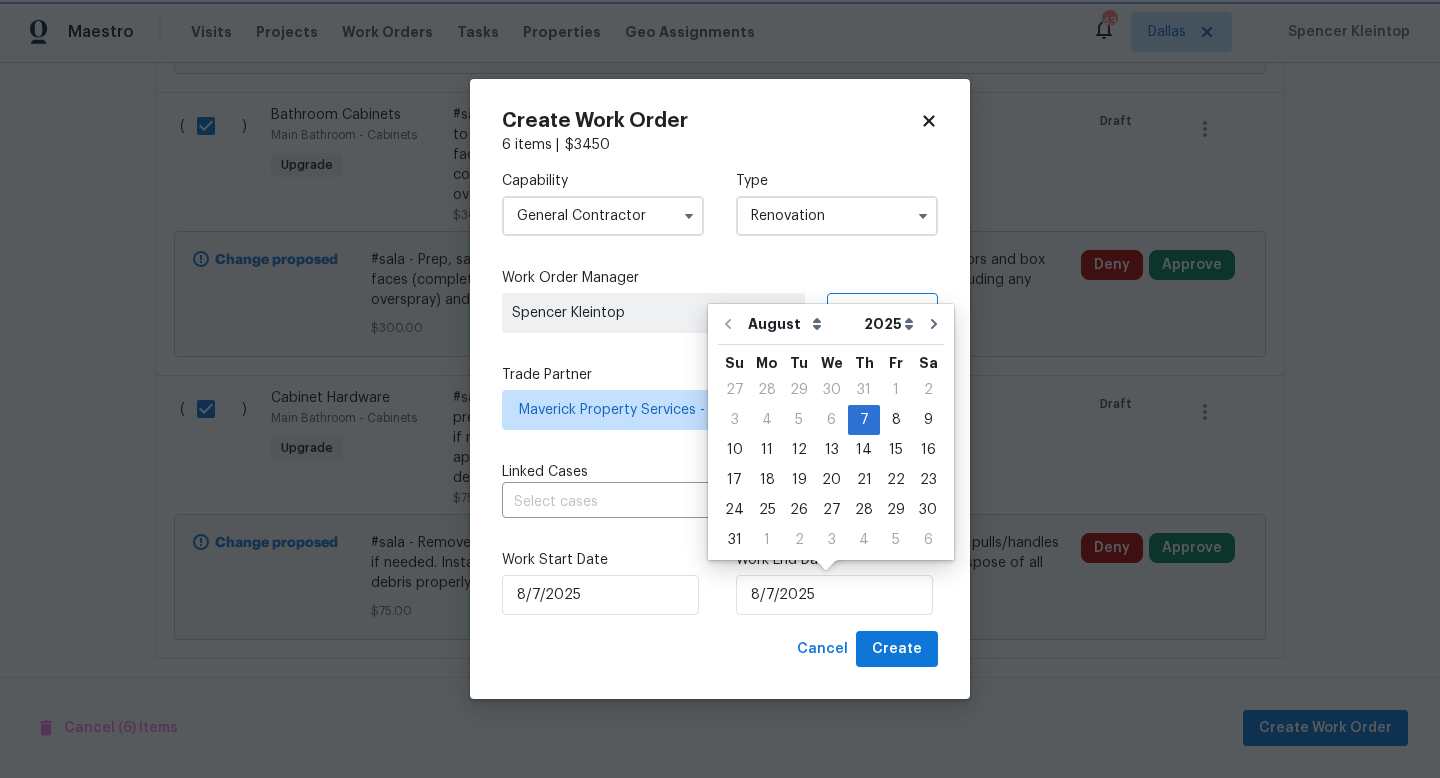 type on "8/13/2025" 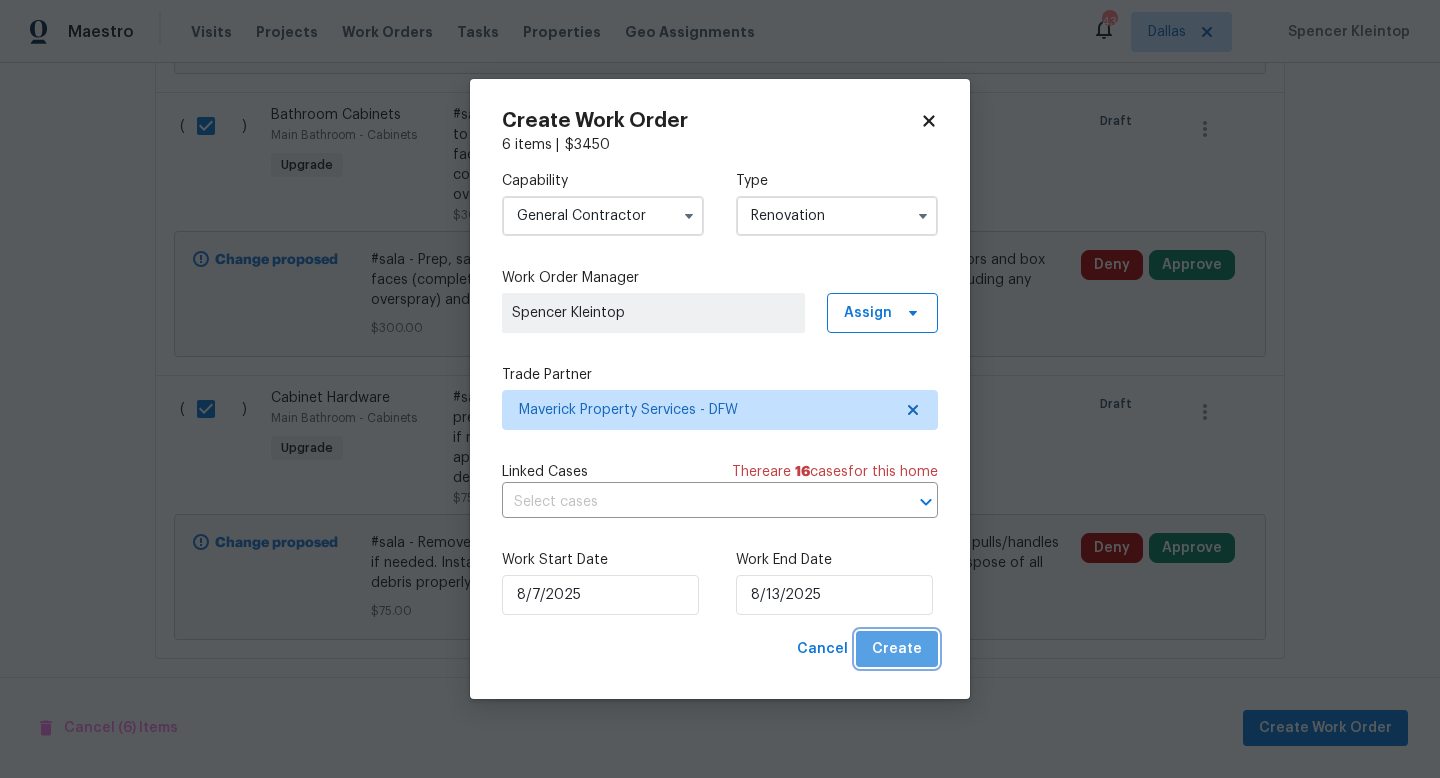 click on "Create" at bounding box center [897, 649] 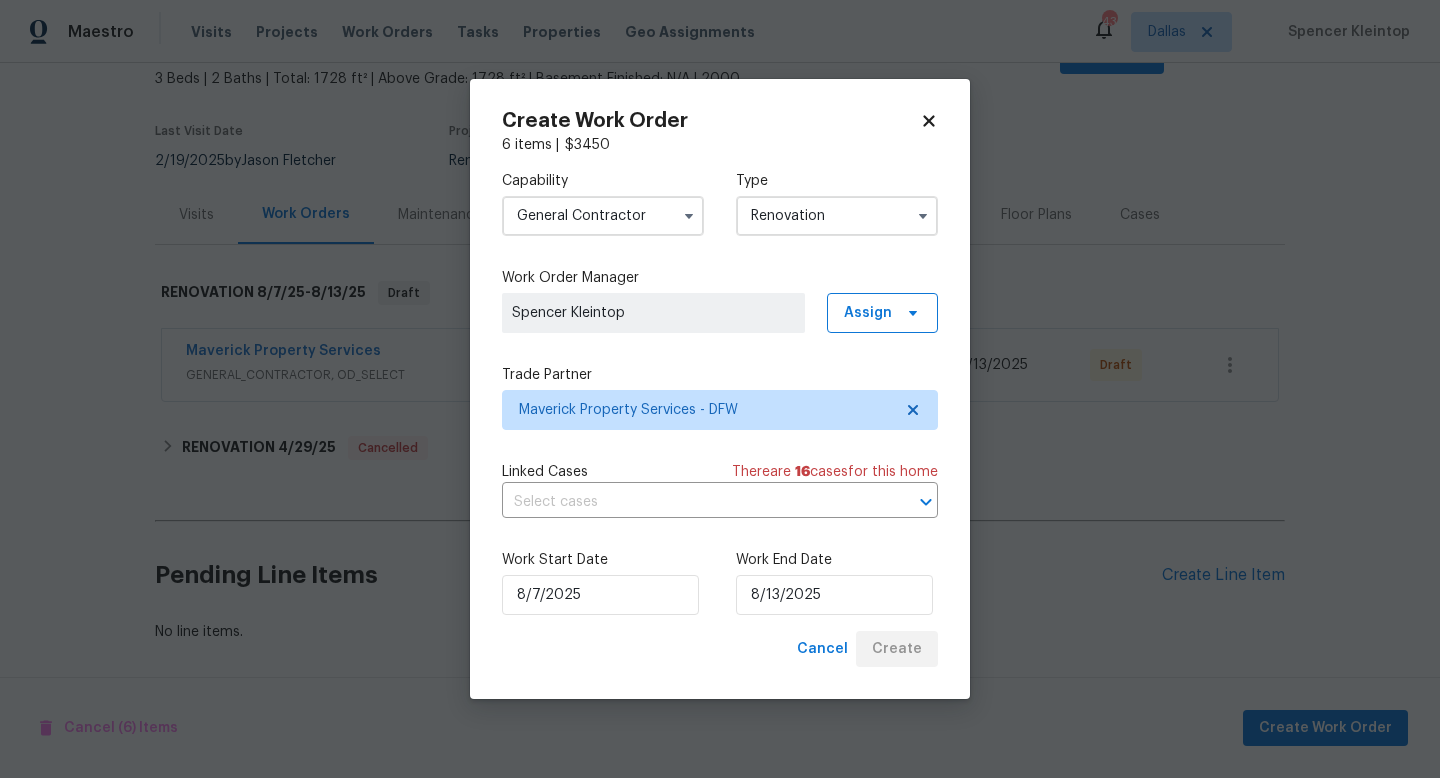 scroll, scrollTop: 118, scrollLeft: 0, axis: vertical 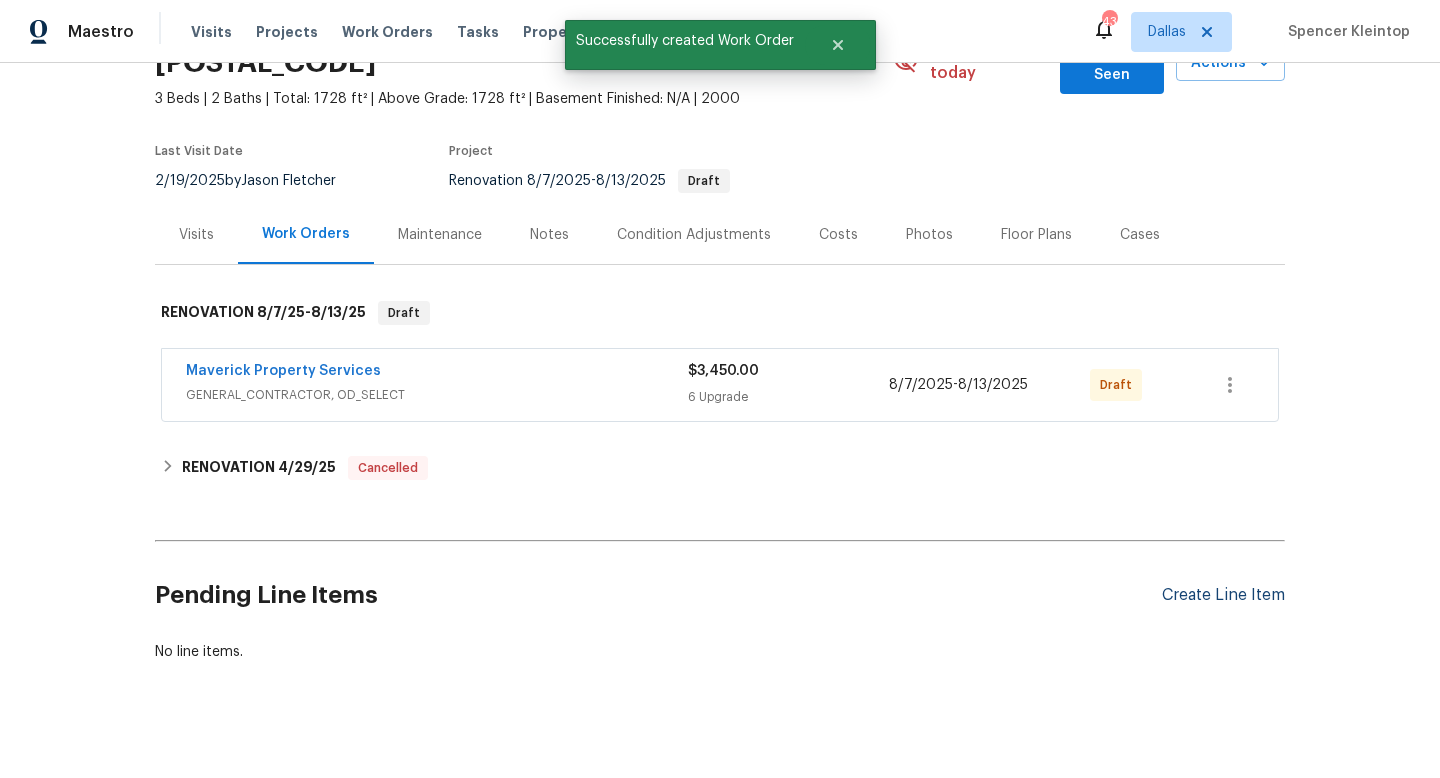 click on "Create Line Item" at bounding box center [1223, 595] 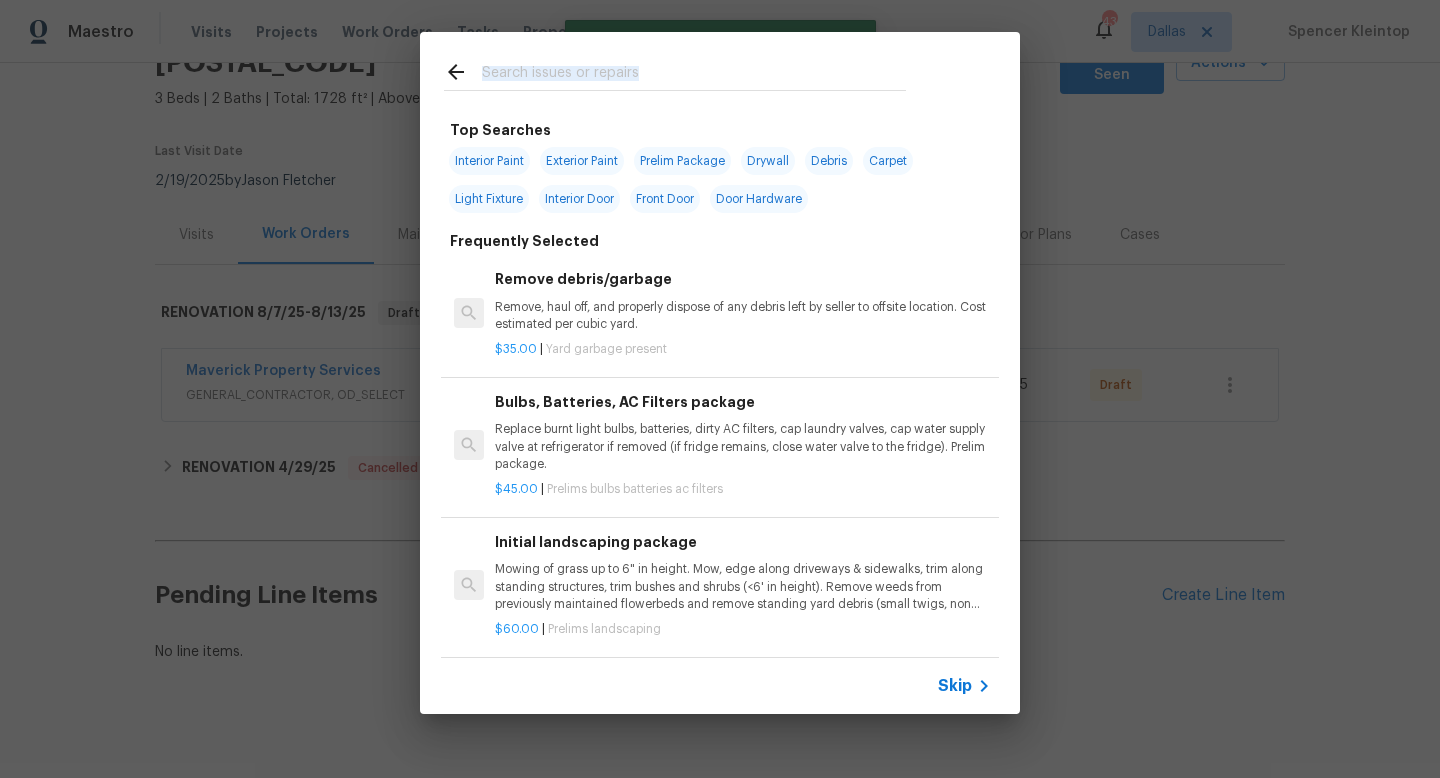 click at bounding box center (675, 75) 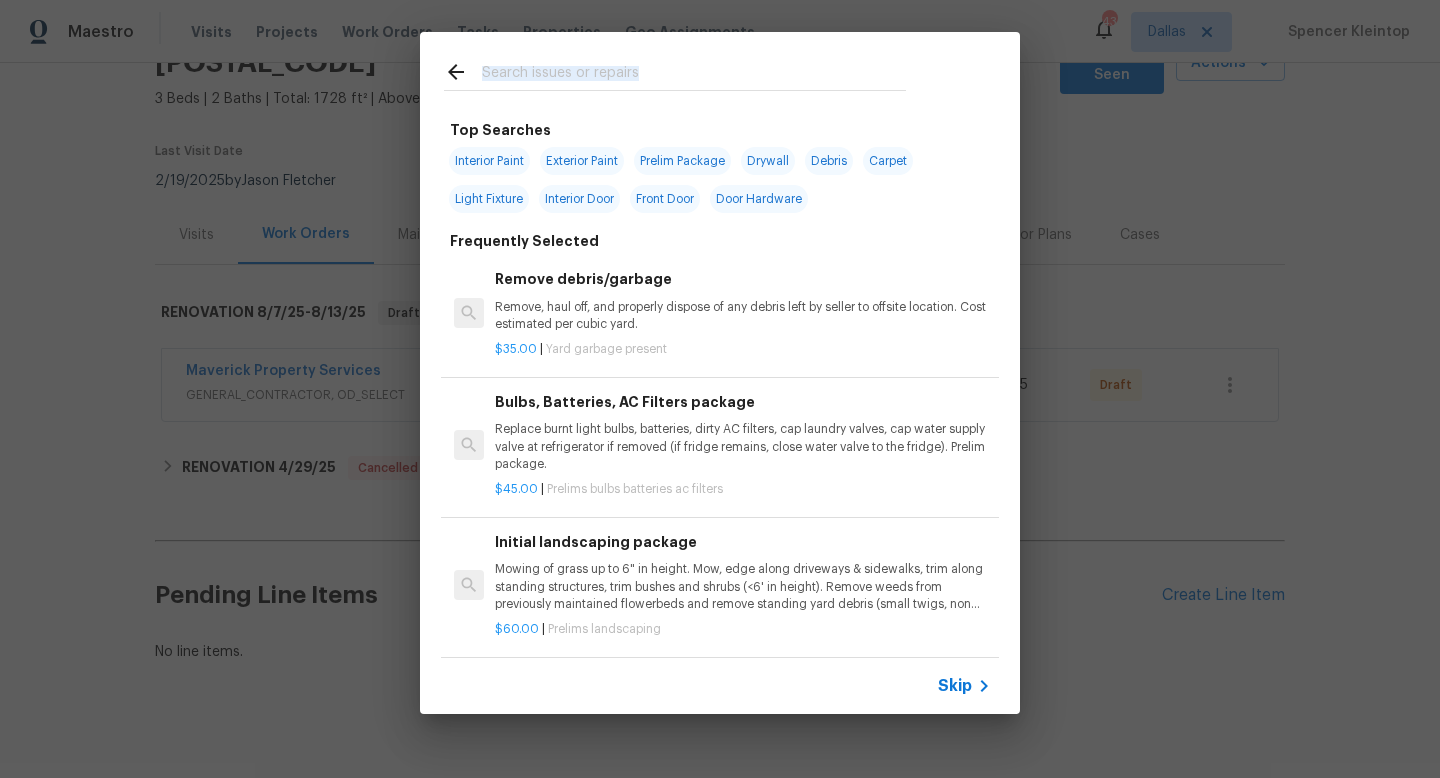 click at bounding box center [694, 75] 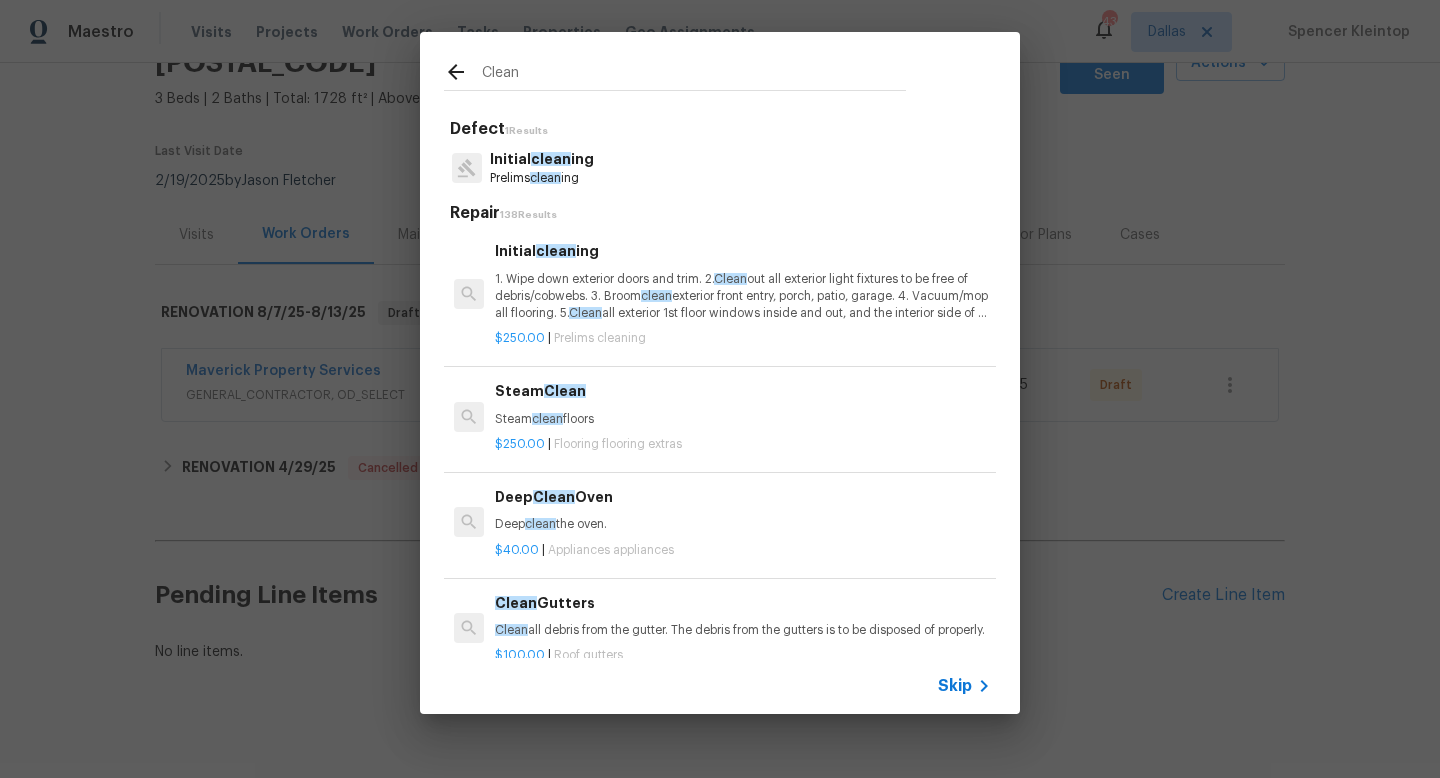 type on "Clean" 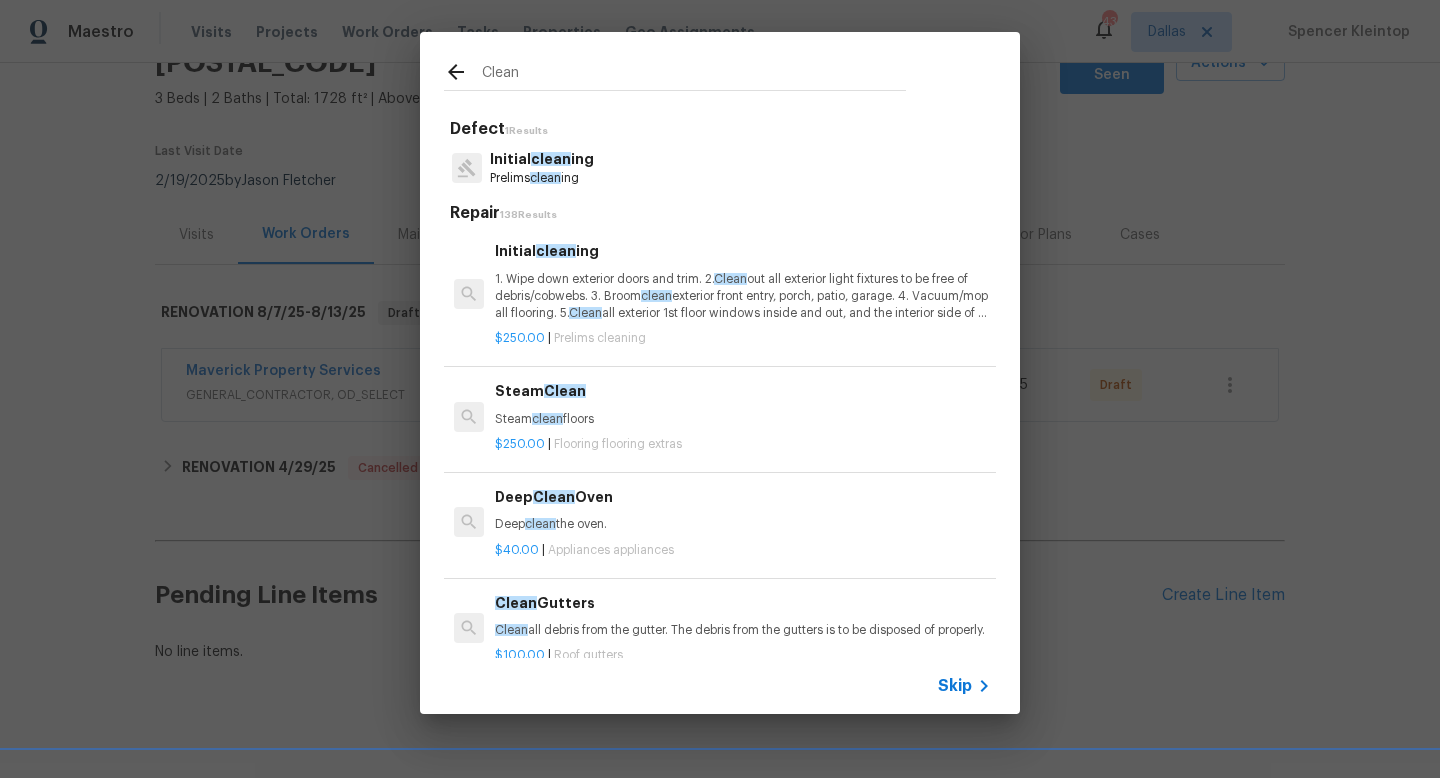 click on "Prelims  clean ing" at bounding box center [542, 178] 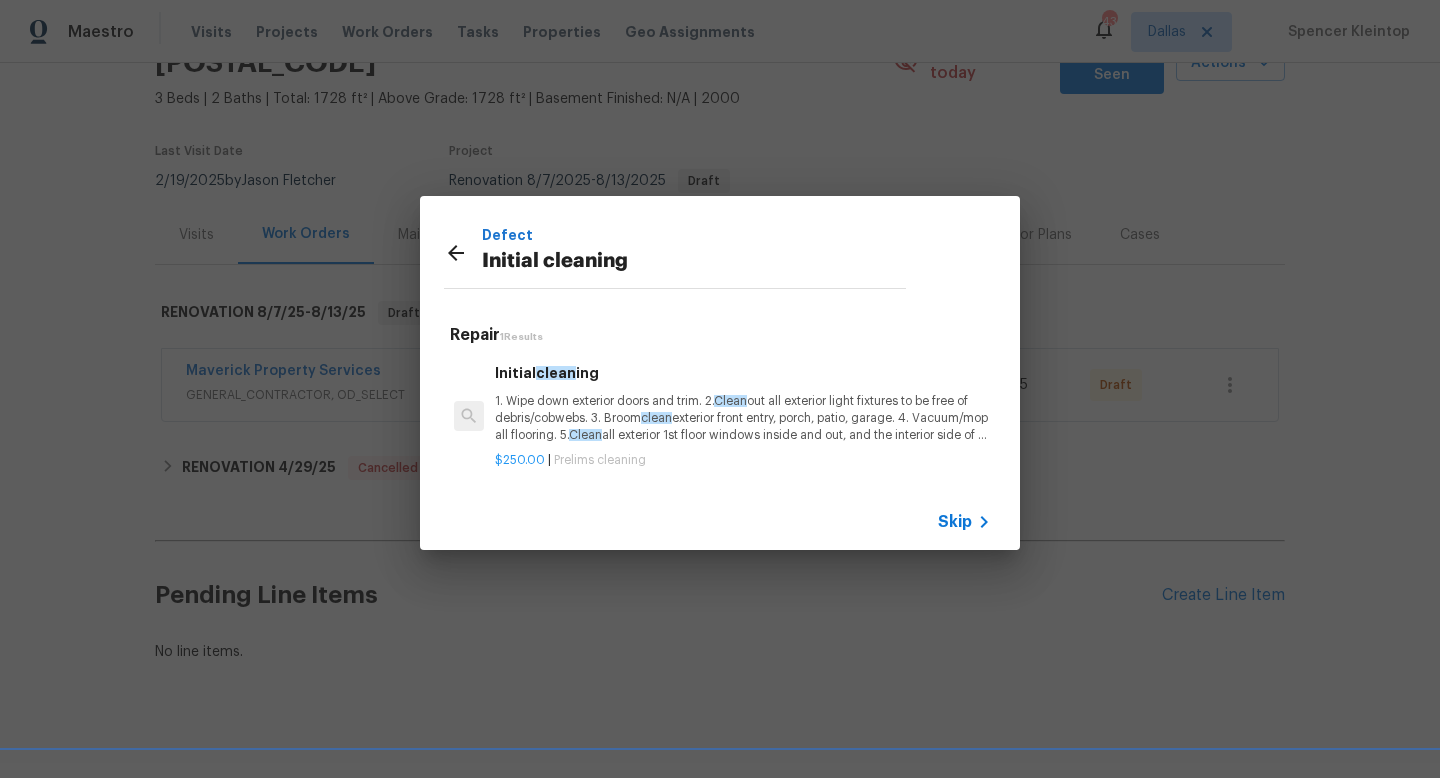 click on "1. Wipe down exterior doors and trim. 2.  Clean  out all exterior light fixtures to be free of debris/cobwebs. 3. Broom  clean  exterior front entry, porch, patio, garage. 4. Vacuum/mop all flooring. 5.  Clean  all exterior 1st floor windows inside and out, and the interior side of all above grade windows.  Clean  all tracks/frames. 6.  Clean  all air vent grills. 7.  Clean  all interior window, base, sill and trim. 8.  Clean  all switch/outlet plates and remove any paint. 9.  Clean  all light fixtures and ceiling fans. 10.  Clean  all doors, frames and trim. 11.  Clean  kitchen and laundry appliances - inside-outside and underneath. 12.  Clean  cabinetry inside and outside and top including drawers. 13.  Clean  counters, sinks, plumbing fixtures, toilets seat to remain down. 14.  Clean  showers, tubs, surrounds, wall tile free of grime and soap scum. 15.  Clean  window coverings if left in place. 16.  Clean  baseboards. 17.  Clean" at bounding box center [743, 418] 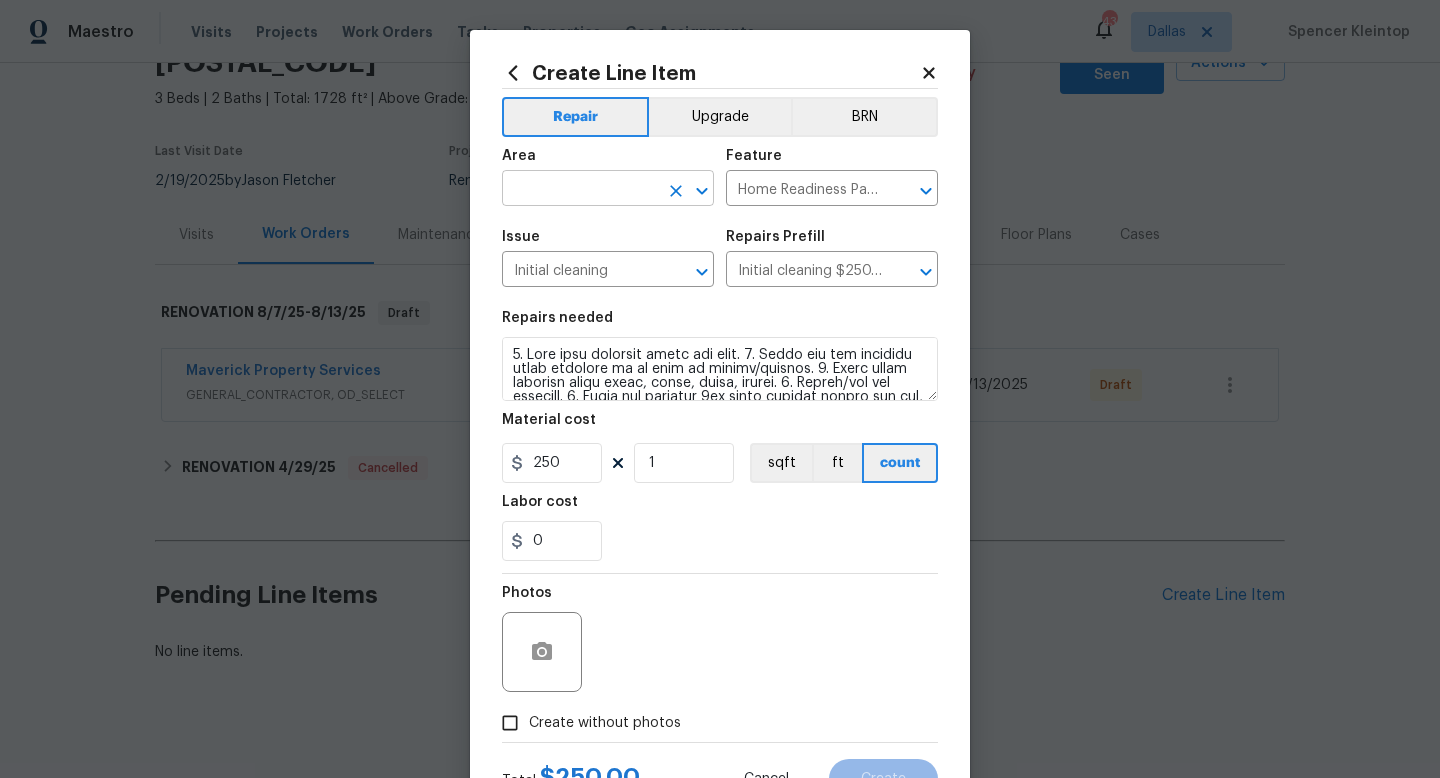 click at bounding box center [580, 190] 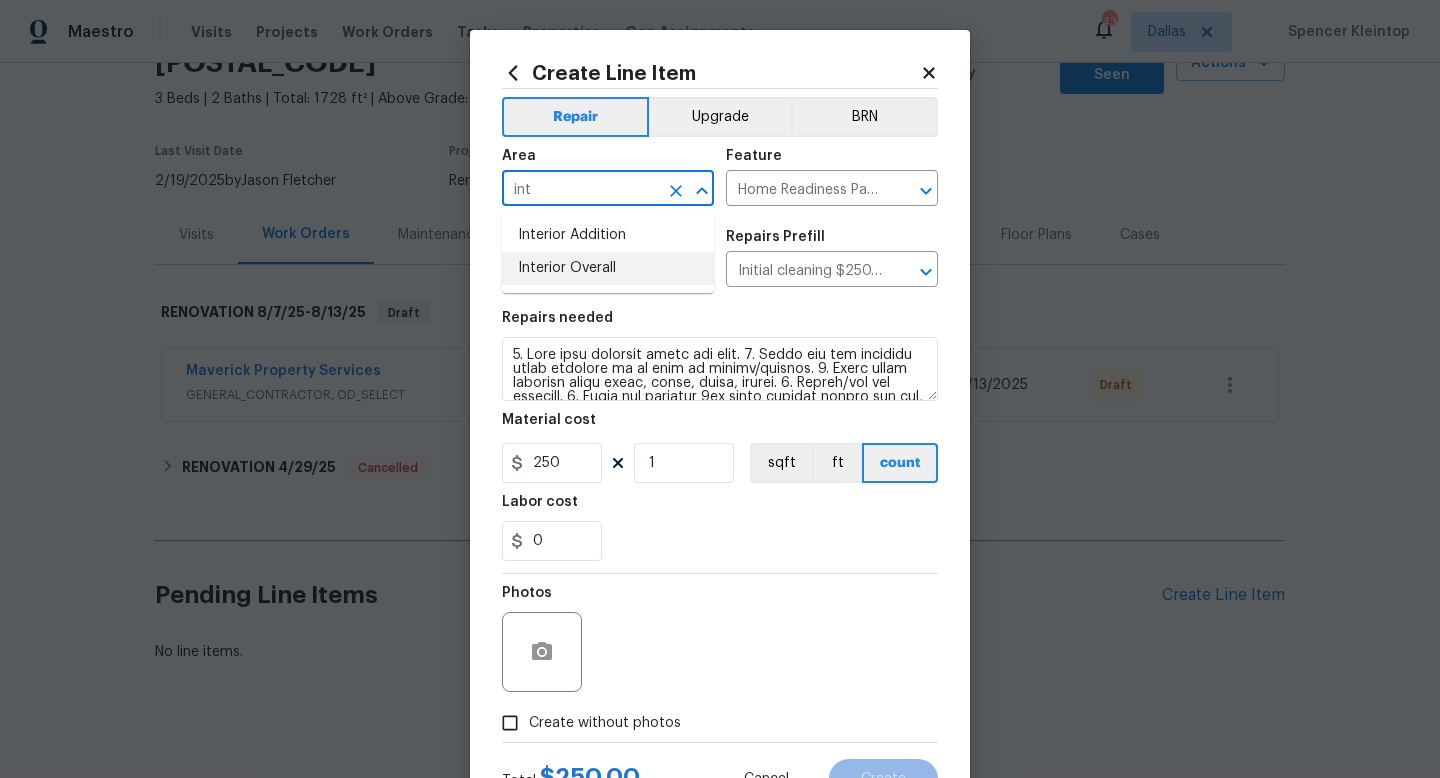 click on "Interior Overall" at bounding box center [608, 268] 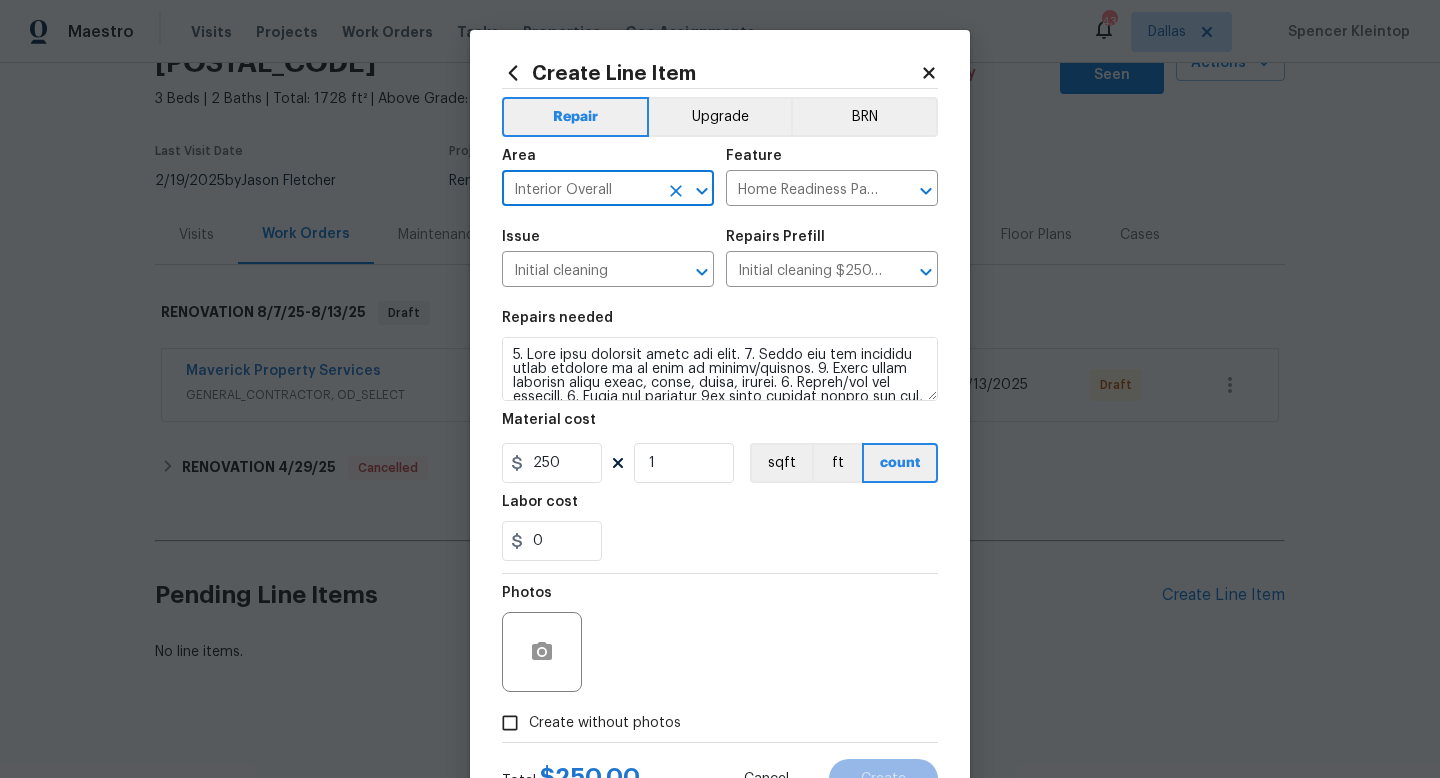 scroll, scrollTop: 84, scrollLeft: 0, axis: vertical 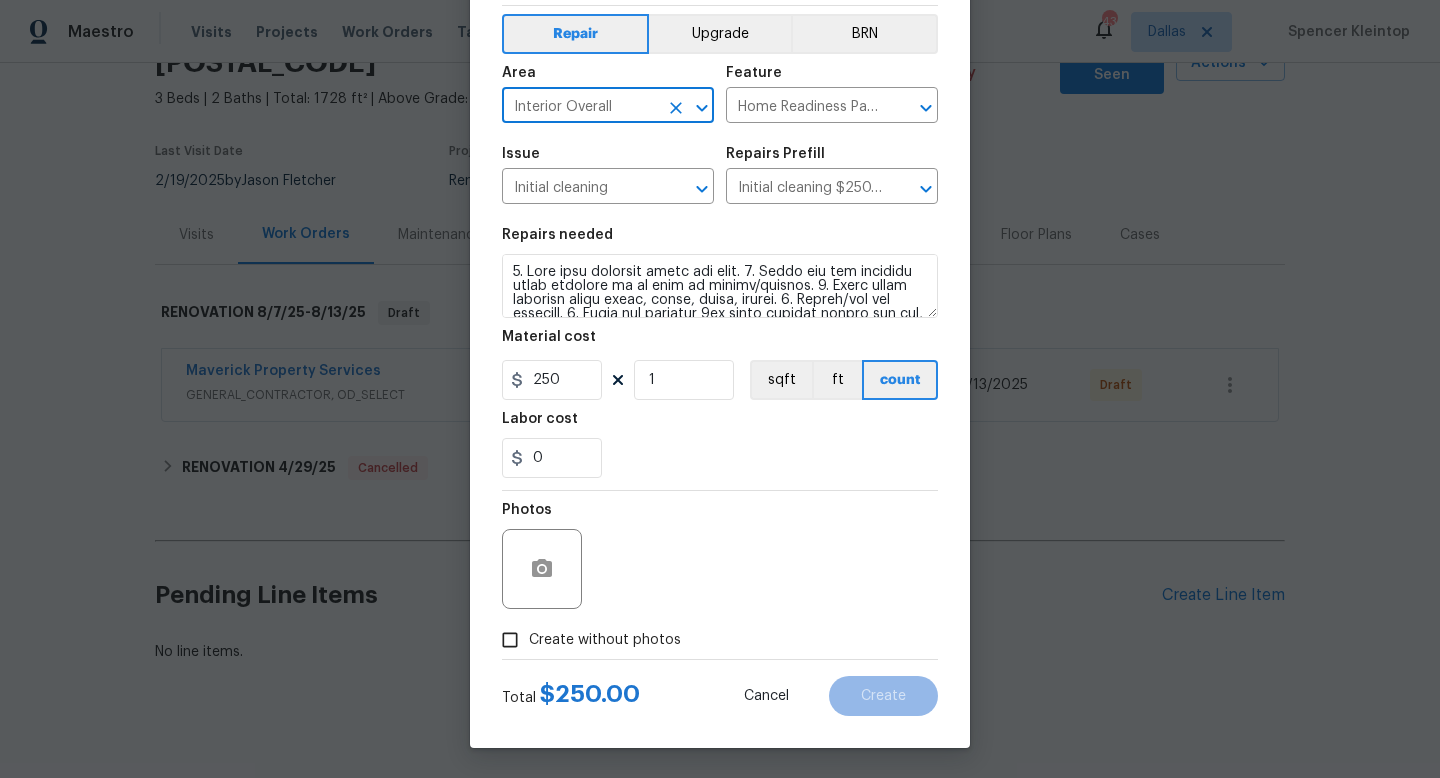 type on "Interior Overall" 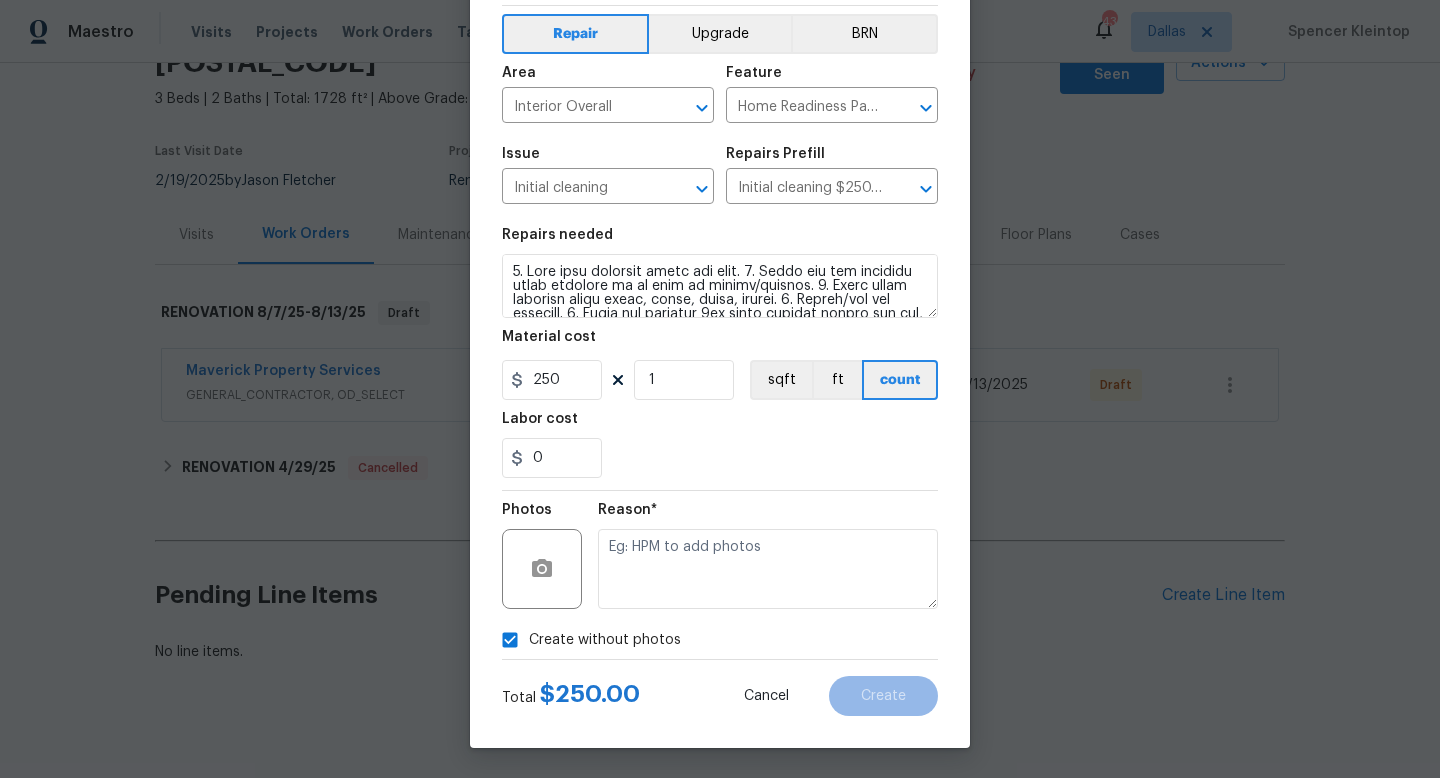 click on "Reason*" at bounding box center [768, 516] 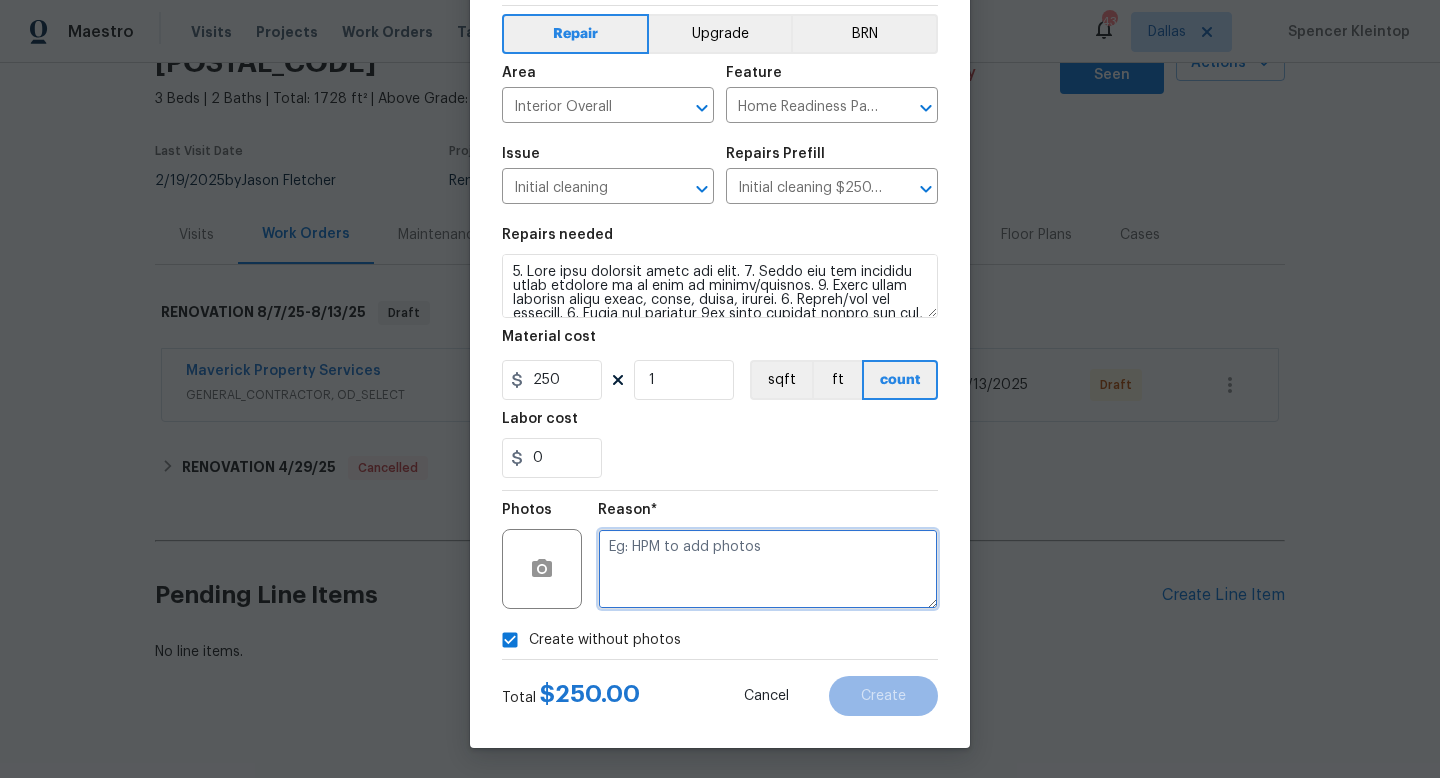 click at bounding box center (768, 569) 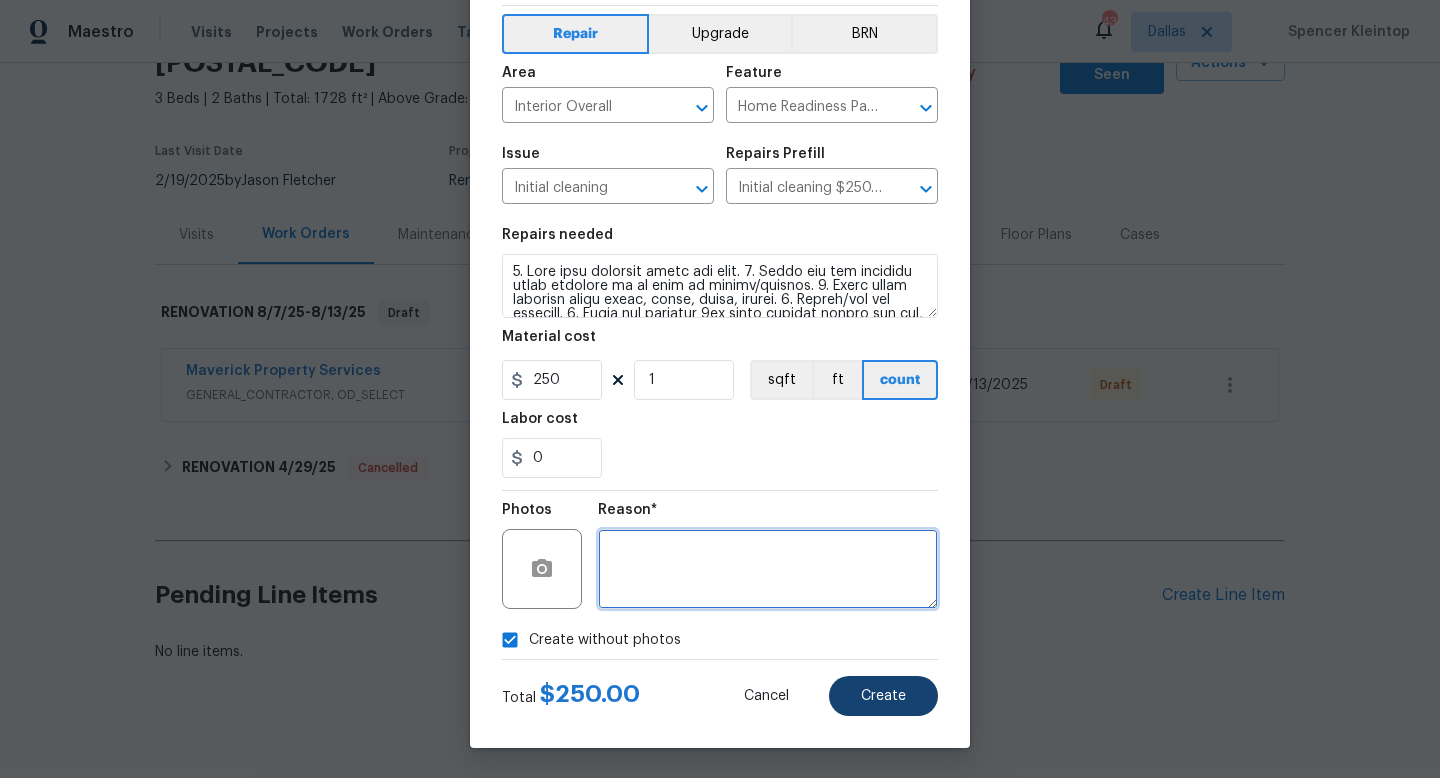 type 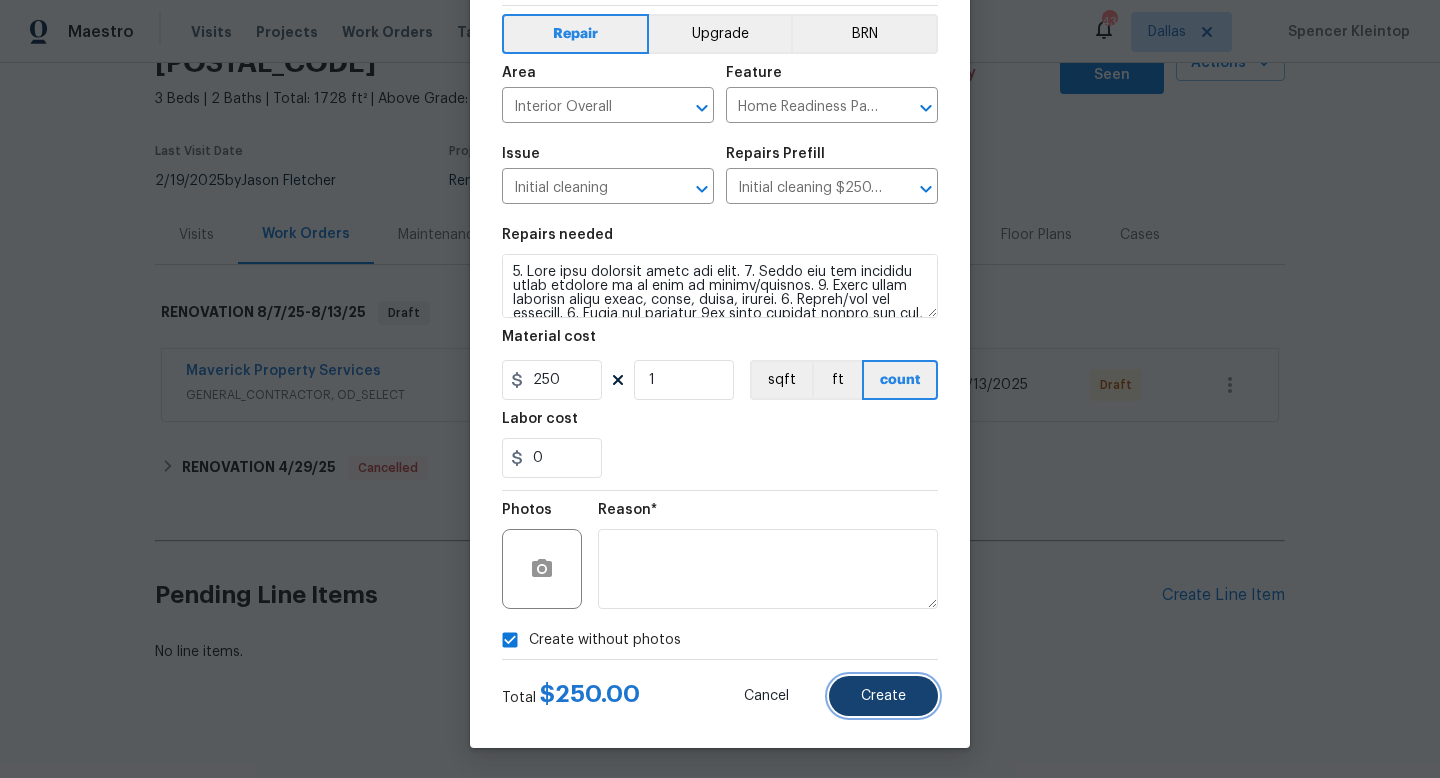 click on "Create" at bounding box center [883, 696] 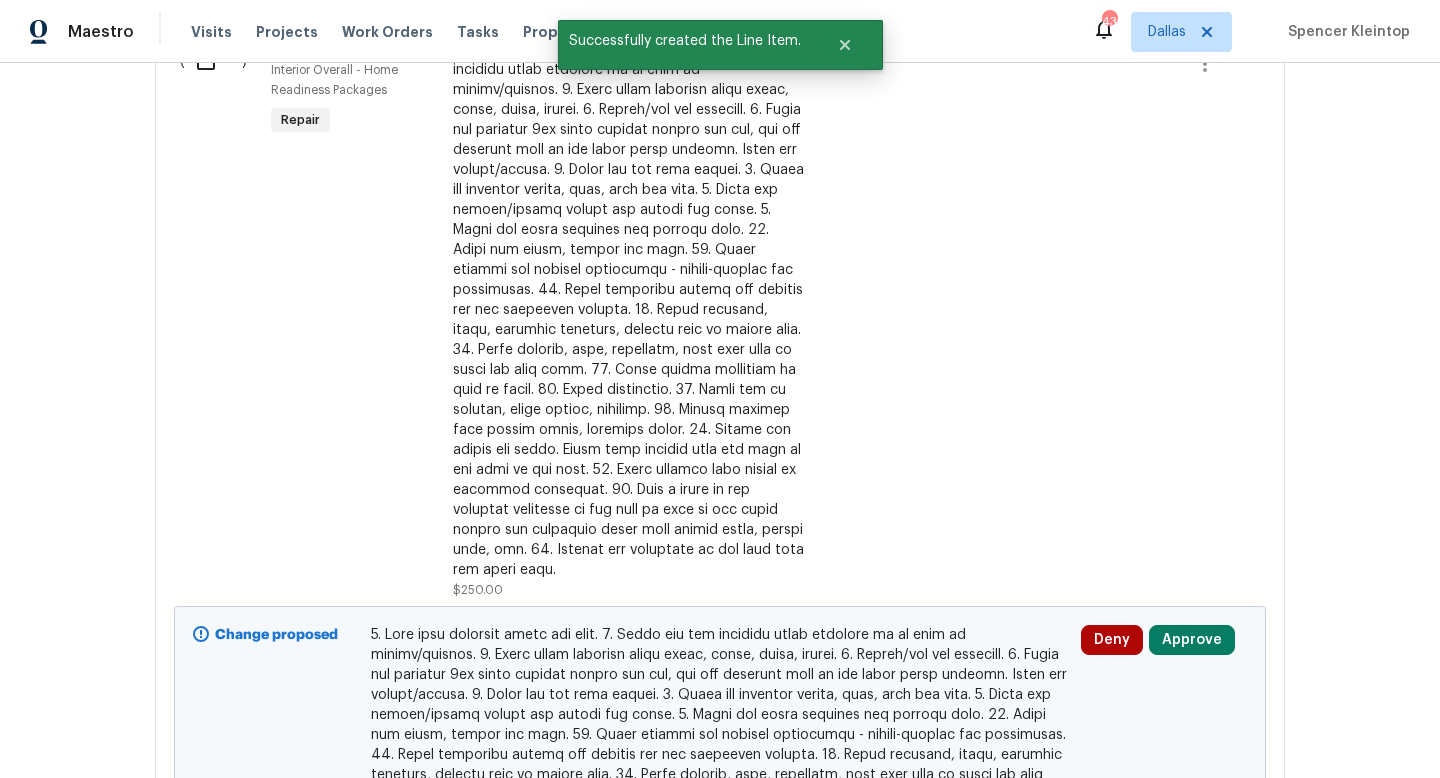 scroll, scrollTop: 389, scrollLeft: 0, axis: vertical 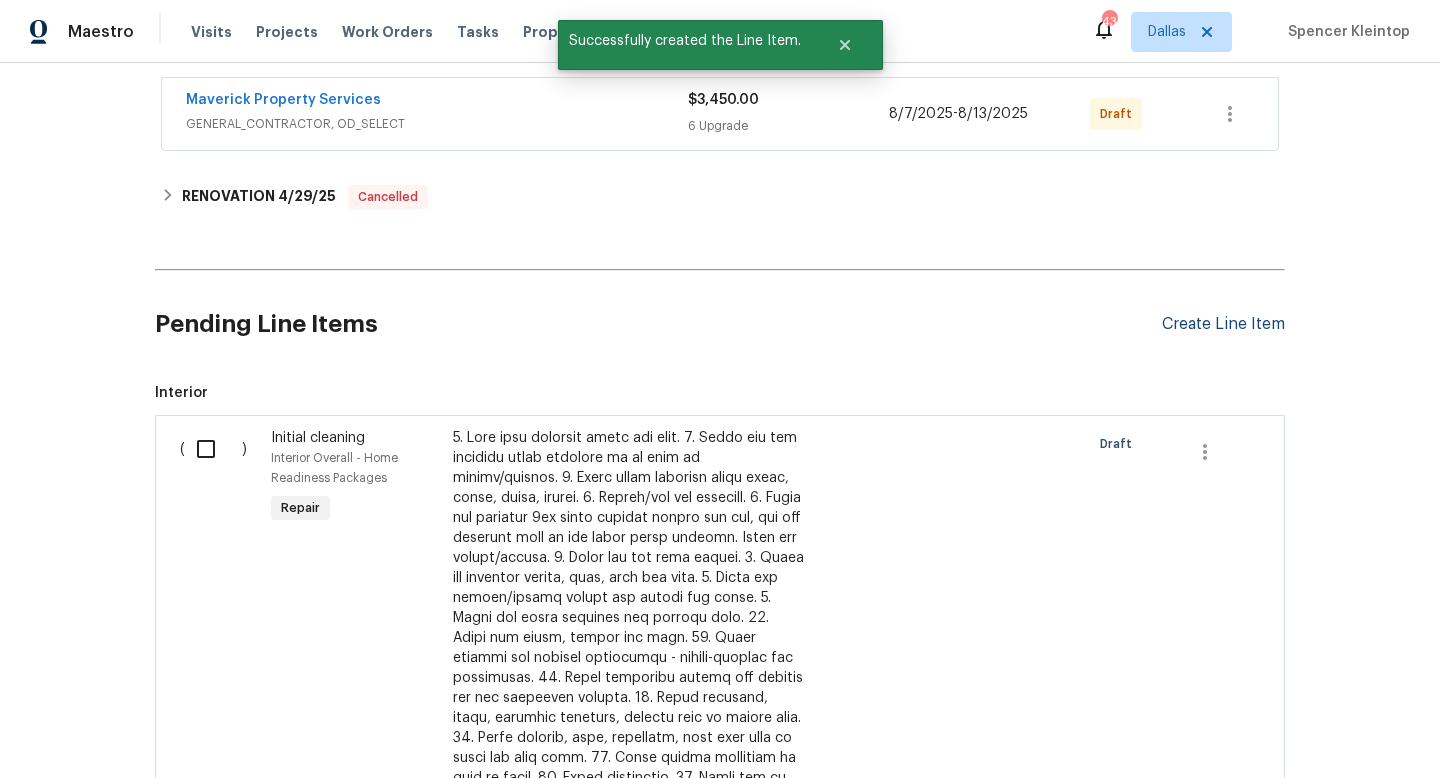 click on "Create Line Item" at bounding box center (1223, 324) 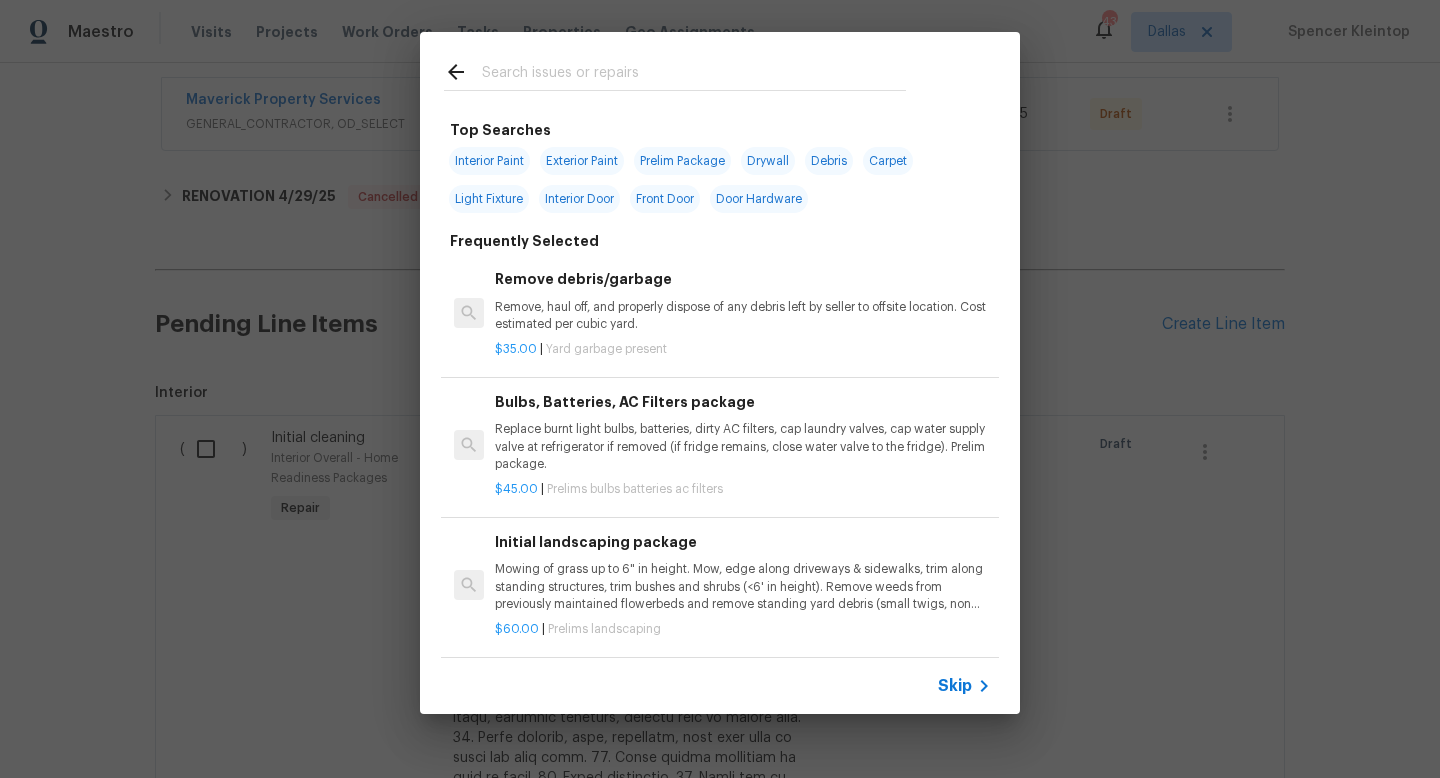 click at bounding box center (694, 75) 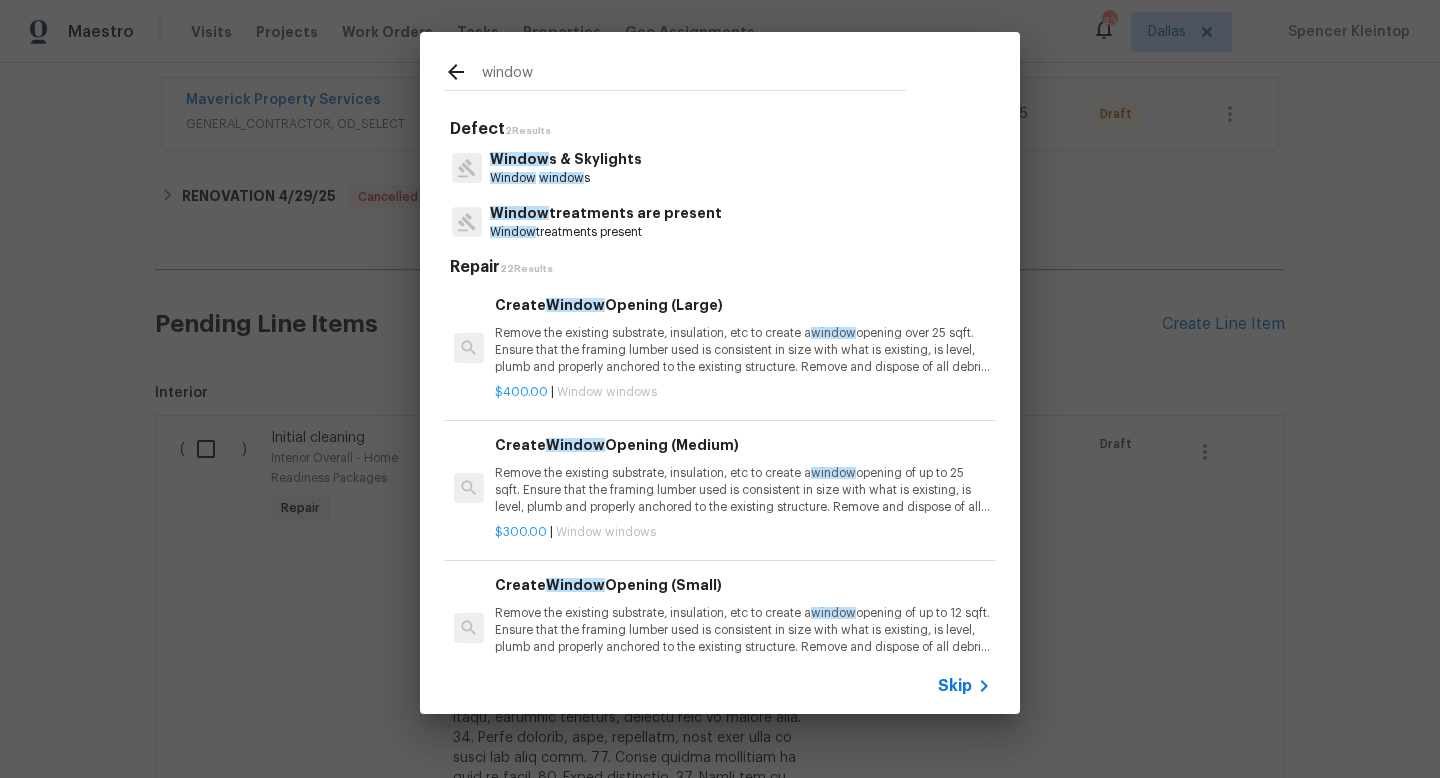type on "window" 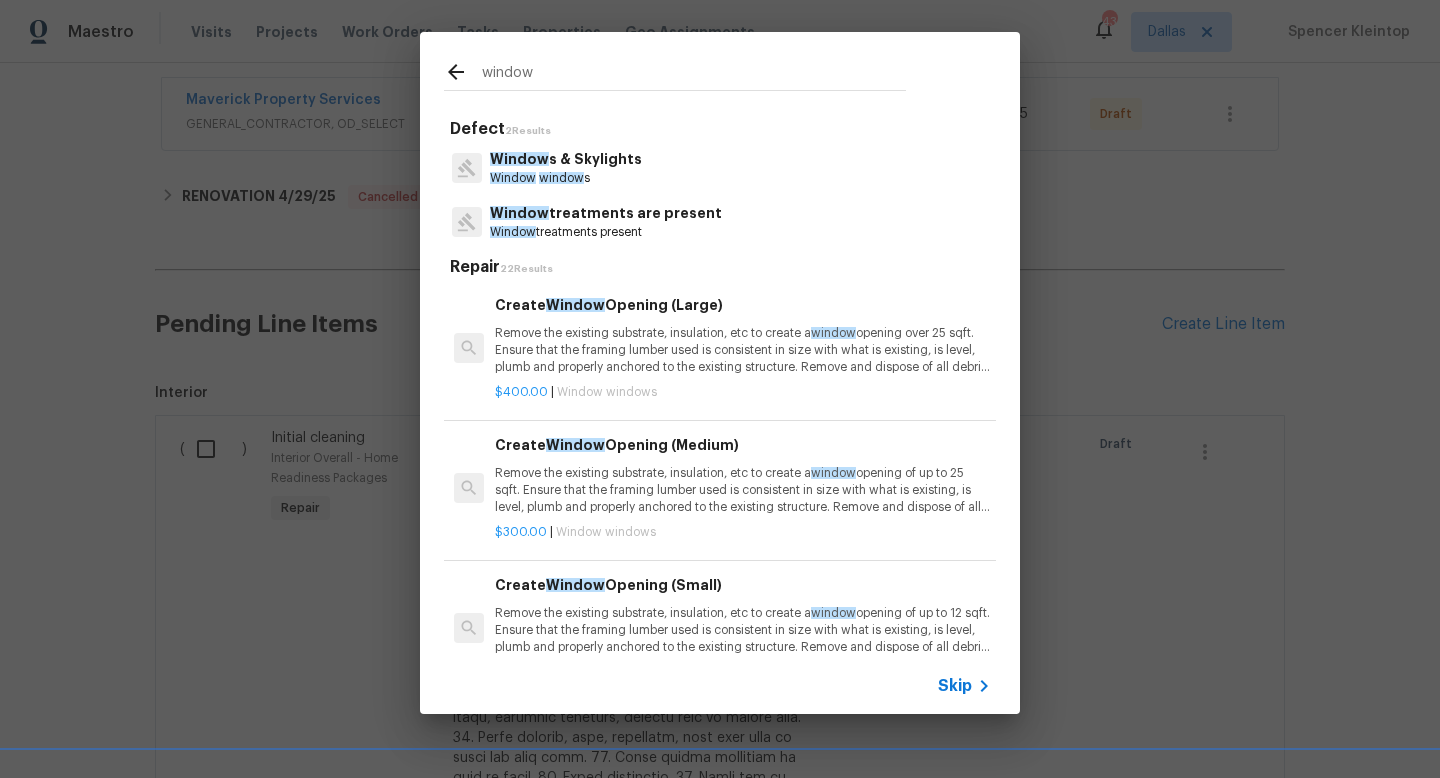 click on "Window" at bounding box center [519, 159] 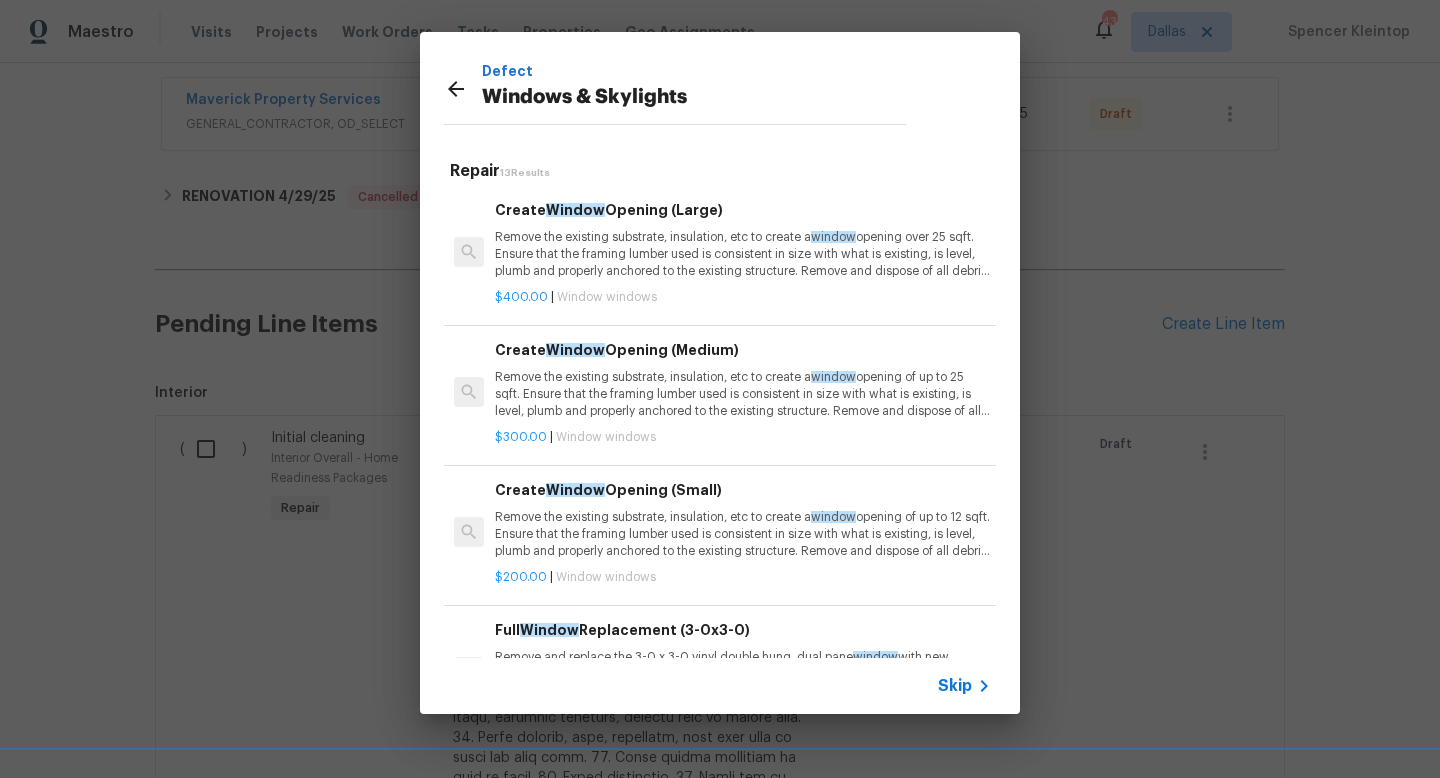 scroll, scrollTop: 1237, scrollLeft: 0, axis: vertical 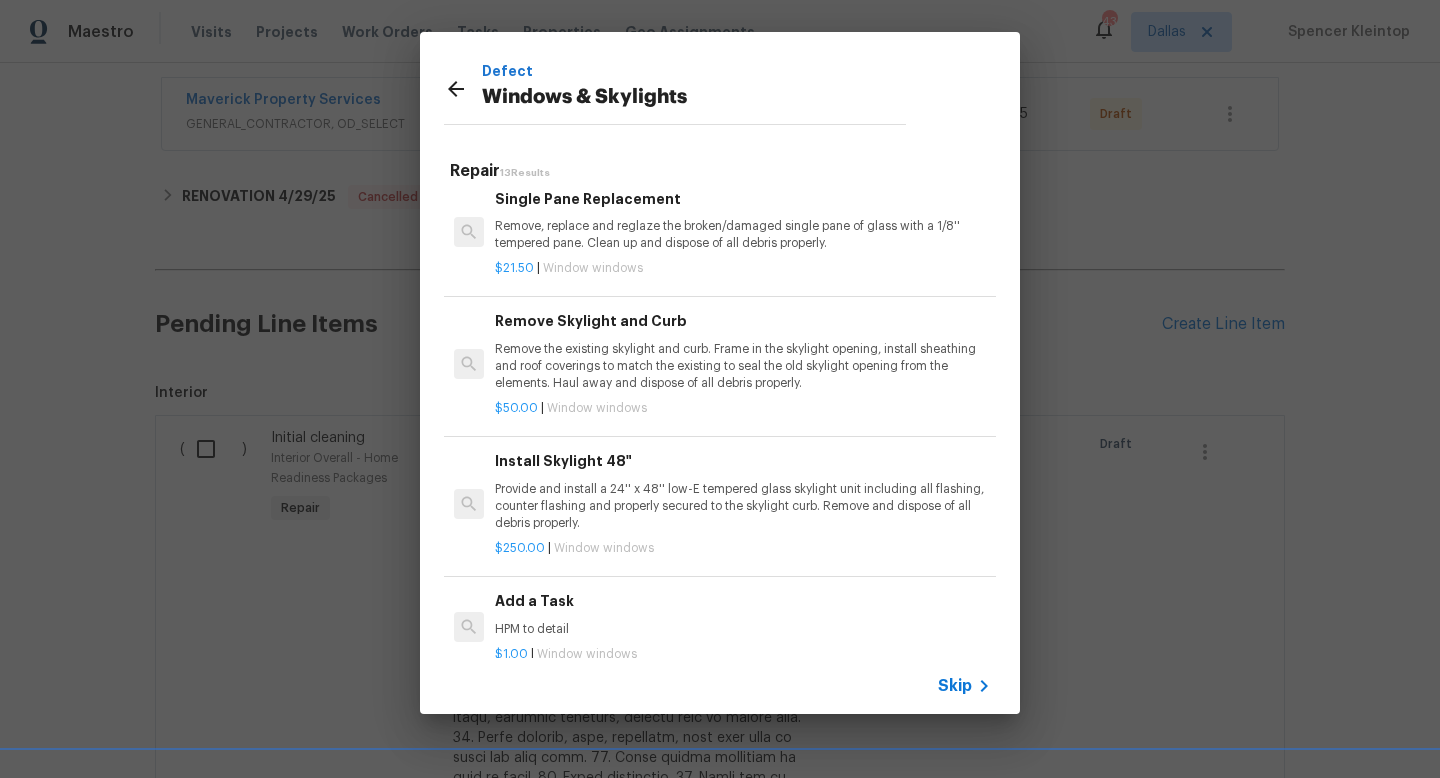 click on "Add a Task" at bounding box center [743, 601] 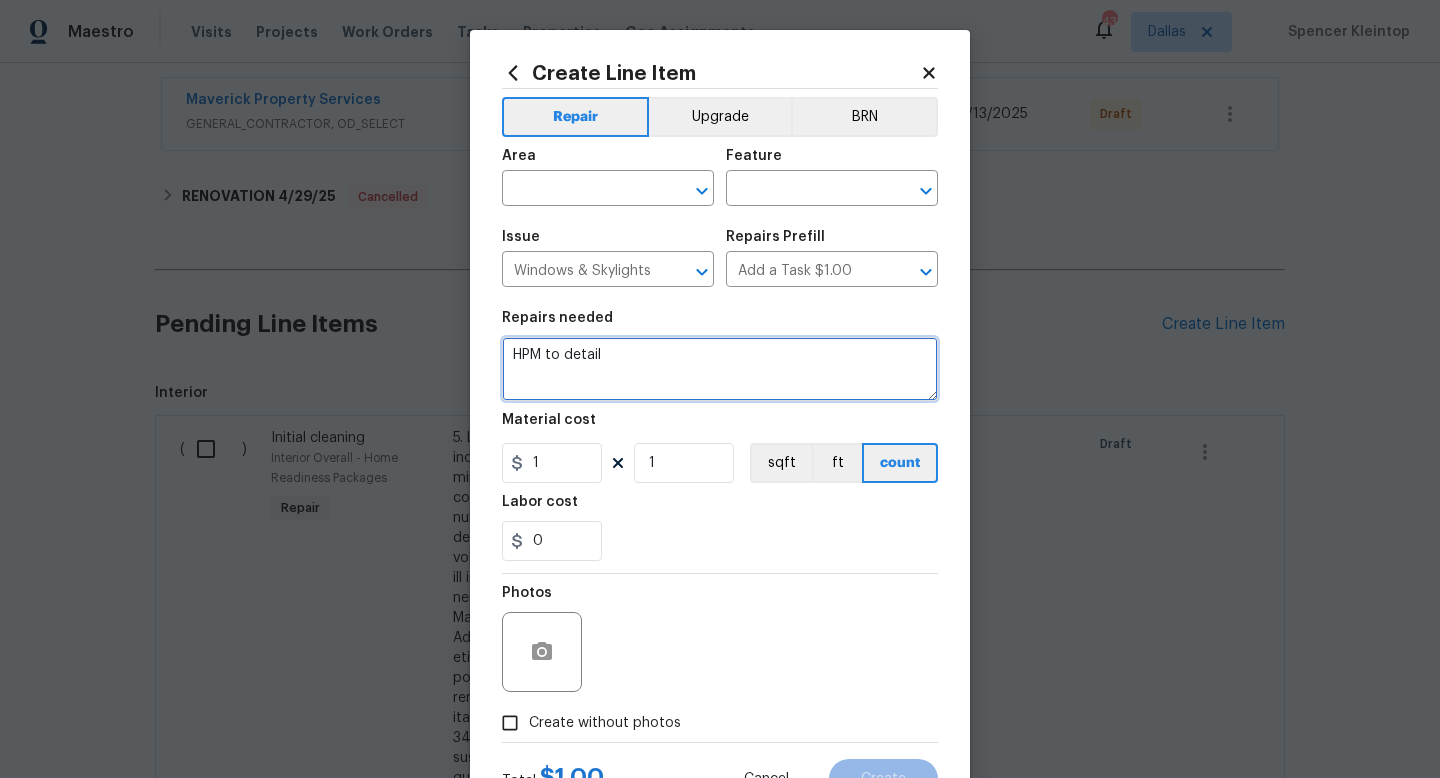 drag, startPoint x: 610, startPoint y: 353, endPoint x: 183, endPoint y: 311, distance: 429.0606 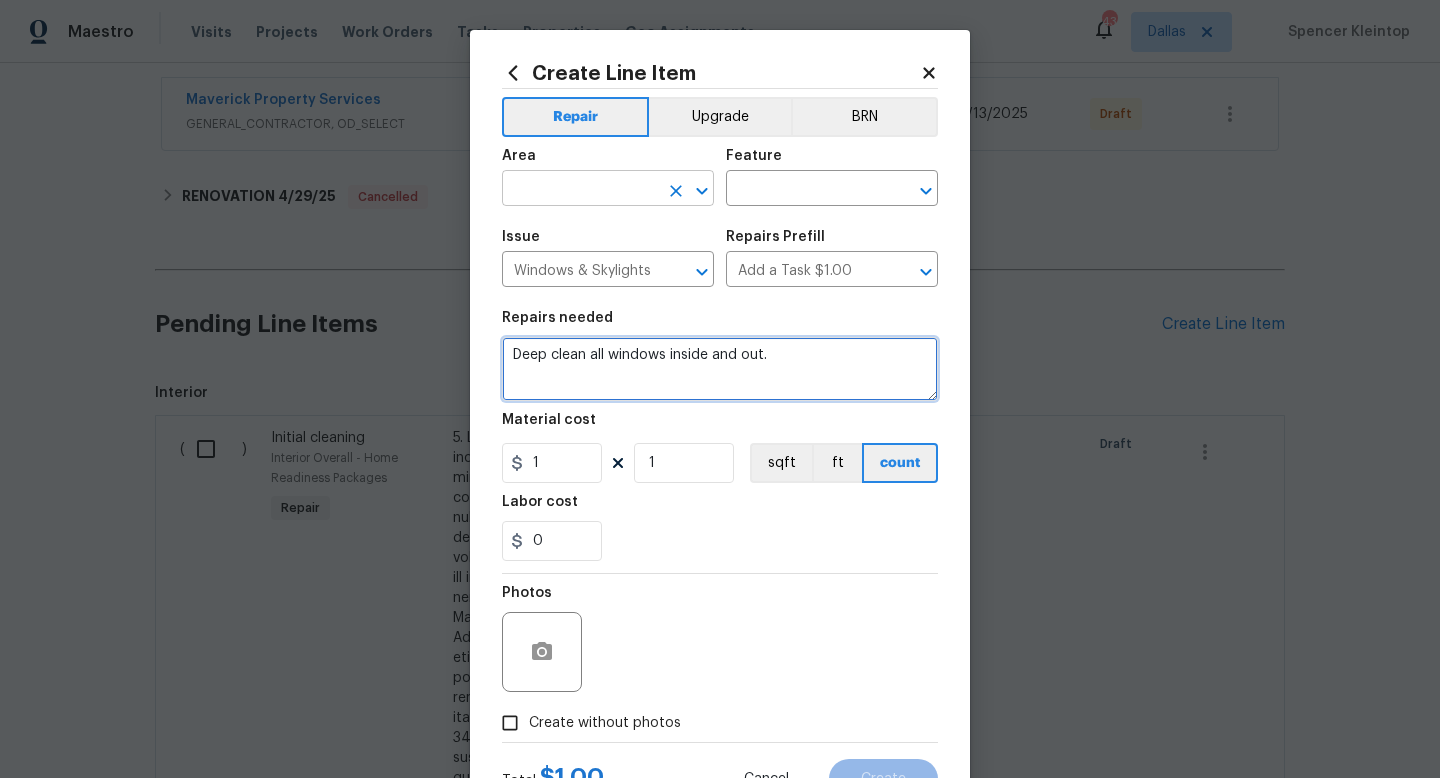 type on "Deep clean all windows inside and out." 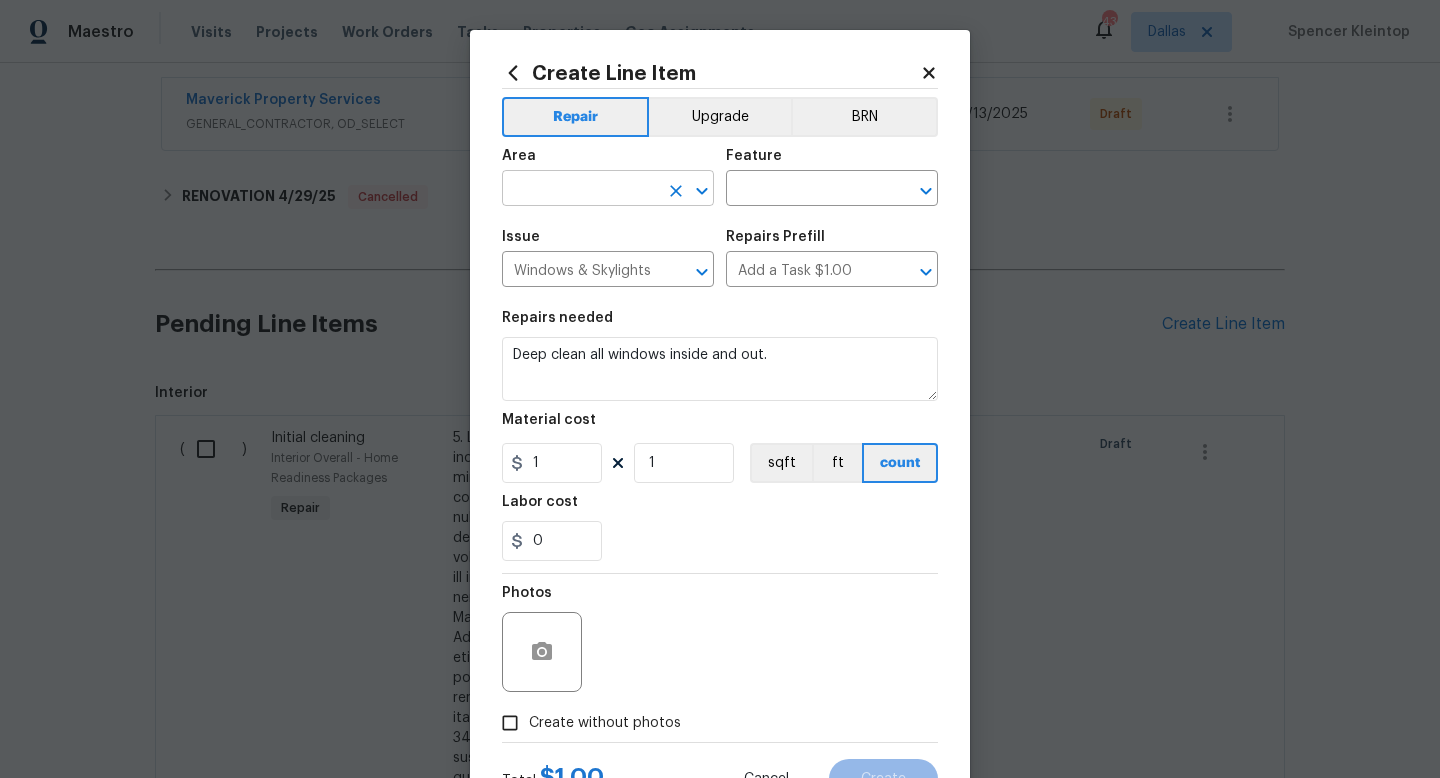 click at bounding box center (580, 190) 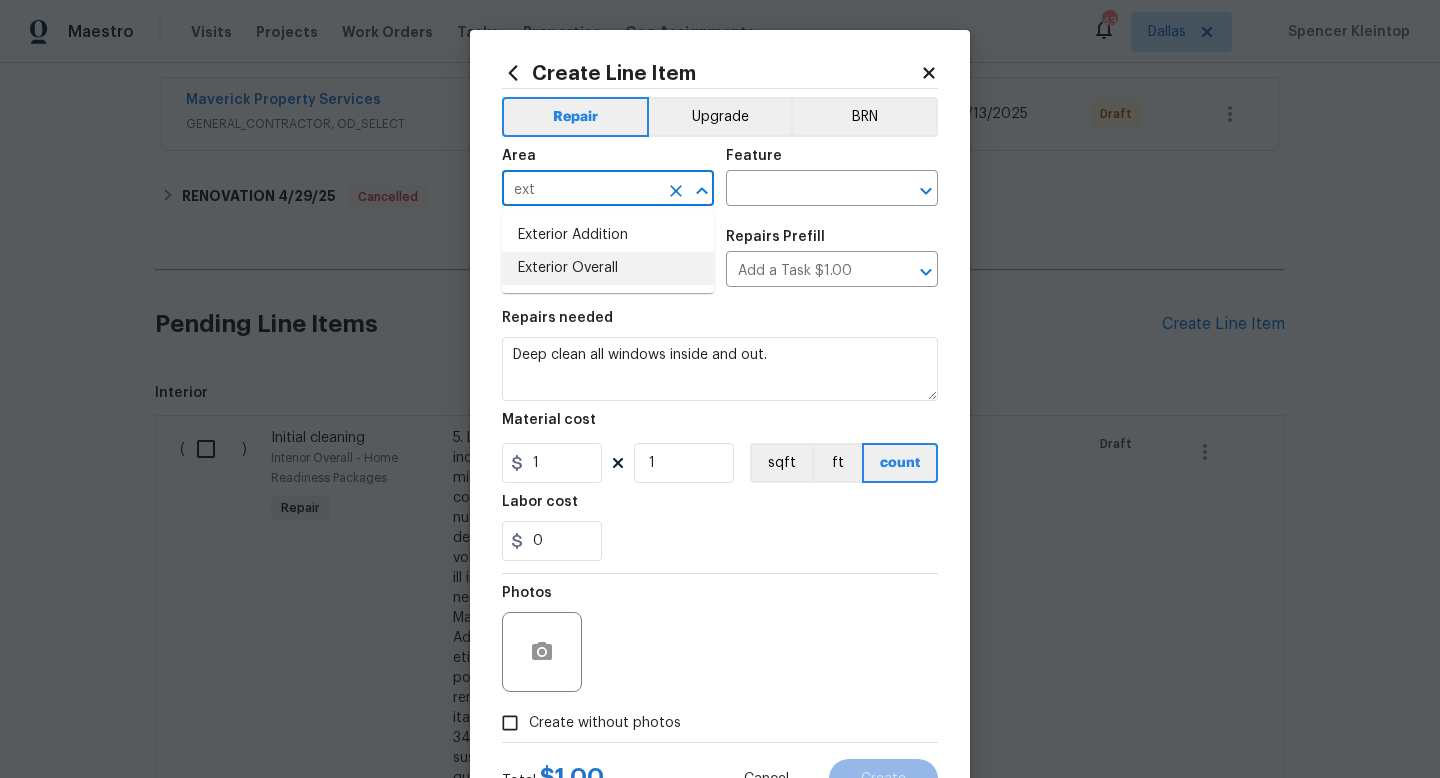 click on "Exterior Overall" at bounding box center (608, 268) 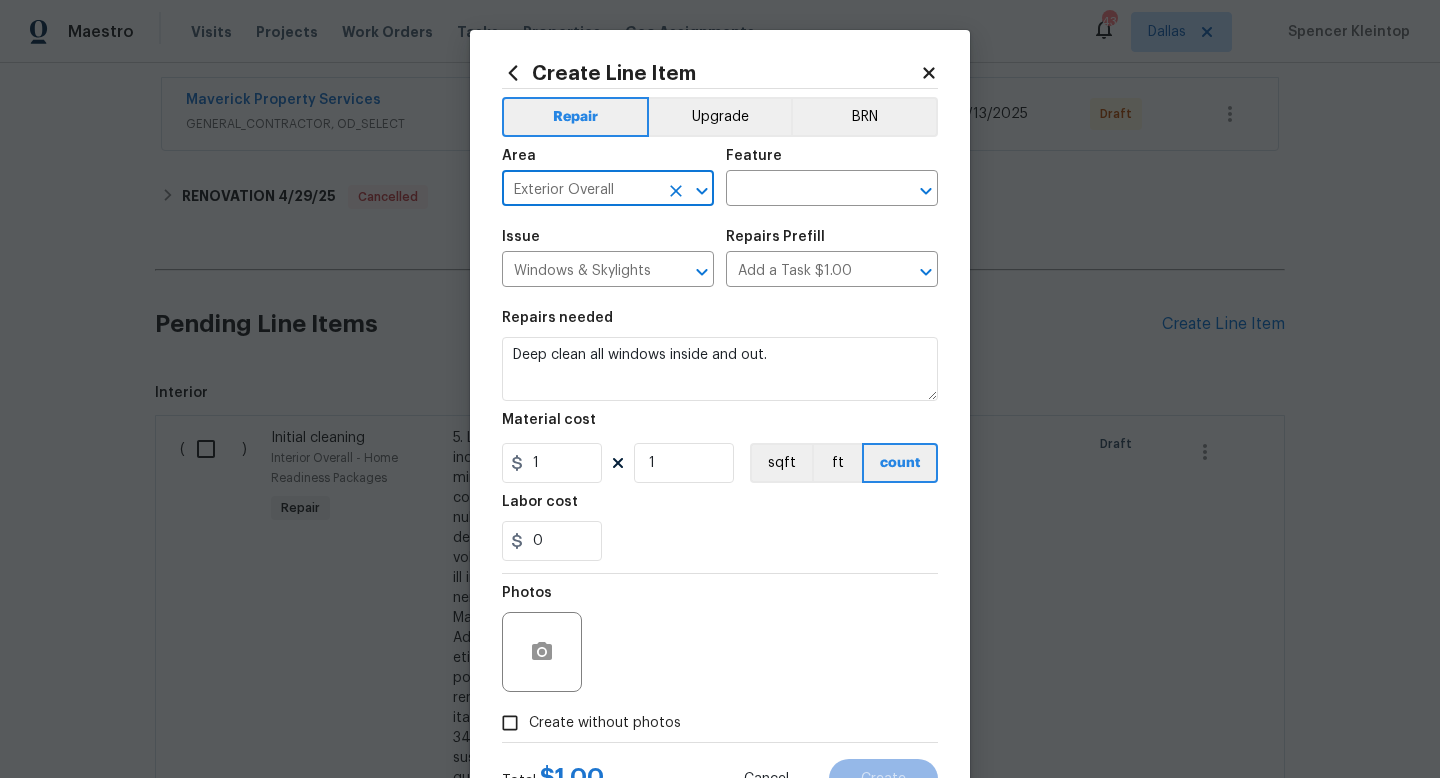 type on "Exterior Overall" 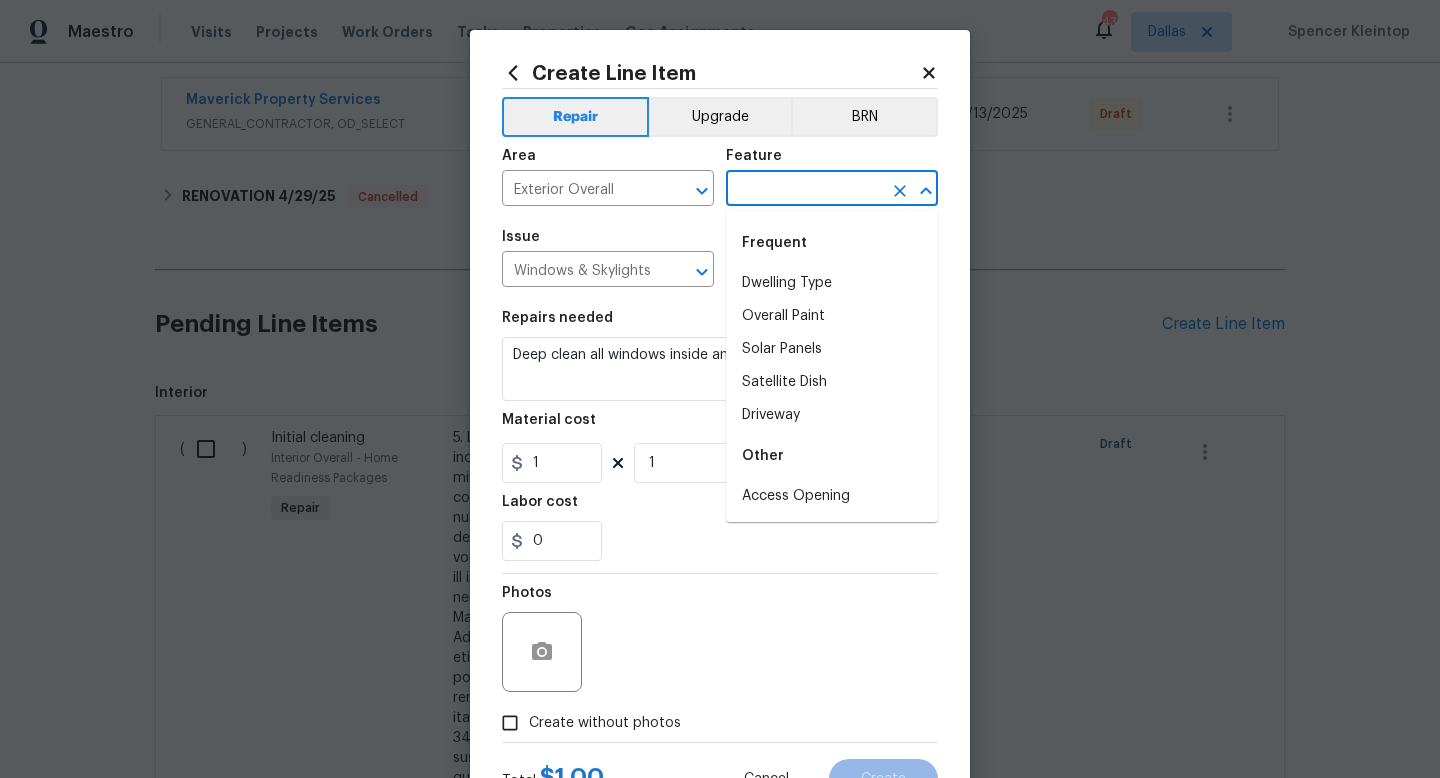 click at bounding box center [804, 190] 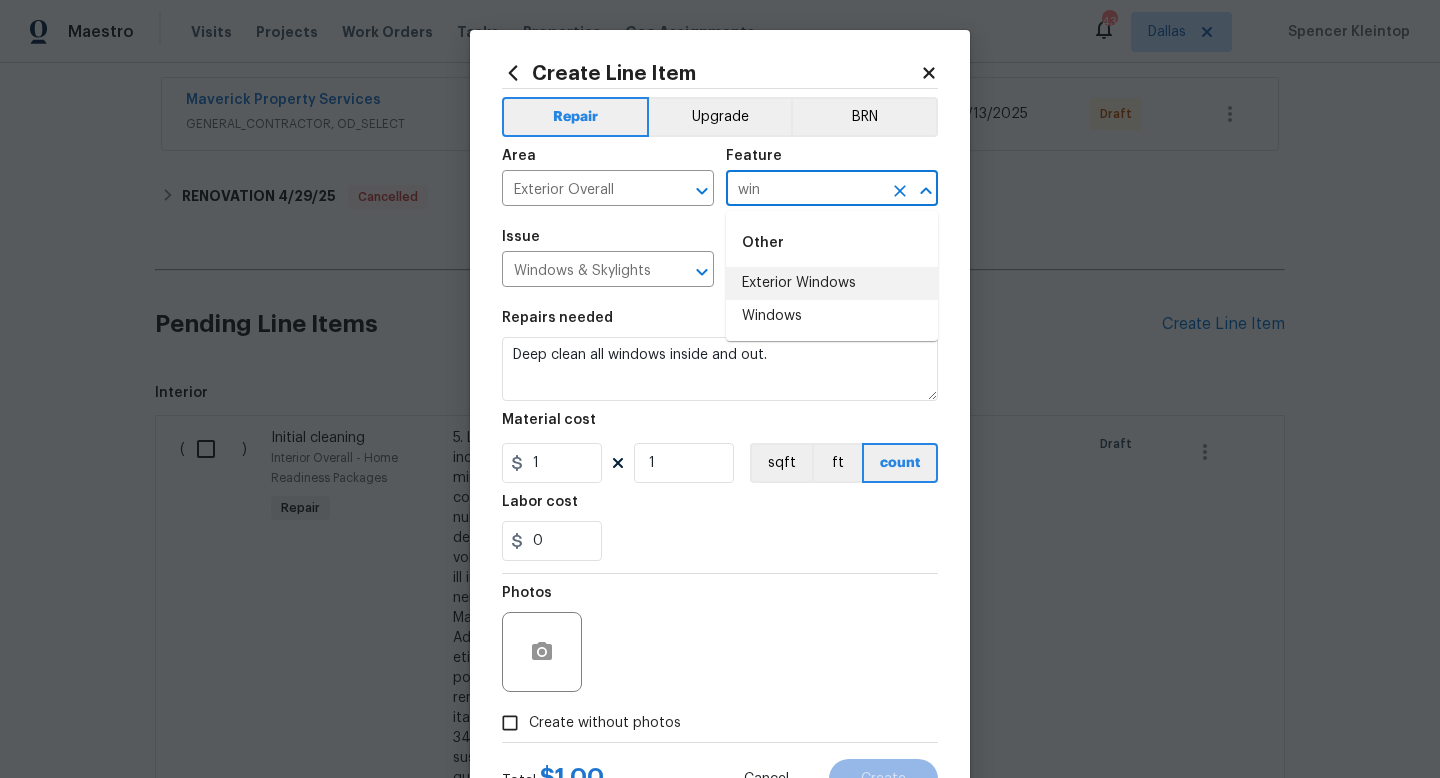 click on "Exterior Windows" at bounding box center (832, 283) 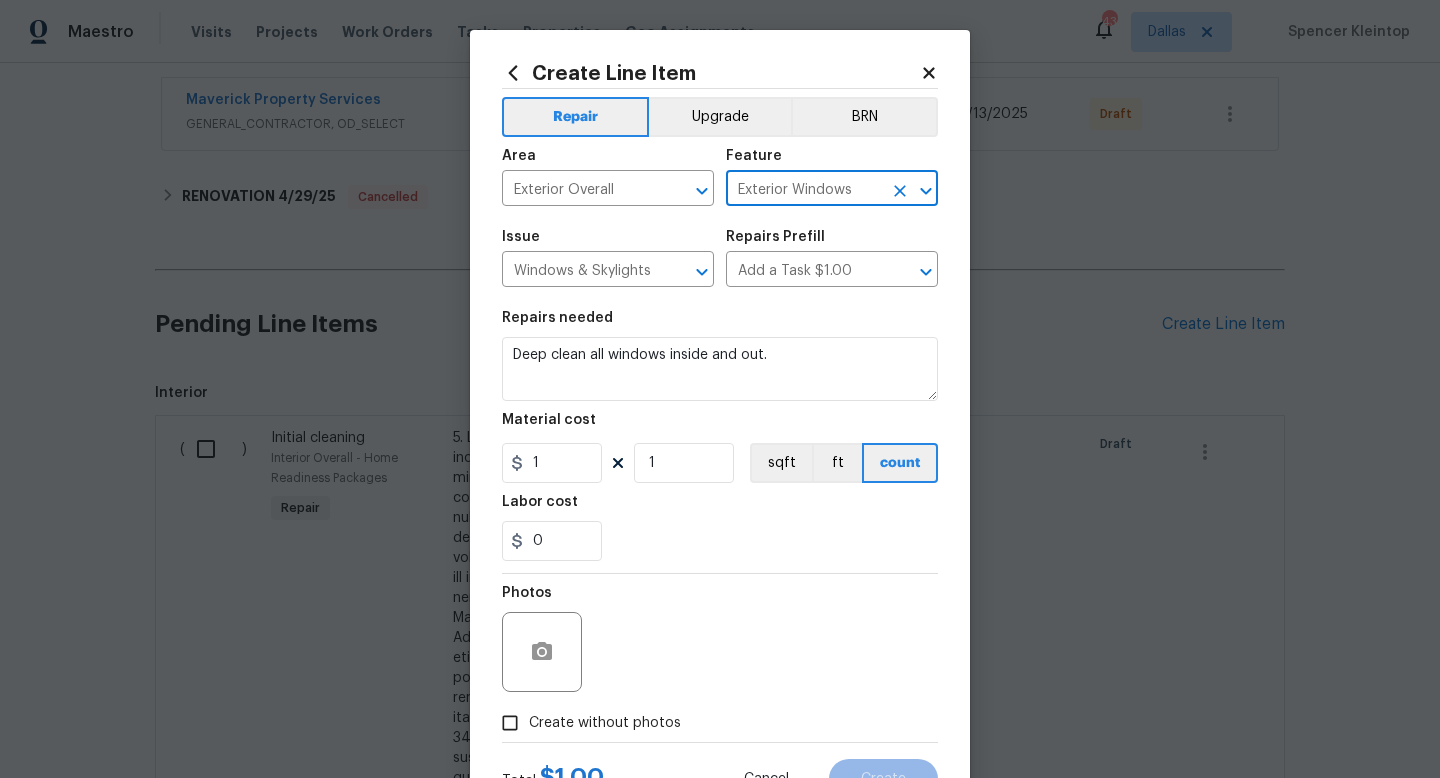 type on "Exterior Windows" 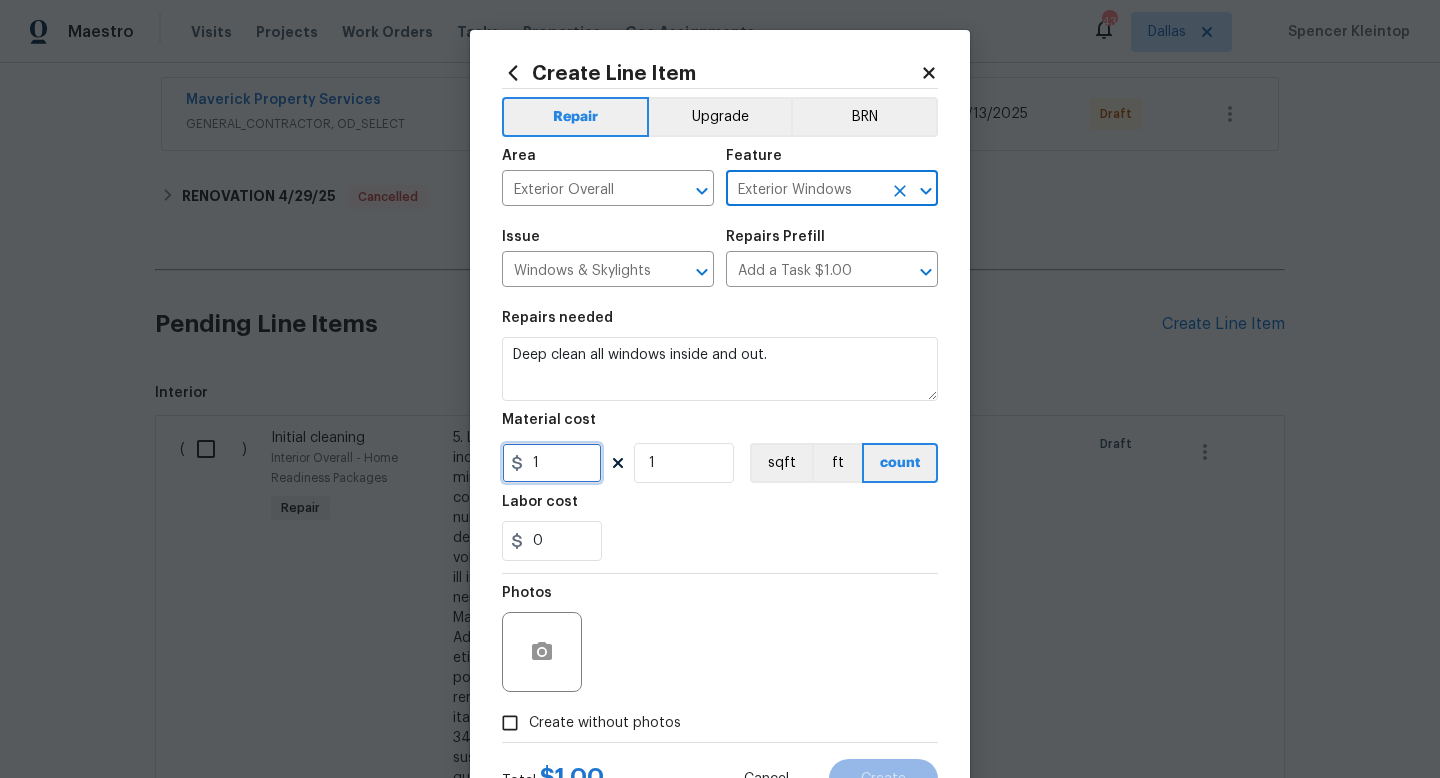 click on "1" at bounding box center [552, 463] 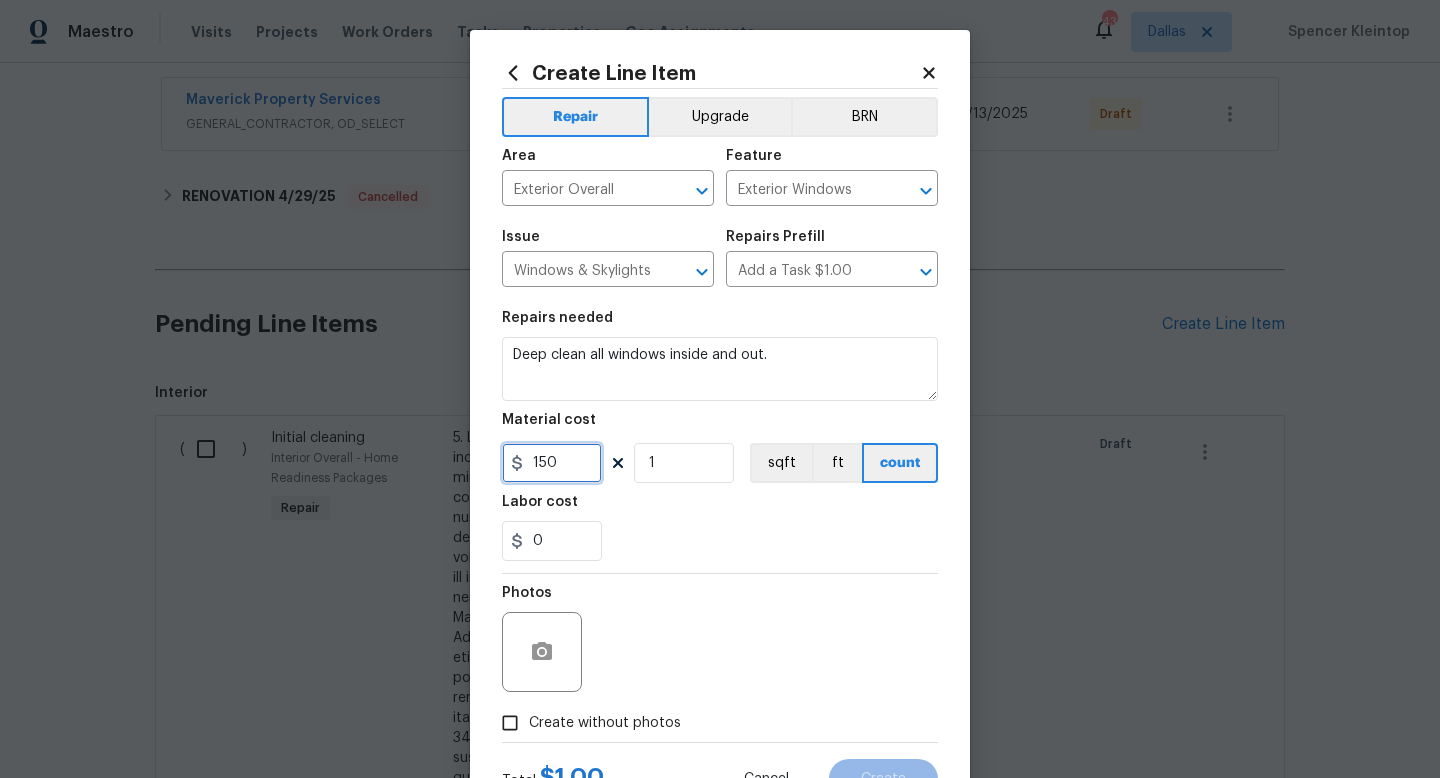 scroll, scrollTop: 84, scrollLeft: 0, axis: vertical 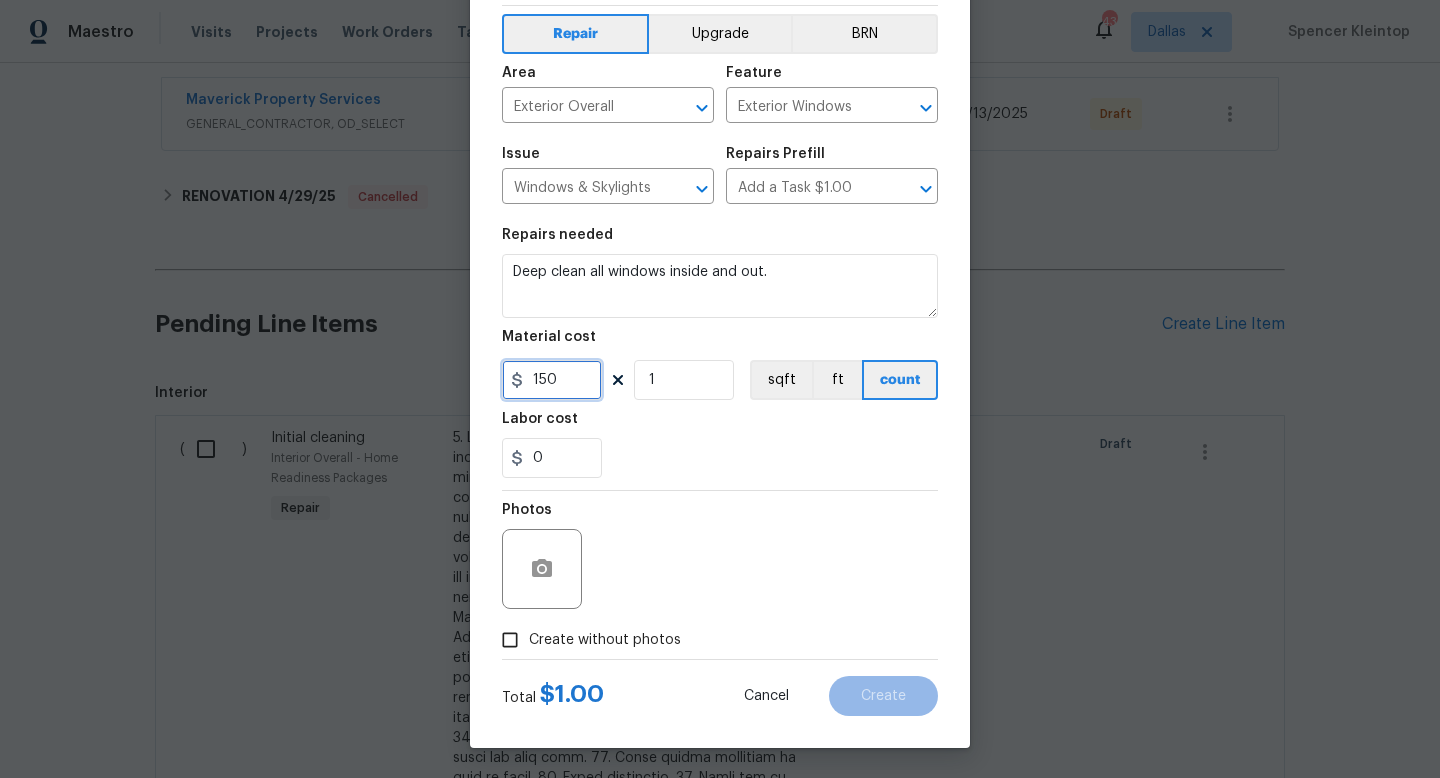 type on "150" 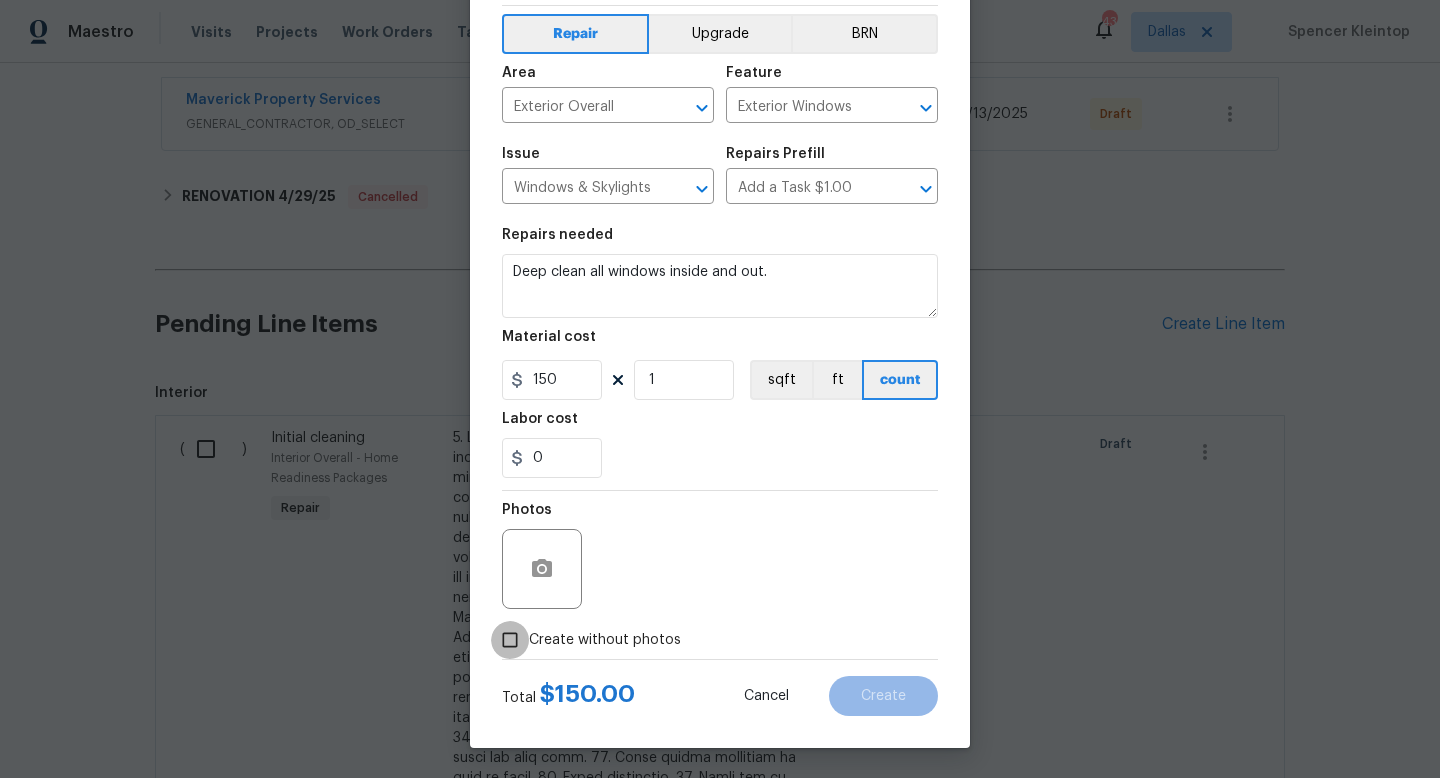 click on "Create without photos" at bounding box center [510, 640] 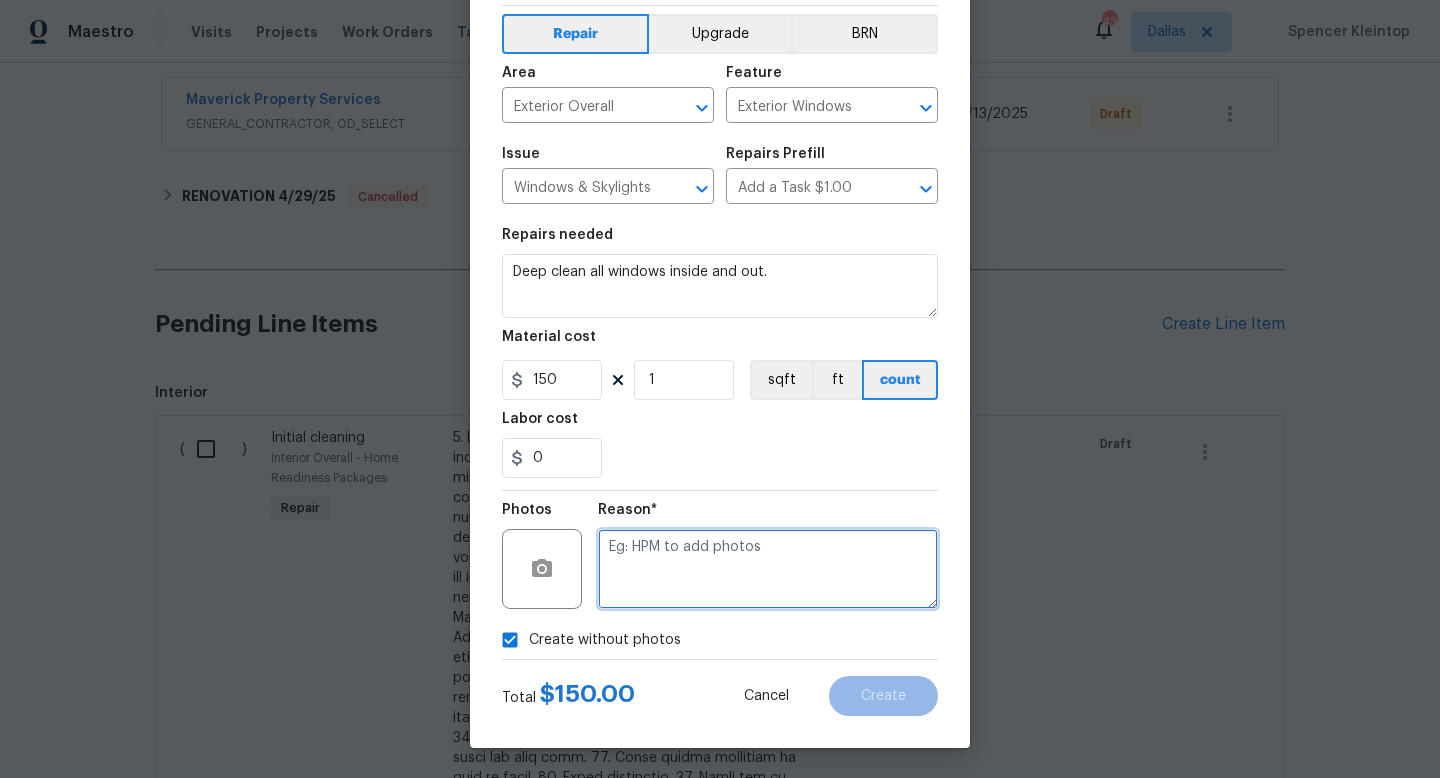 click at bounding box center [768, 569] 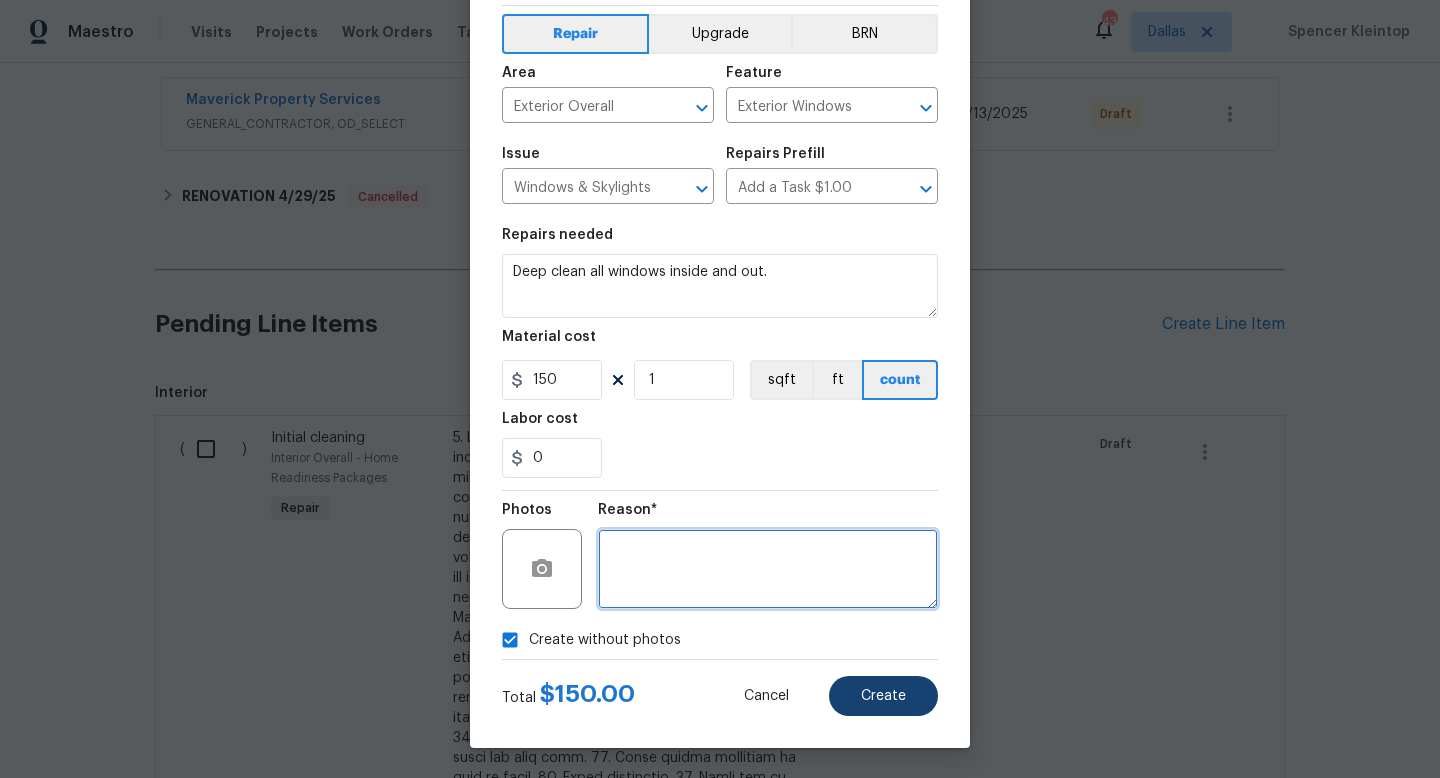 type 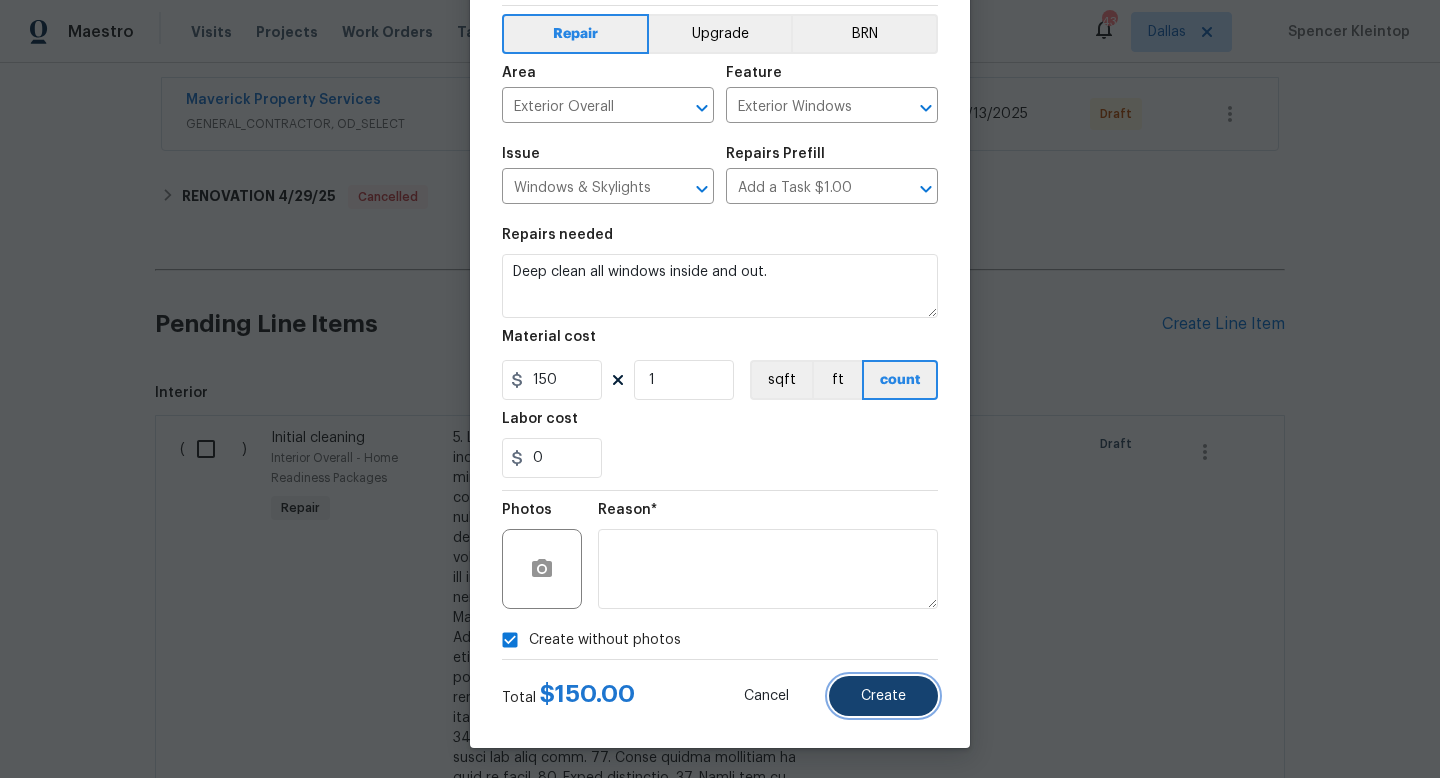 click on "Create" at bounding box center (883, 696) 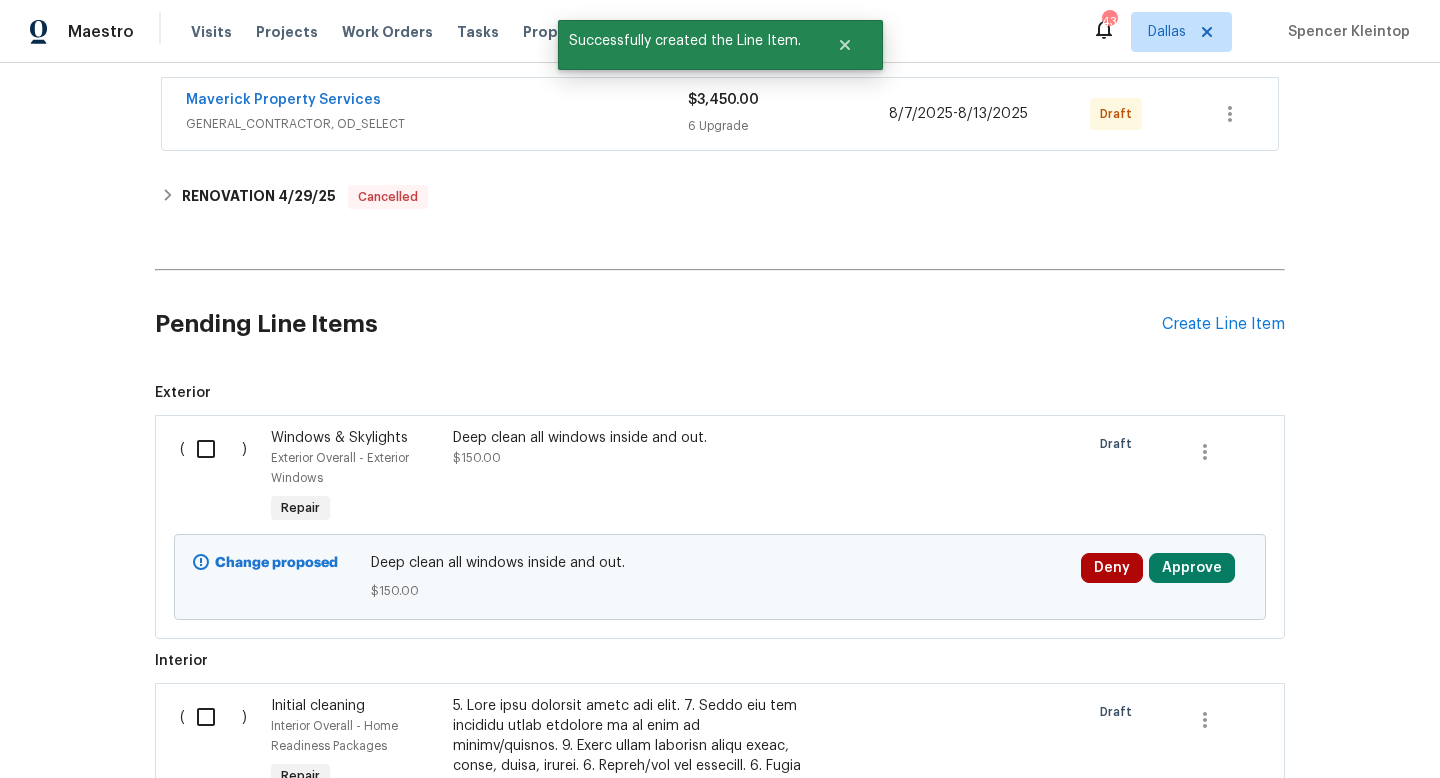 click at bounding box center (213, 449) 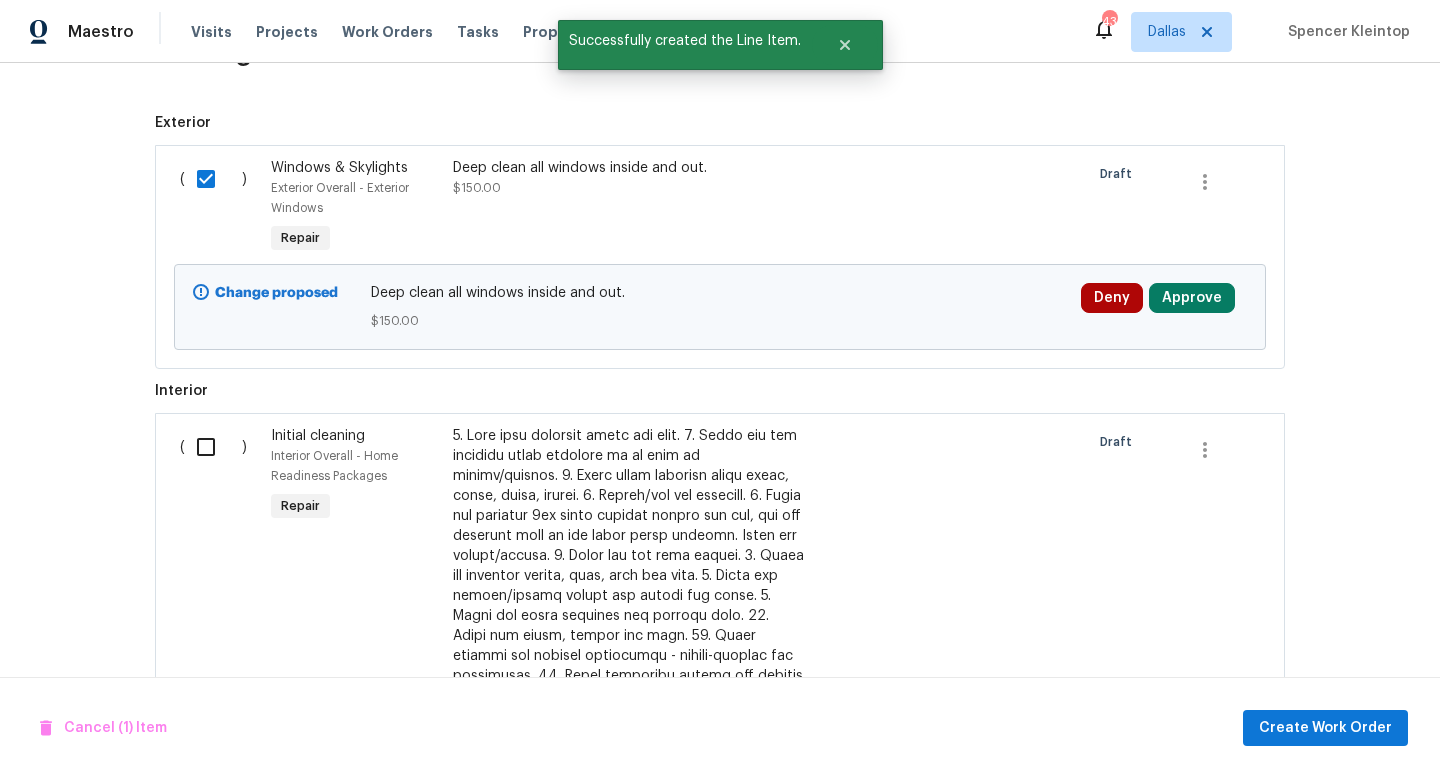 scroll, scrollTop: 806, scrollLeft: 0, axis: vertical 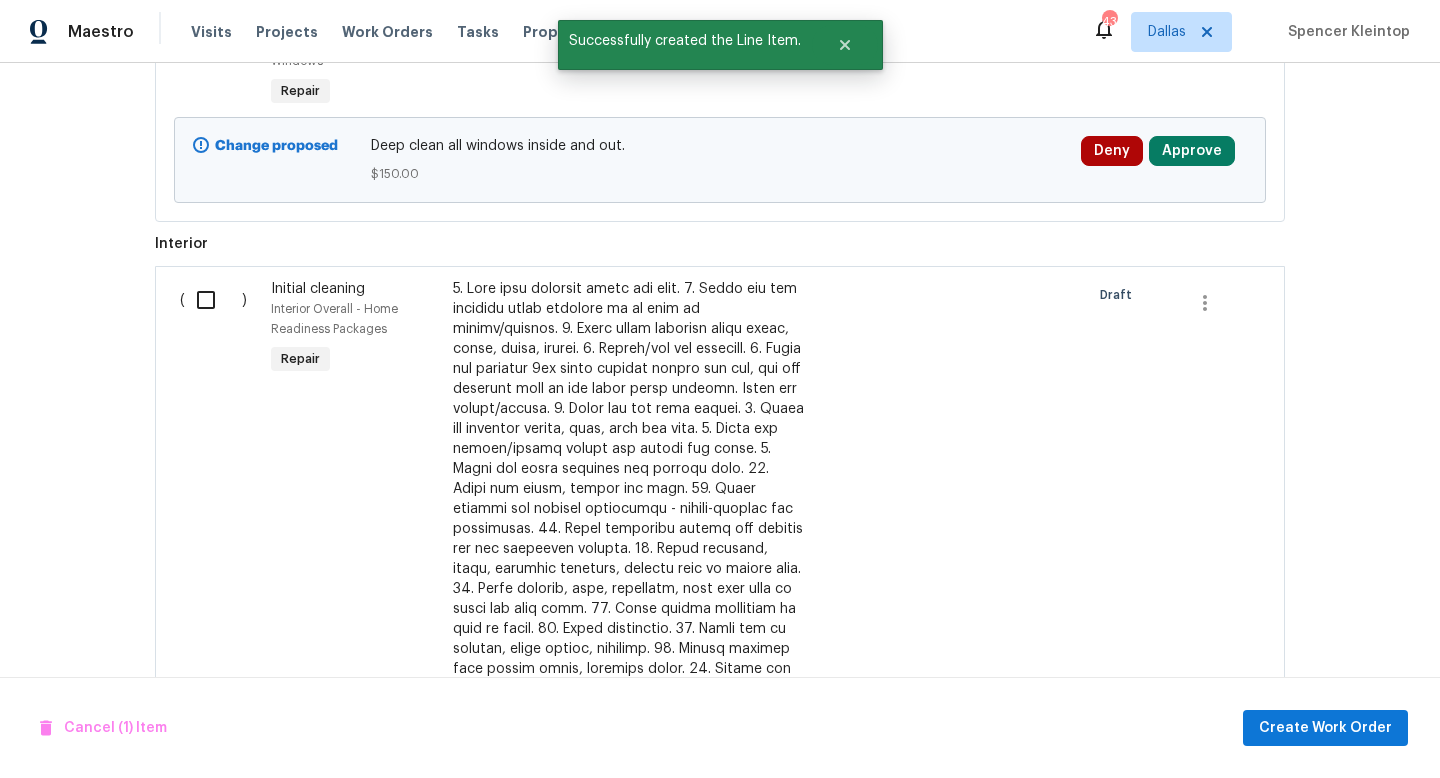 click at bounding box center [213, 300] 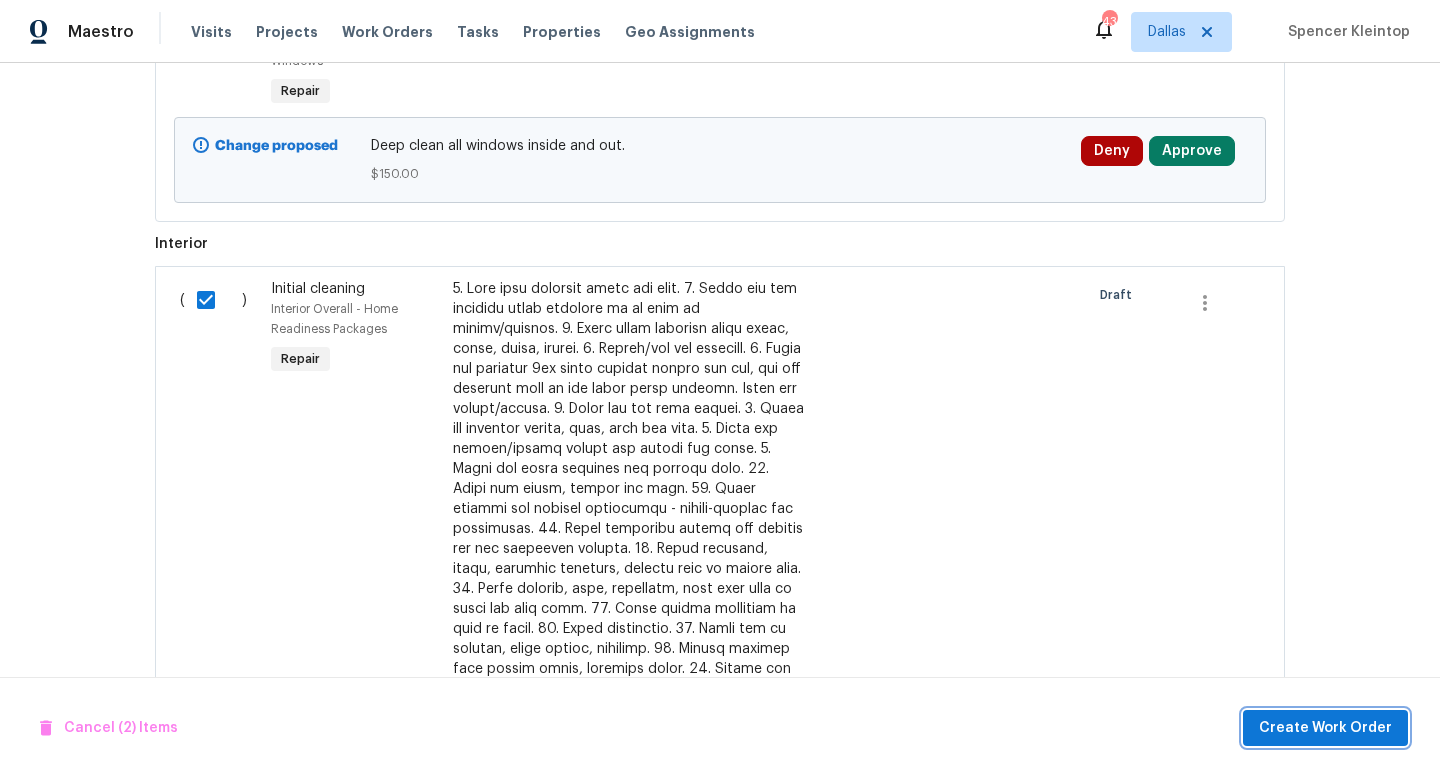 click on "Create Work Order" at bounding box center (1325, 728) 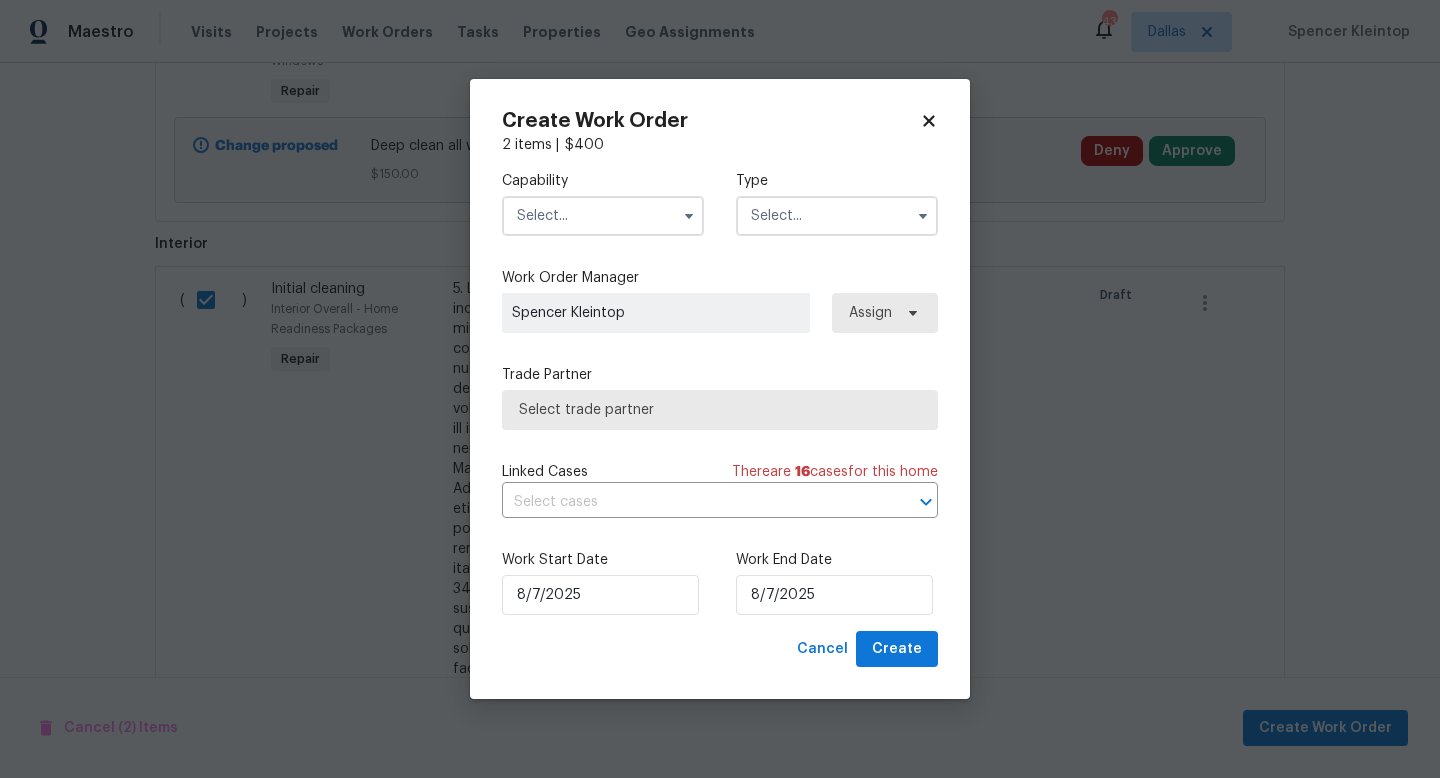click at bounding box center [603, 216] 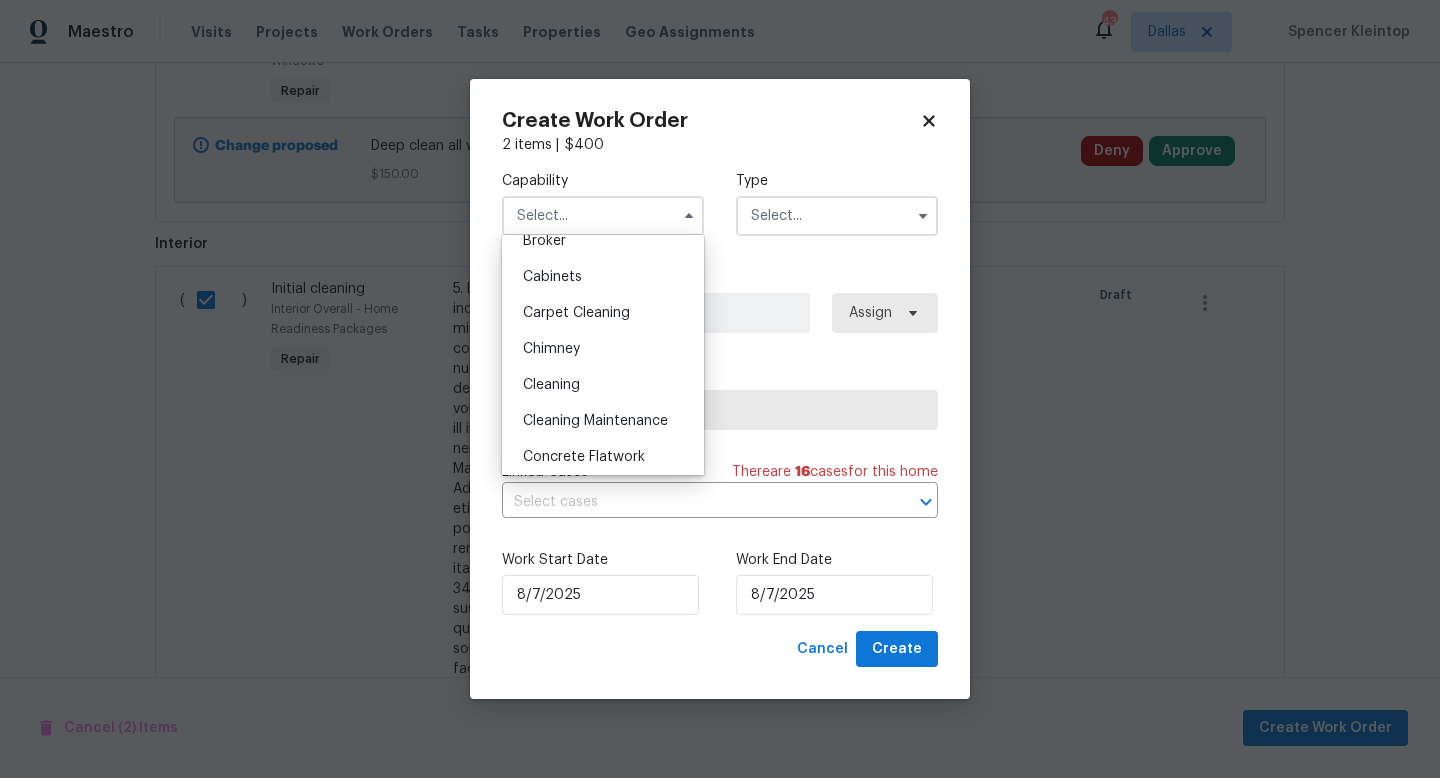 scroll, scrollTop: 181, scrollLeft: 0, axis: vertical 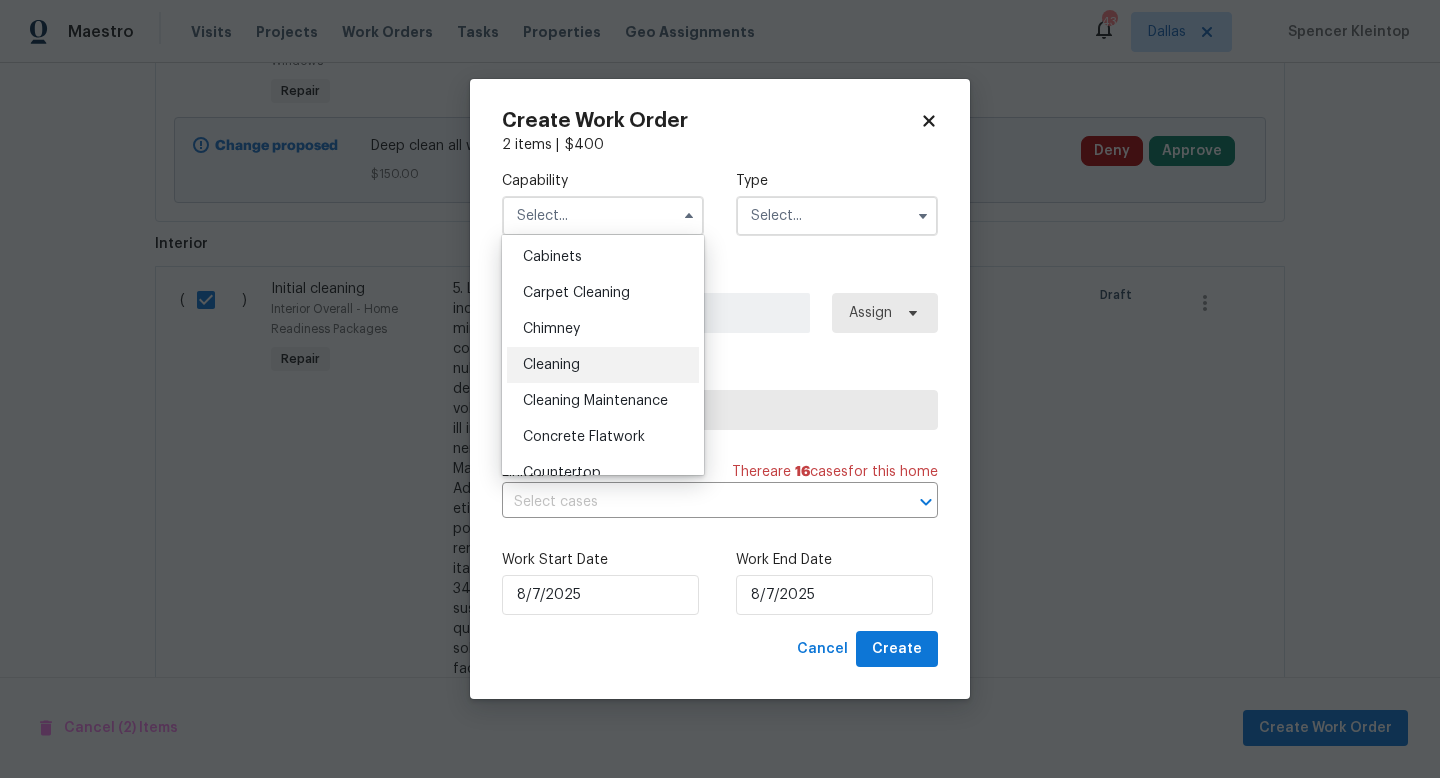 click on "Cleaning" at bounding box center [551, 365] 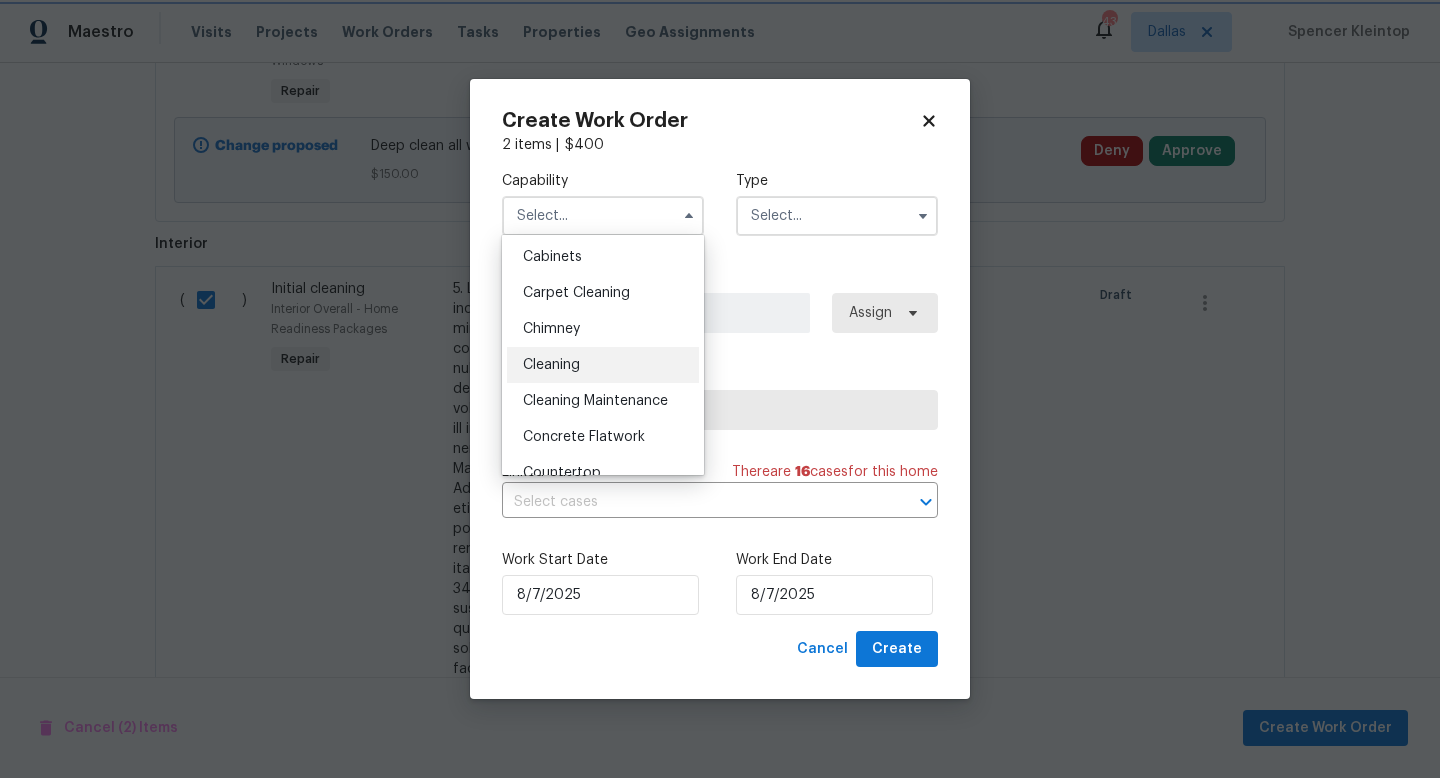 type on "Cleaning" 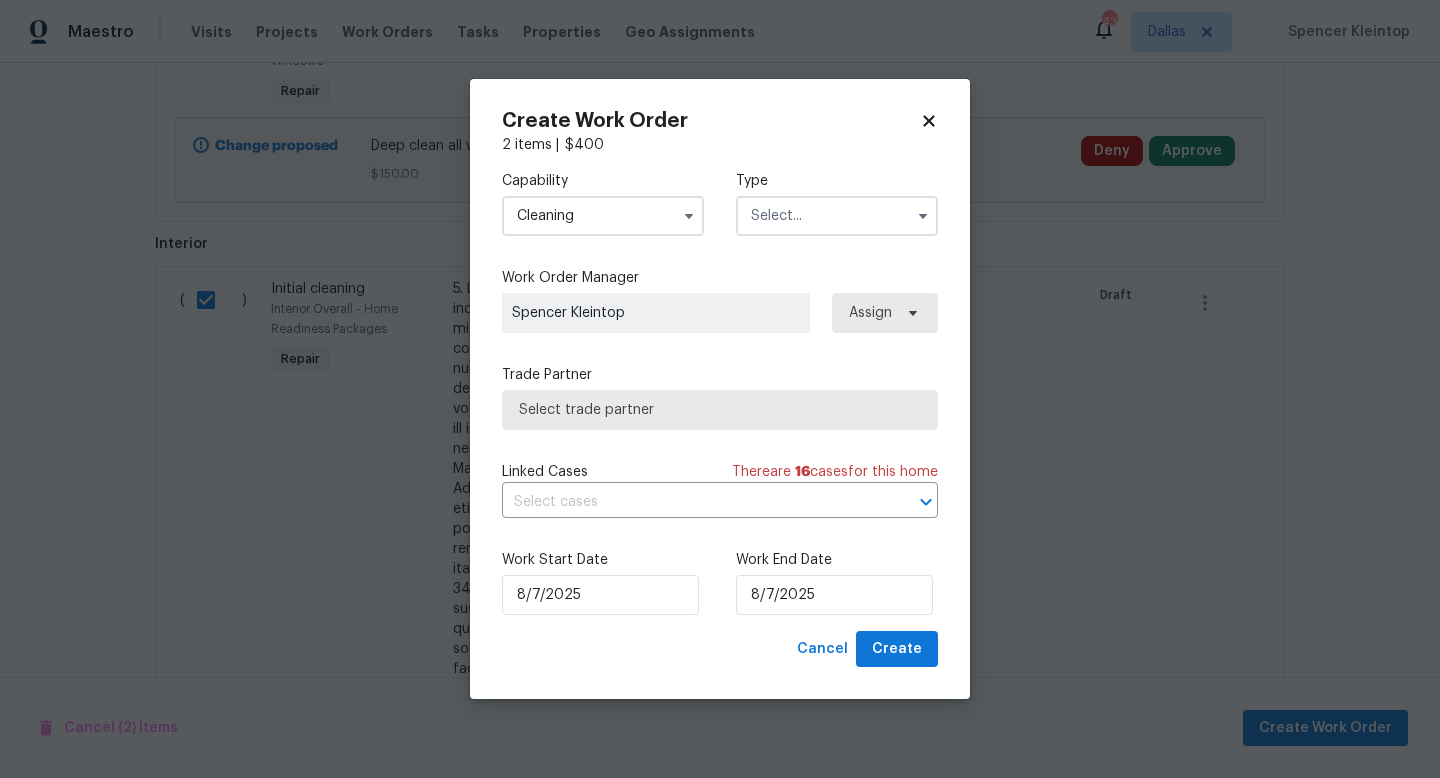 click at bounding box center (837, 216) 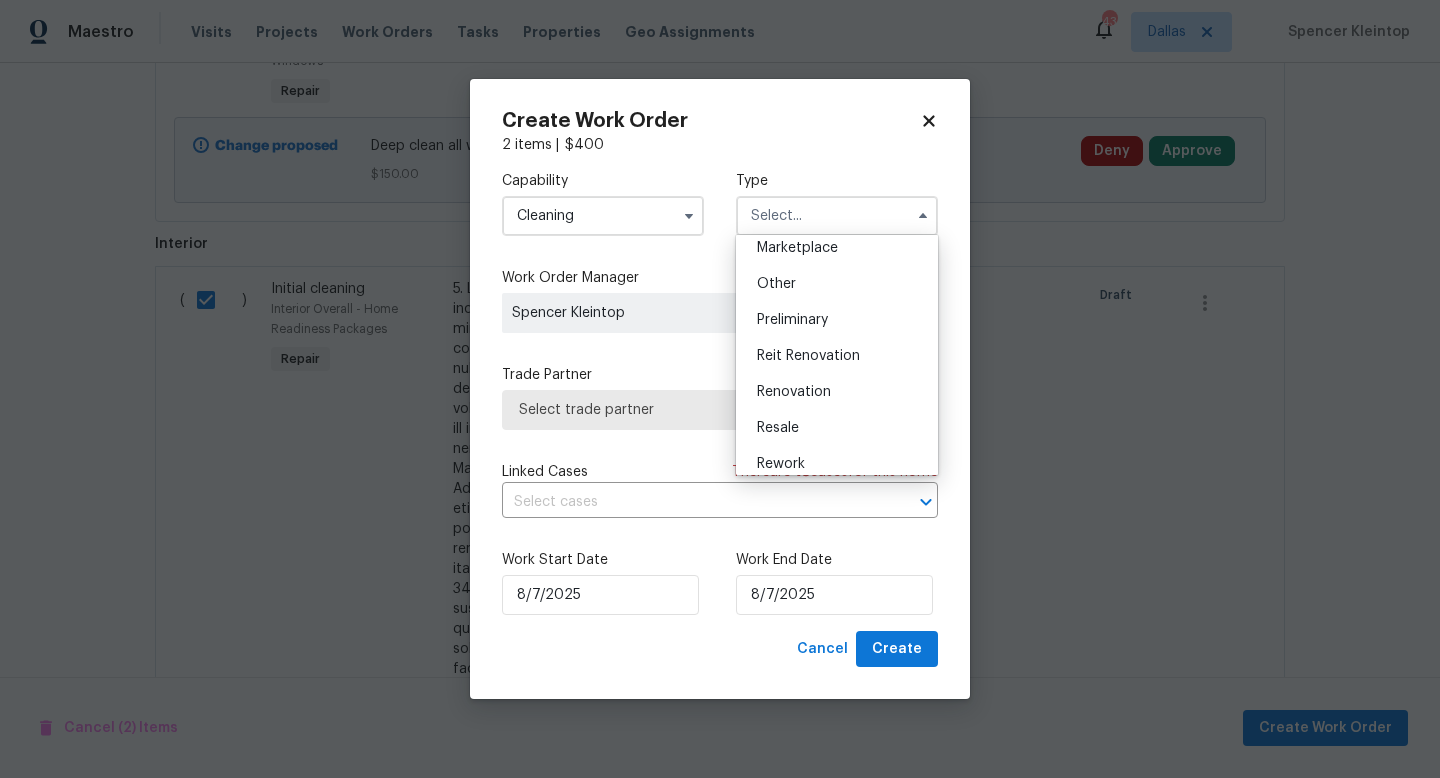 scroll, scrollTop: 388, scrollLeft: 0, axis: vertical 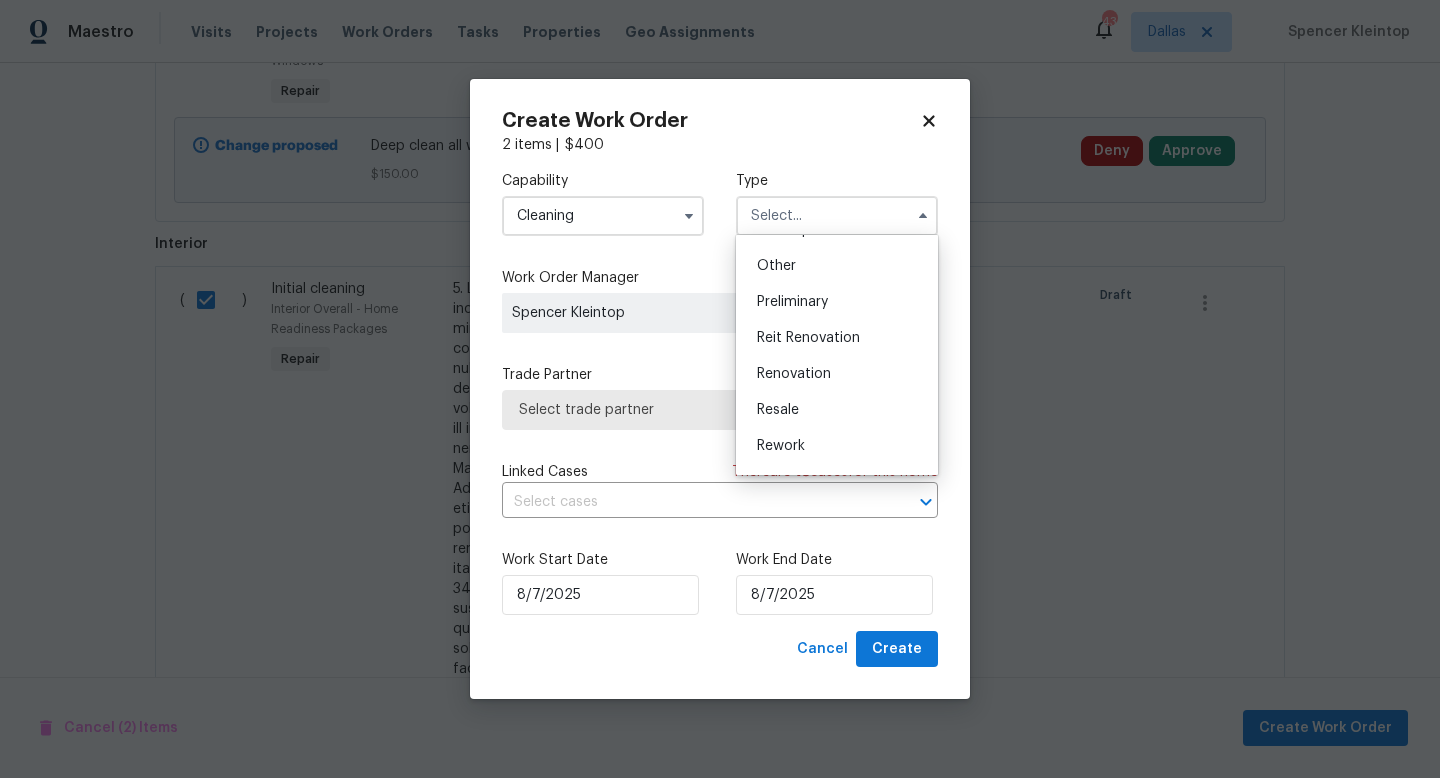 click on "Renovation" at bounding box center [837, 374] 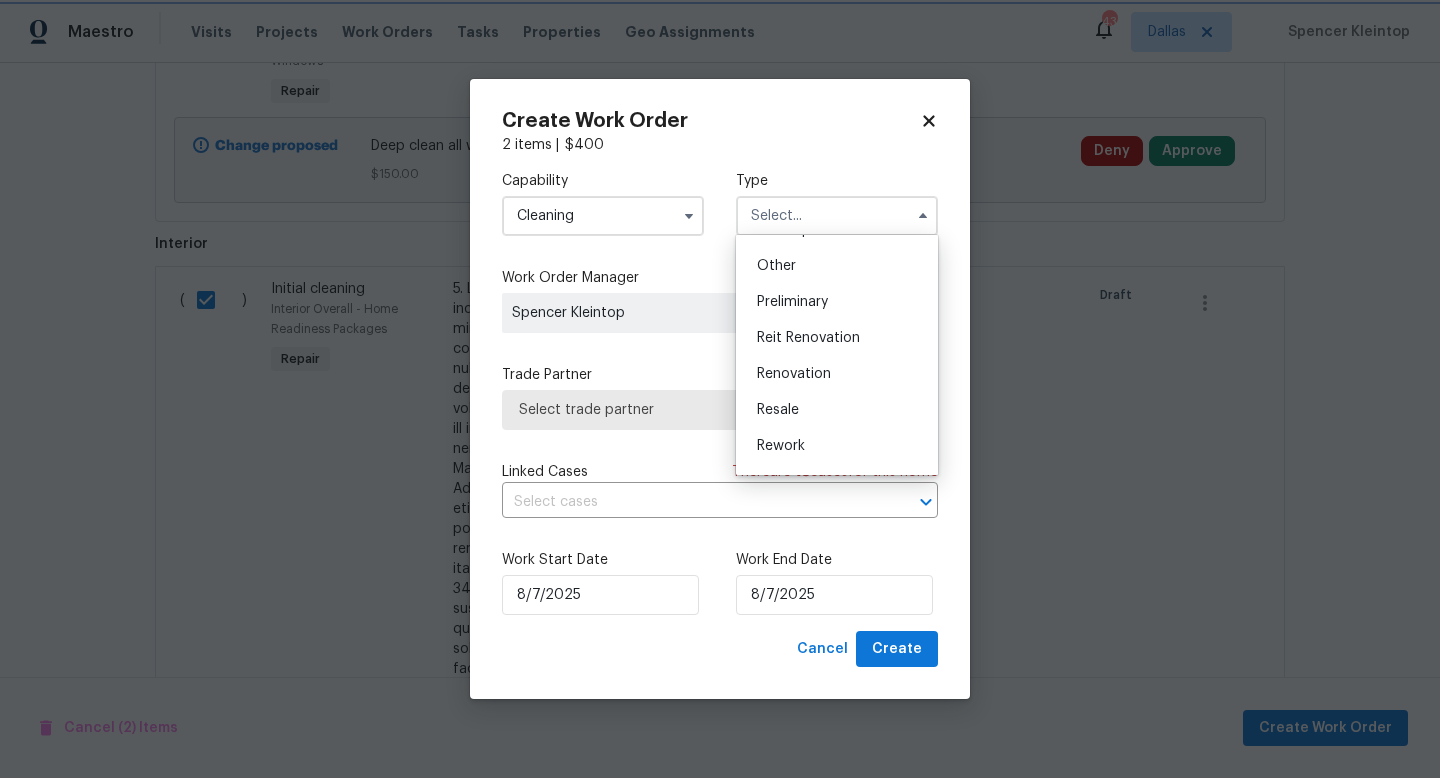 type on "Renovation" 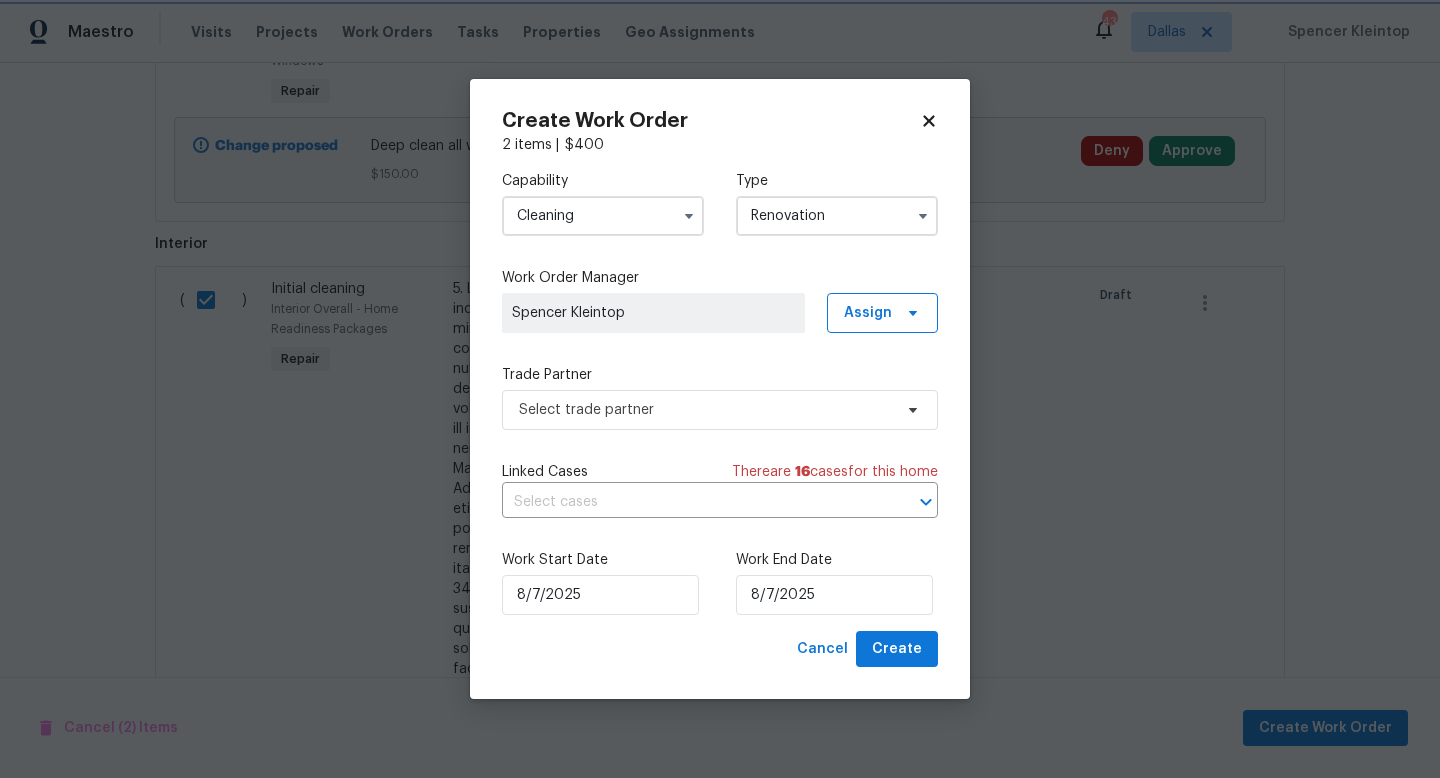 scroll, scrollTop: 0, scrollLeft: 0, axis: both 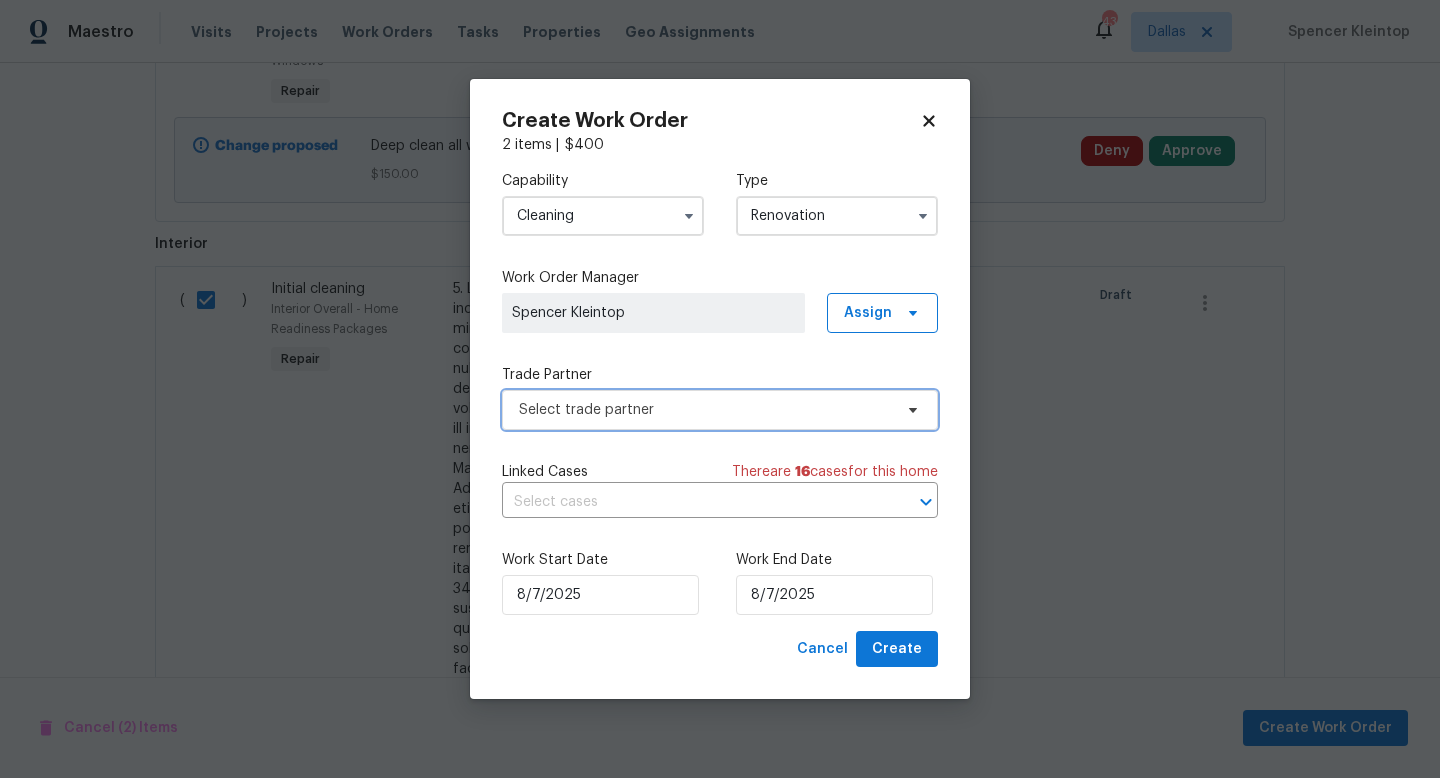 click on "Select trade partner" at bounding box center [705, 410] 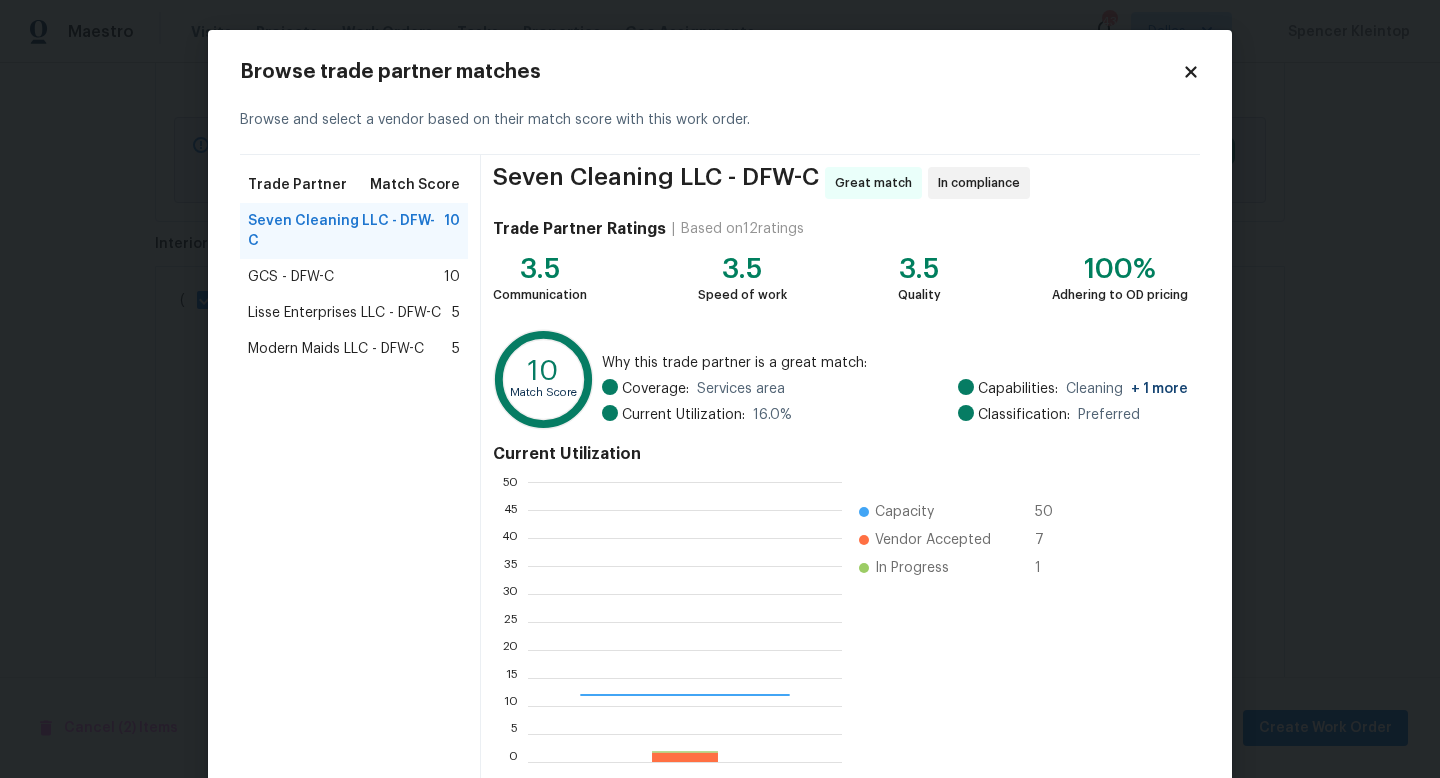 scroll, scrollTop: 2, scrollLeft: 1, axis: both 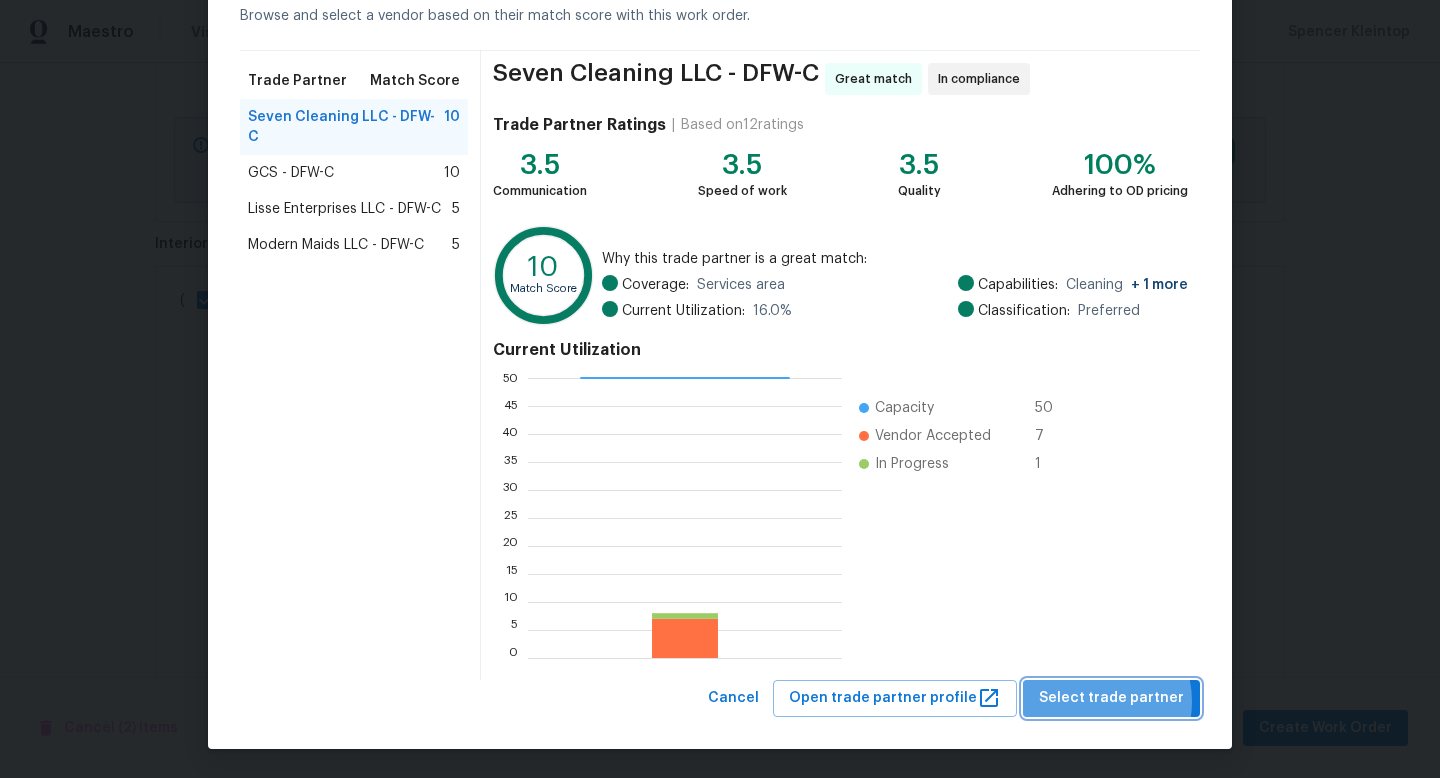 click on "Select trade partner" at bounding box center (1111, 698) 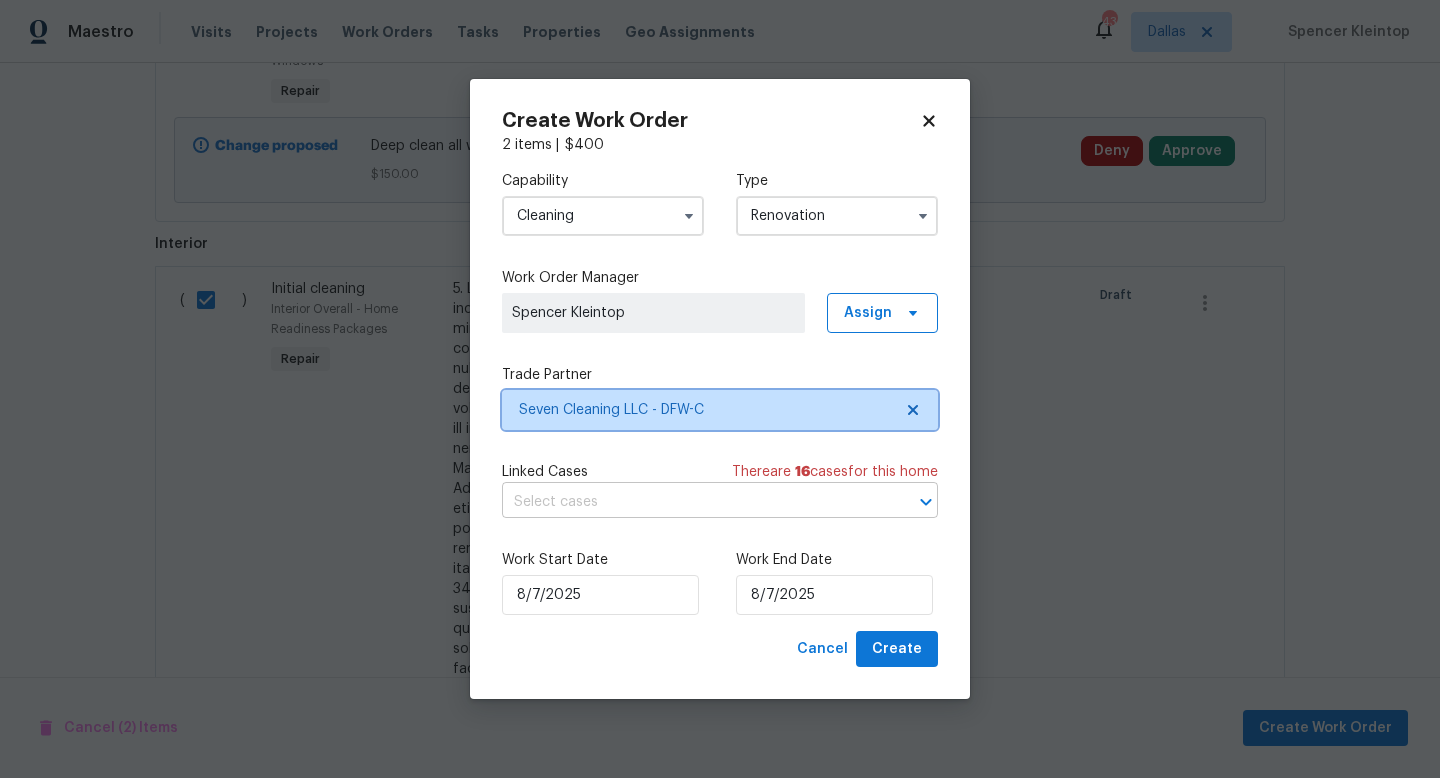 scroll, scrollTop: 0, scrollLeft: 0, axis: both 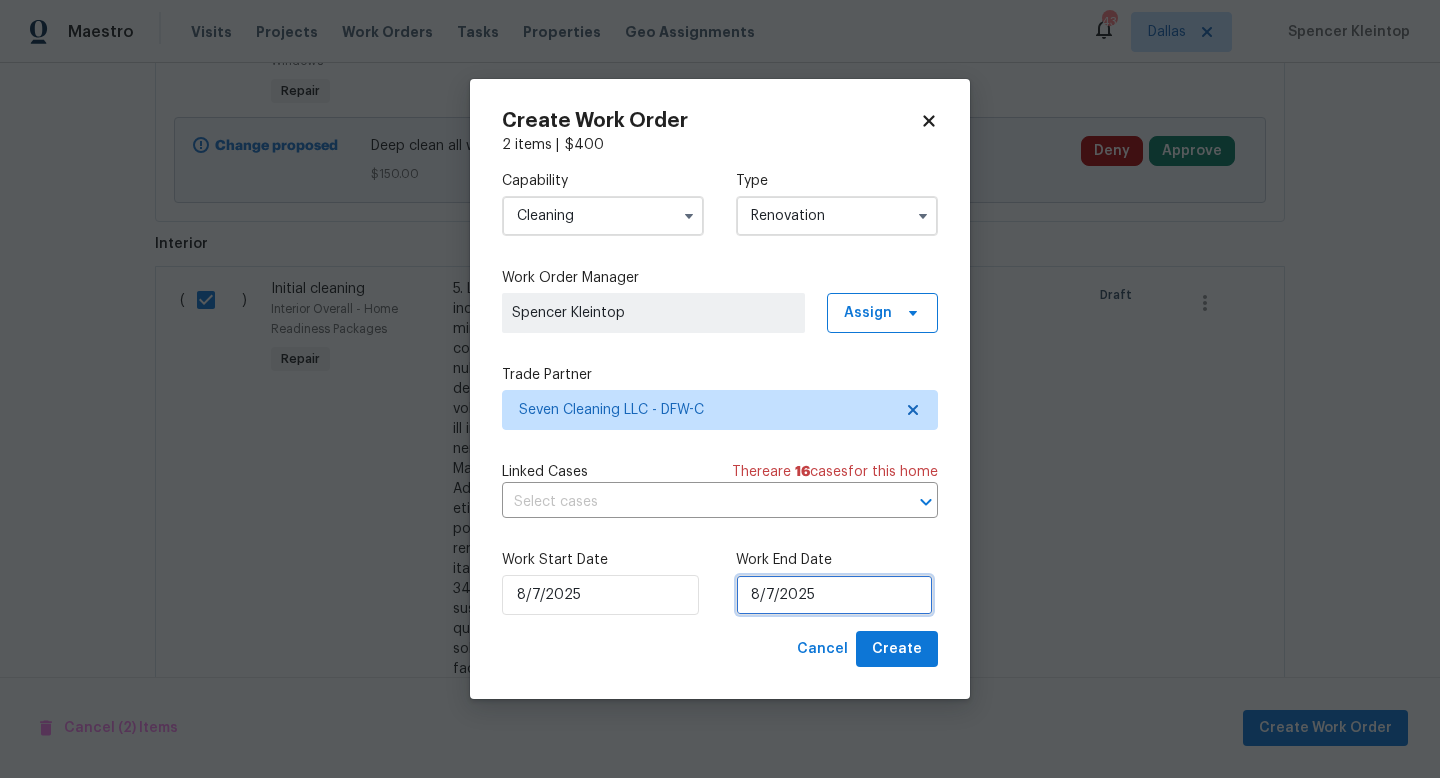 click on "8/7/2025" at bounding box center (834, 595) 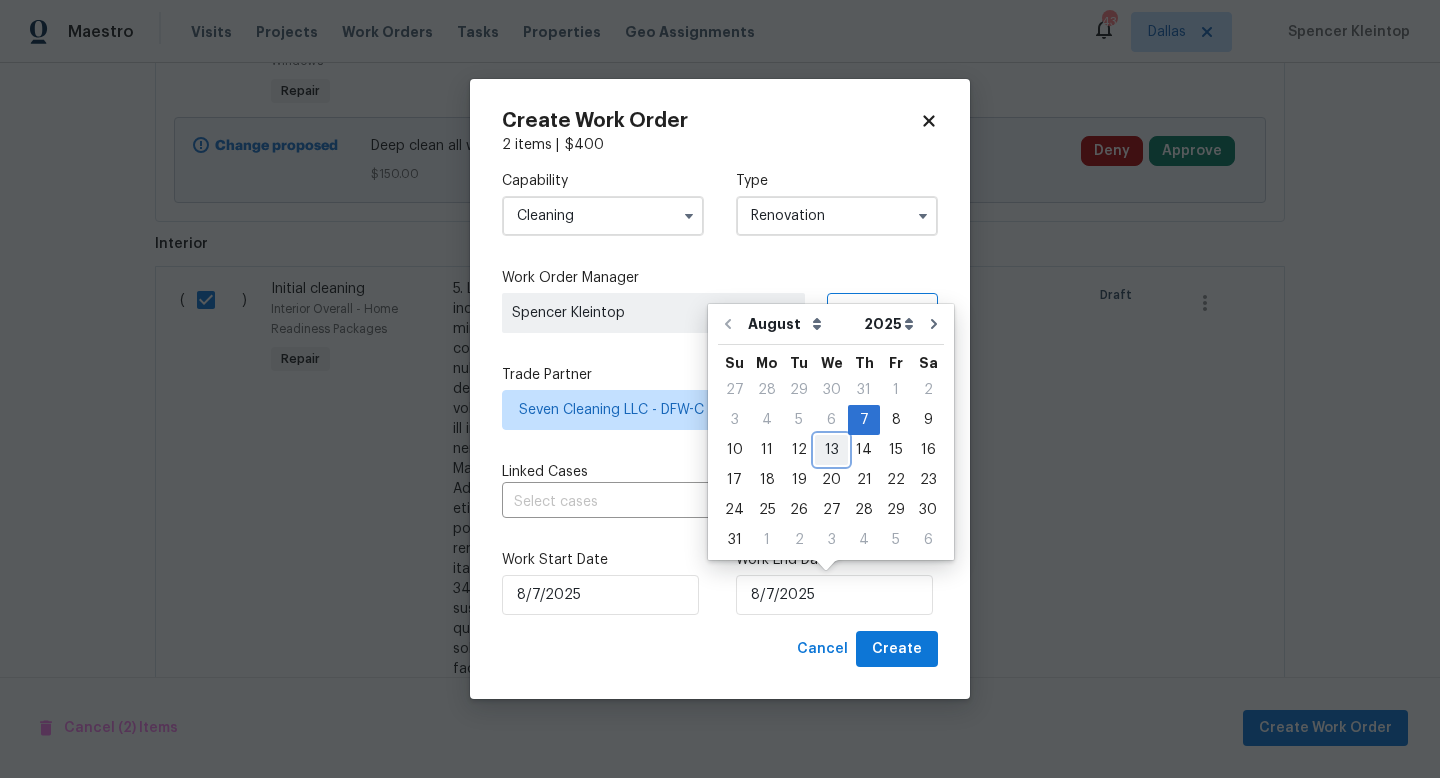 click on "13" at bounding box center [831, 450] 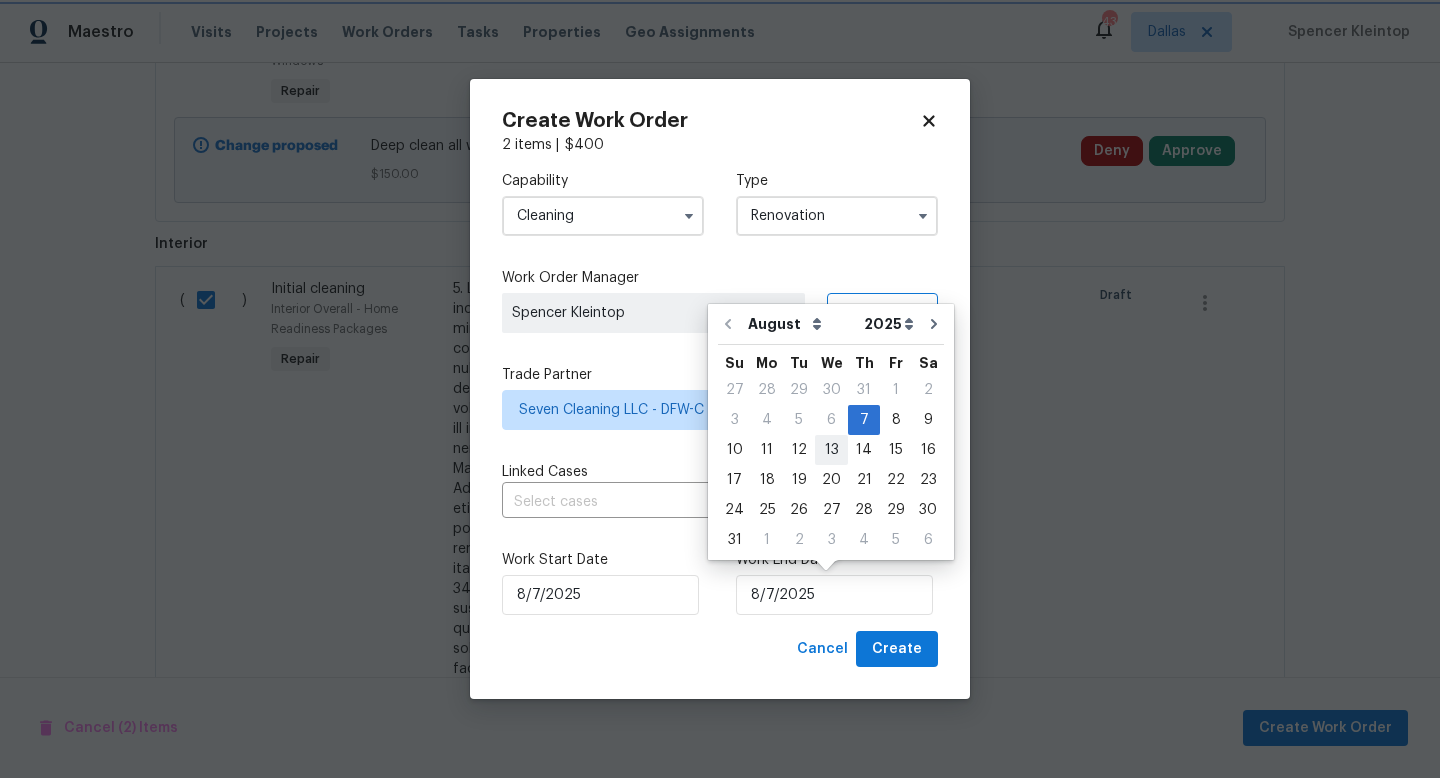 type on "8/13/2025" 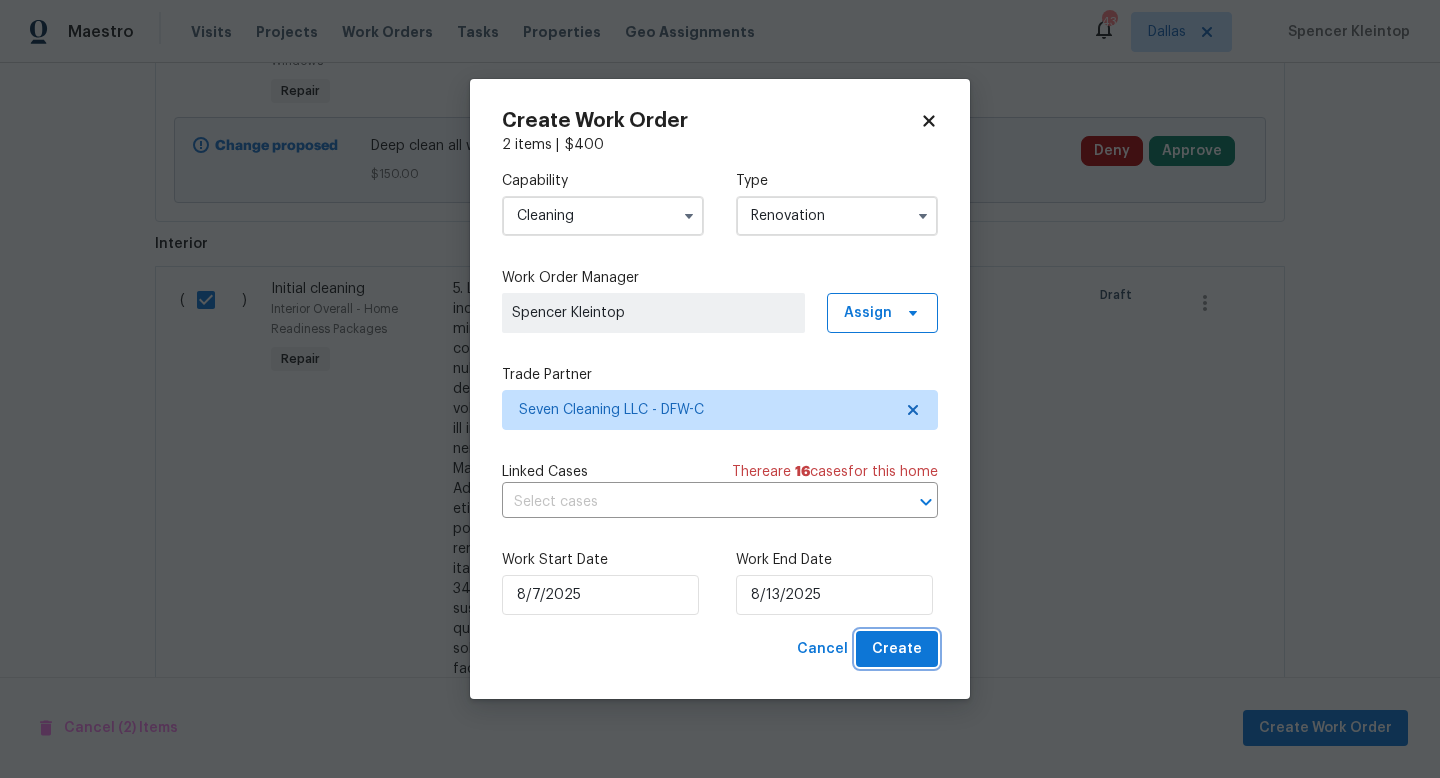 click on "Create" at bounding box center [897, 649] 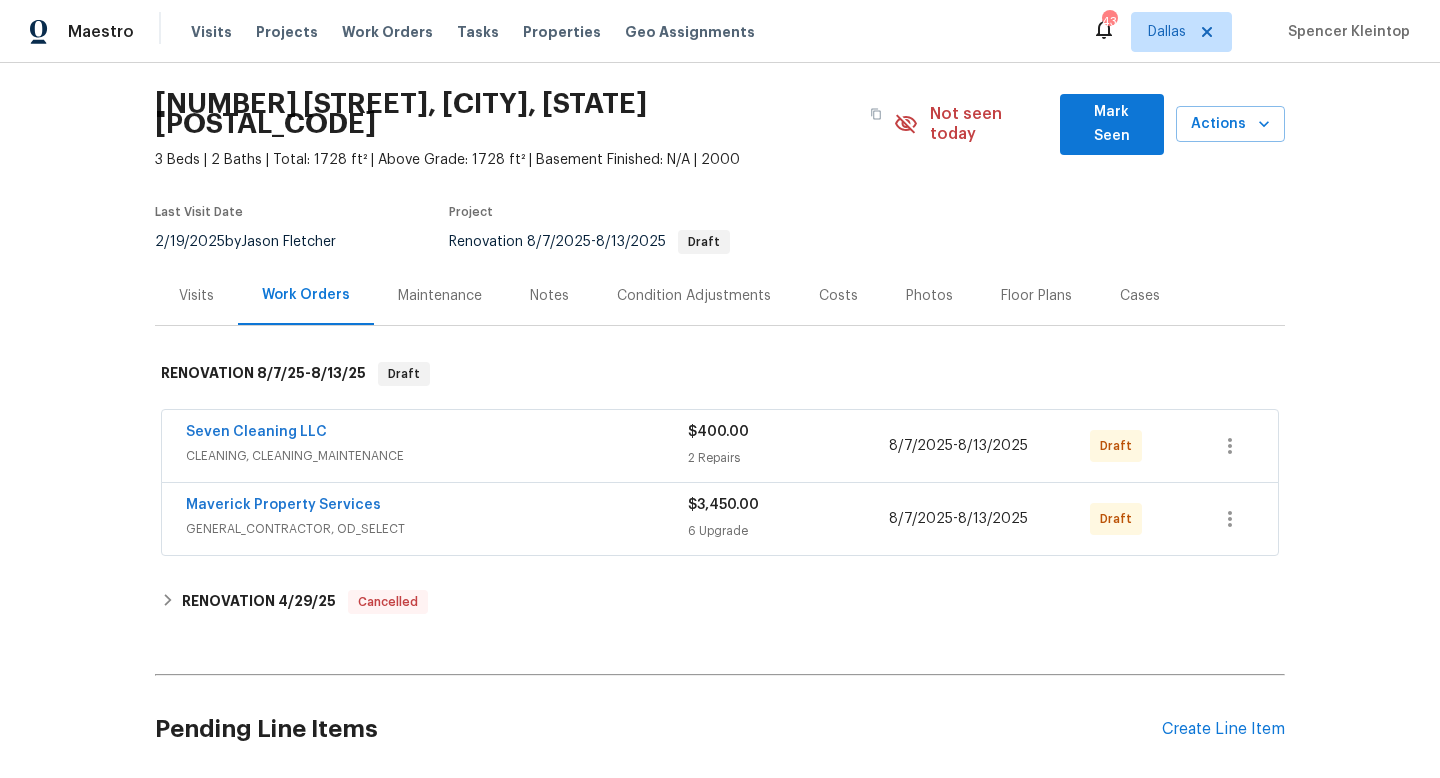 scroll, scrollTop: 0, scrollLeft: 0, axis: both 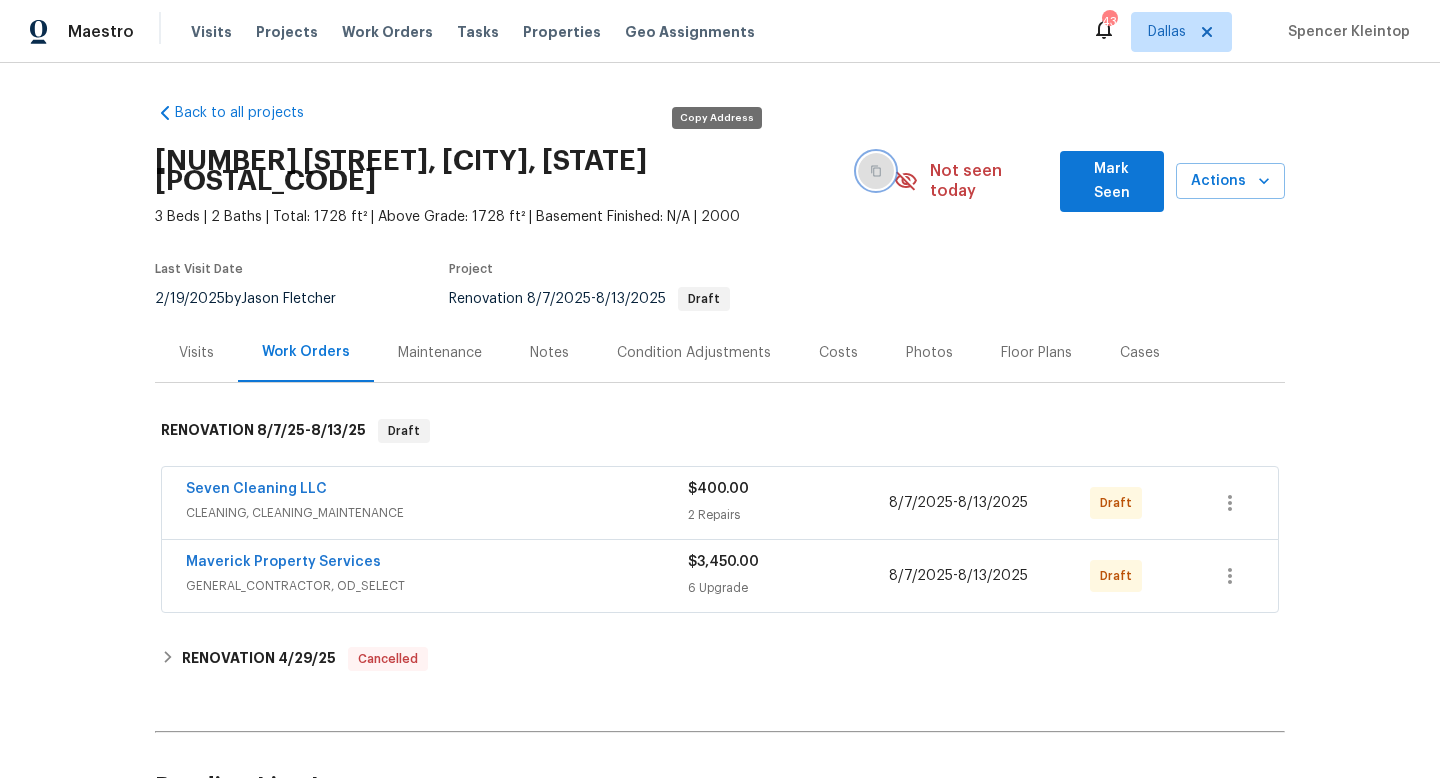 click 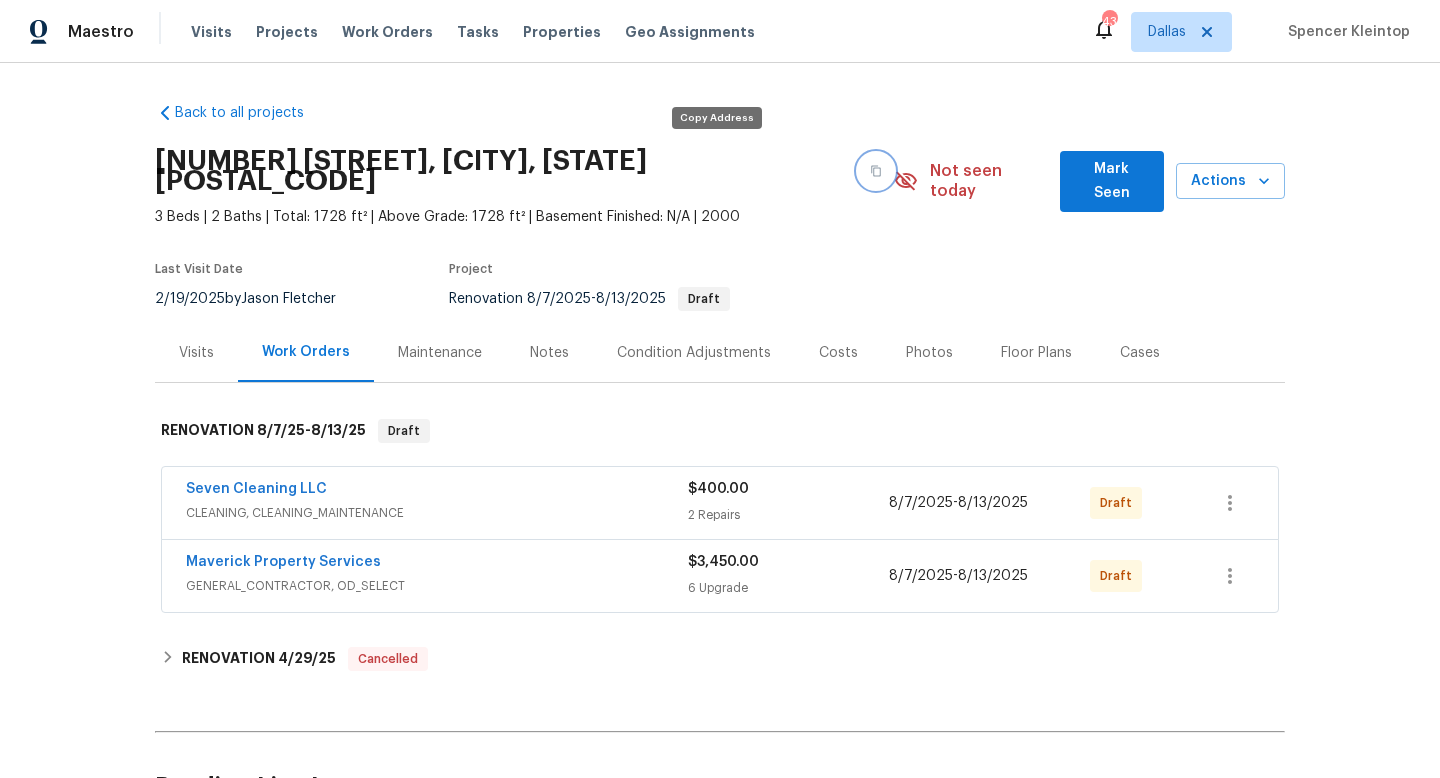 click 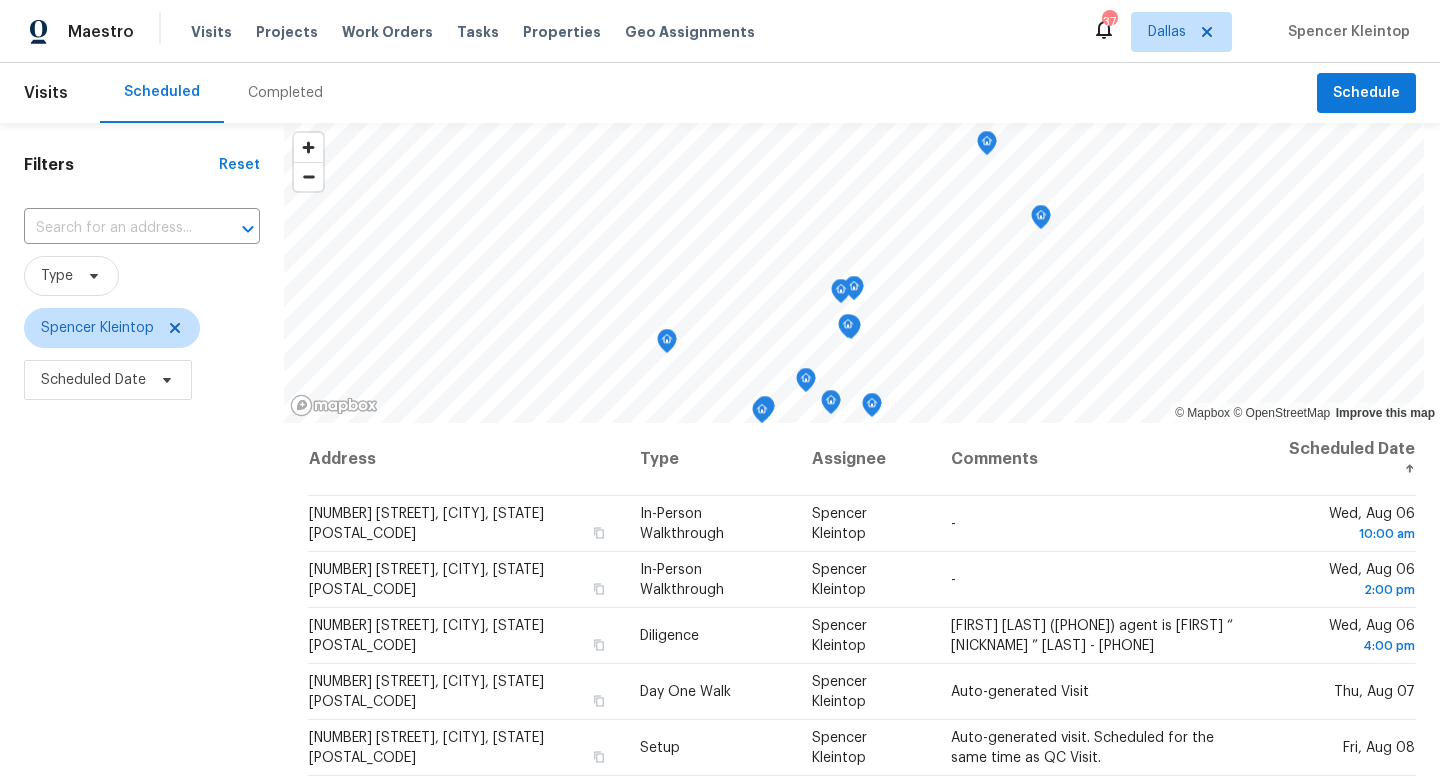 scroll, scrollTop: 0, scrollLeft: 0, axis: both 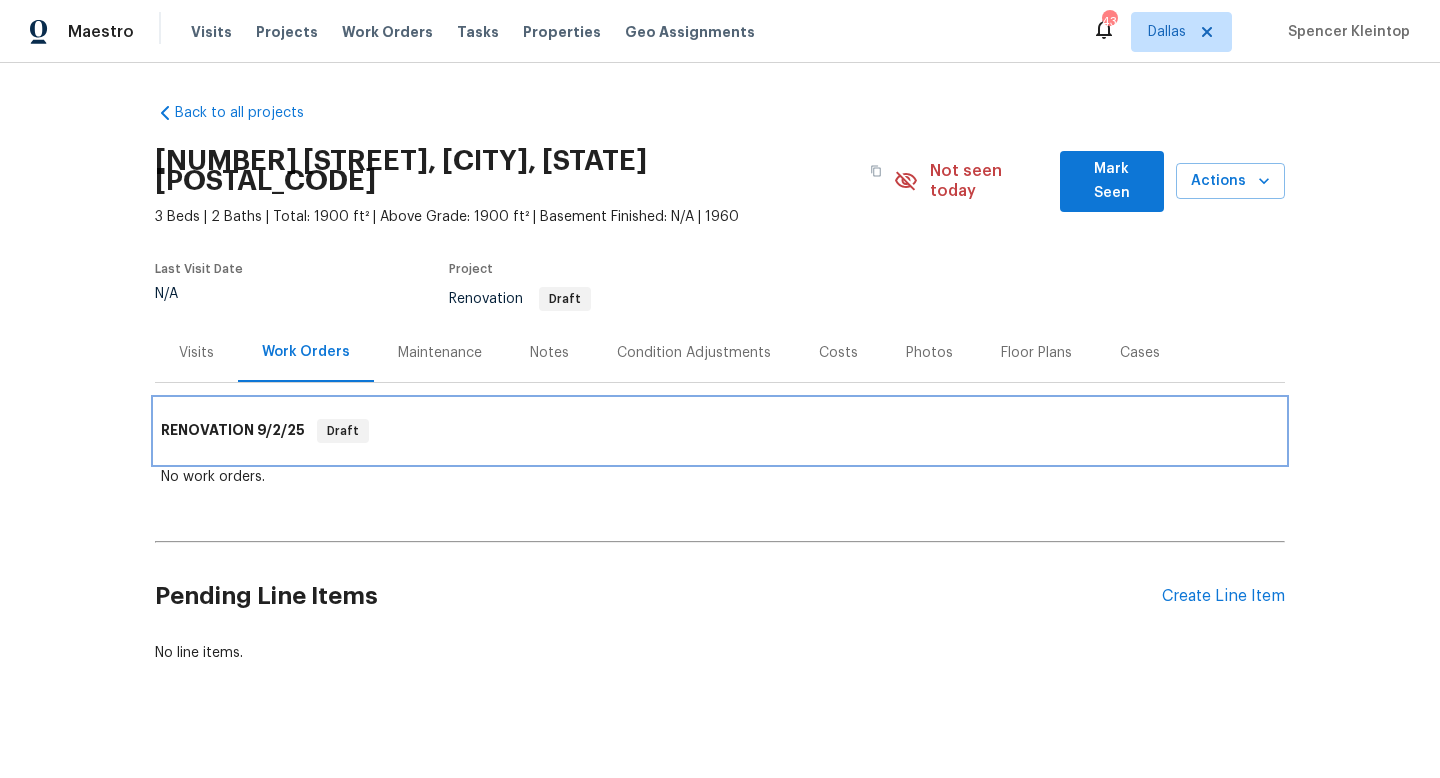click on "RENOVATION   9/2/25 Draft" at bounding box center (720, 431) 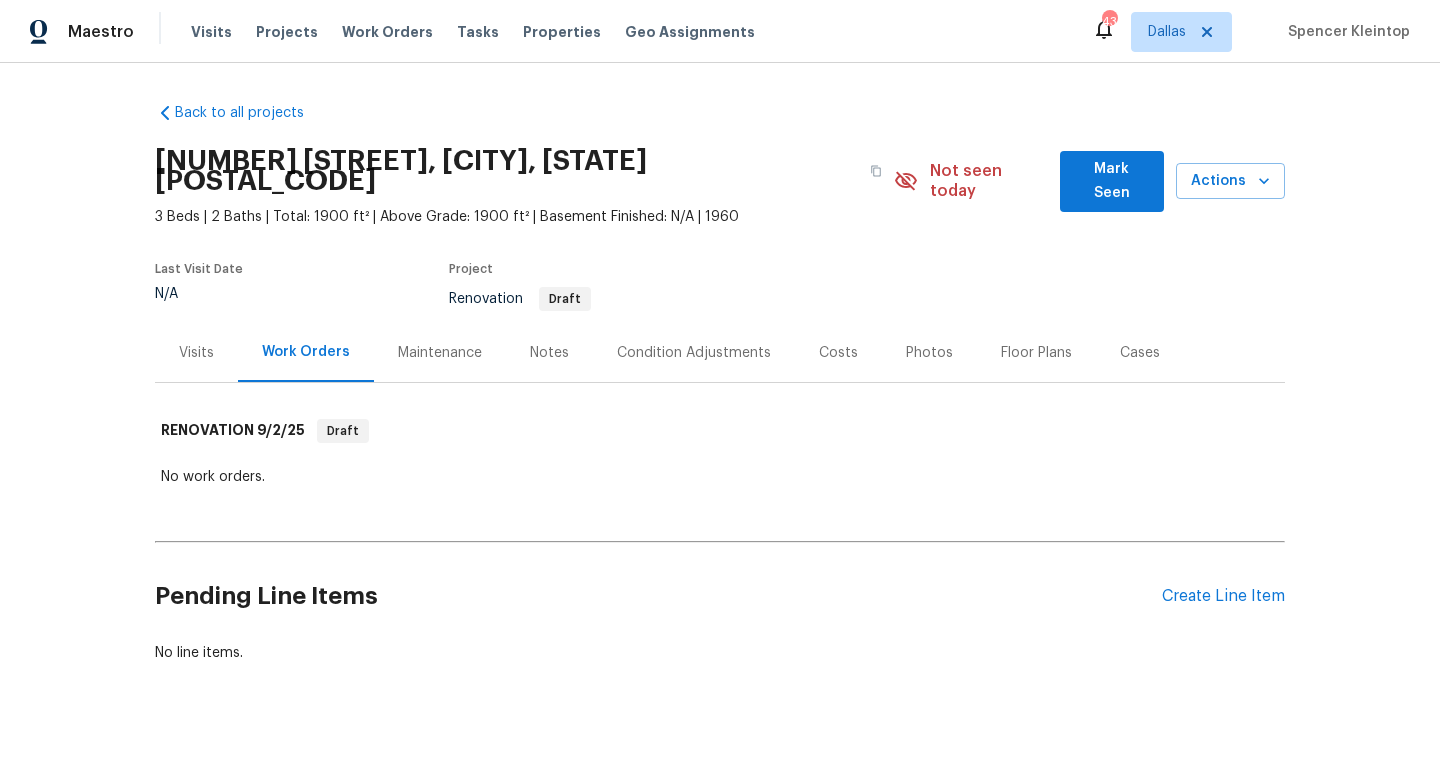 click on "Condition Adjustments" at bounding box center [694, 353] 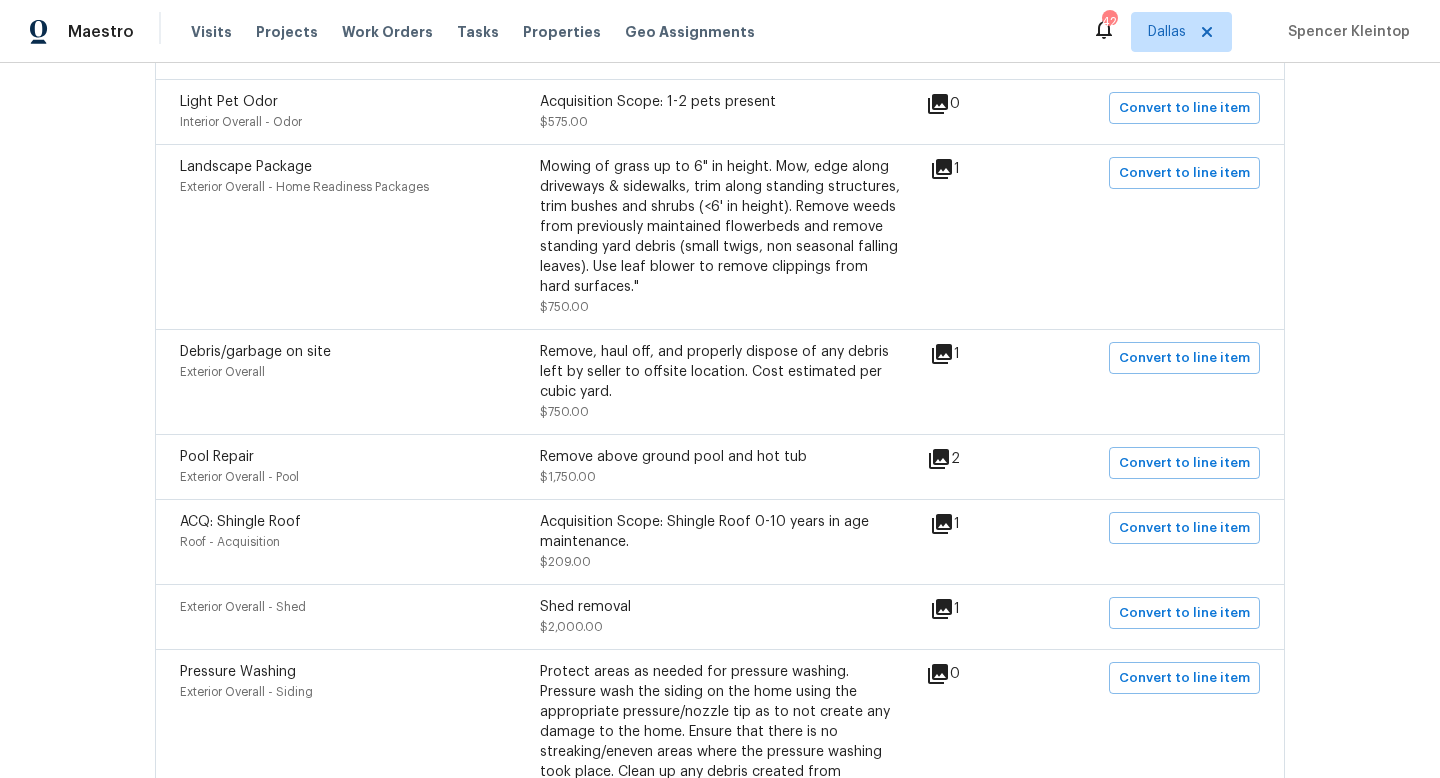 scroll, scrollTop: 1163, scrollLeft: 0, axis: vertical 